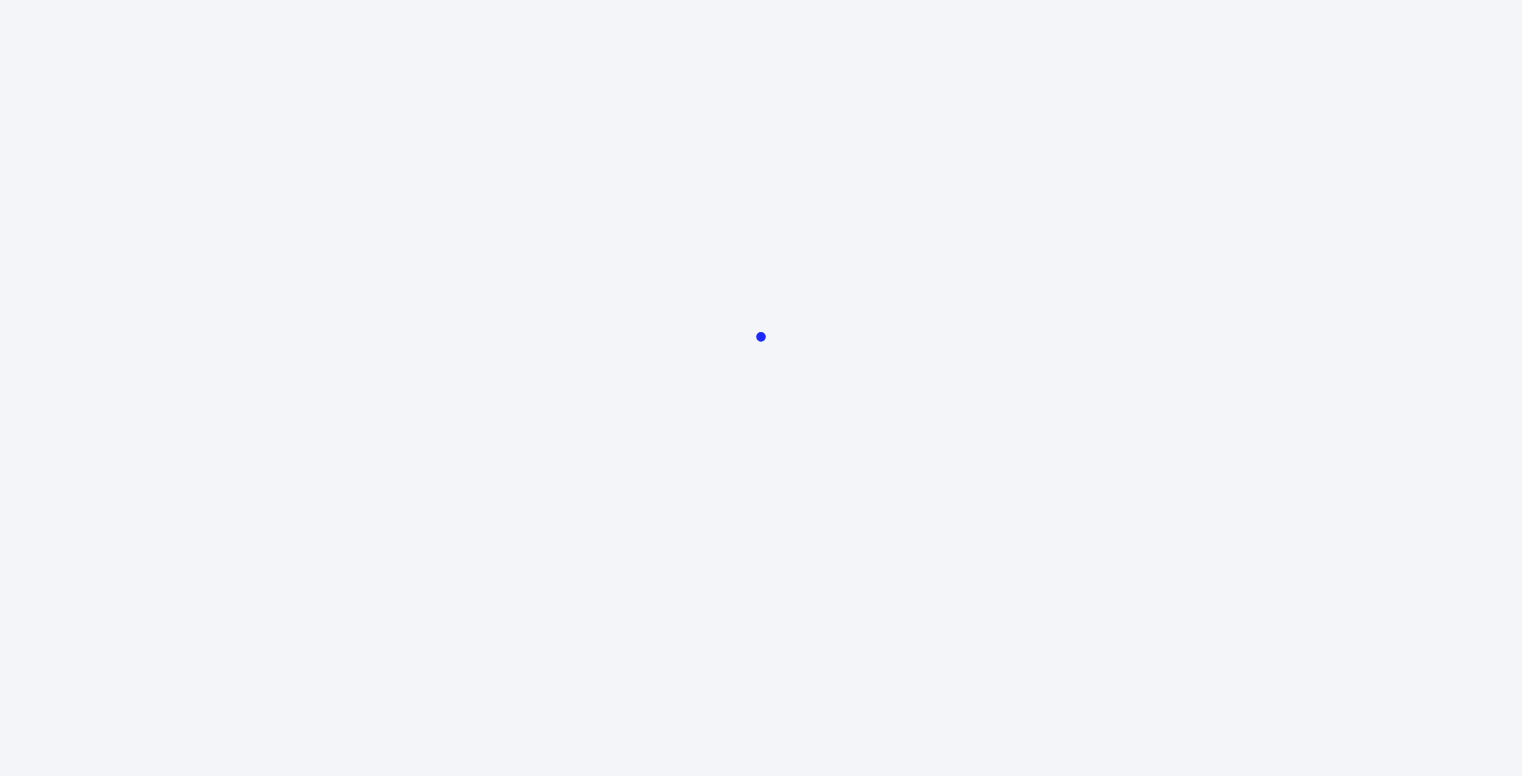 scroll, scrollTop: 0, scrollLeft: 0, axis: both 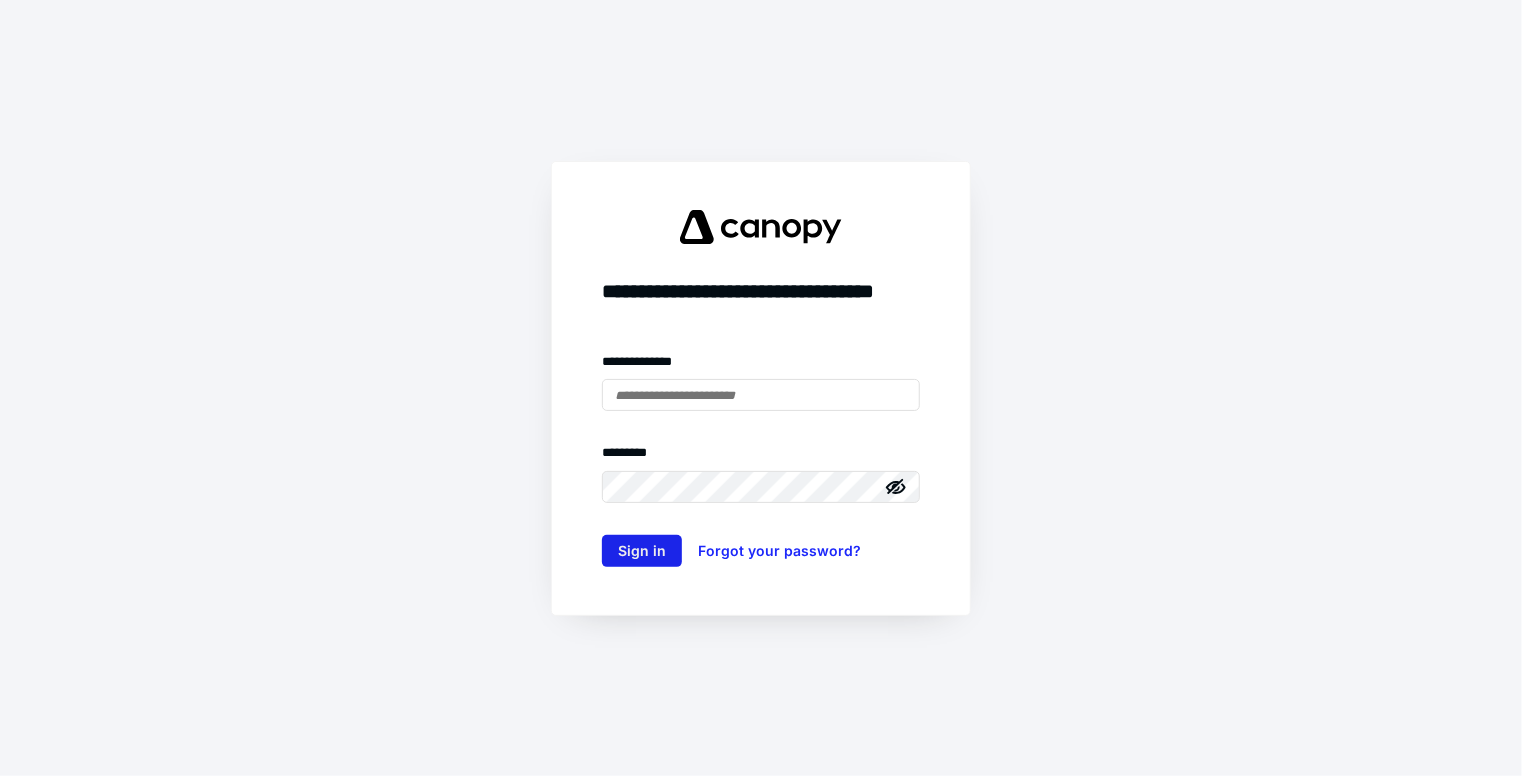 type on "**********" 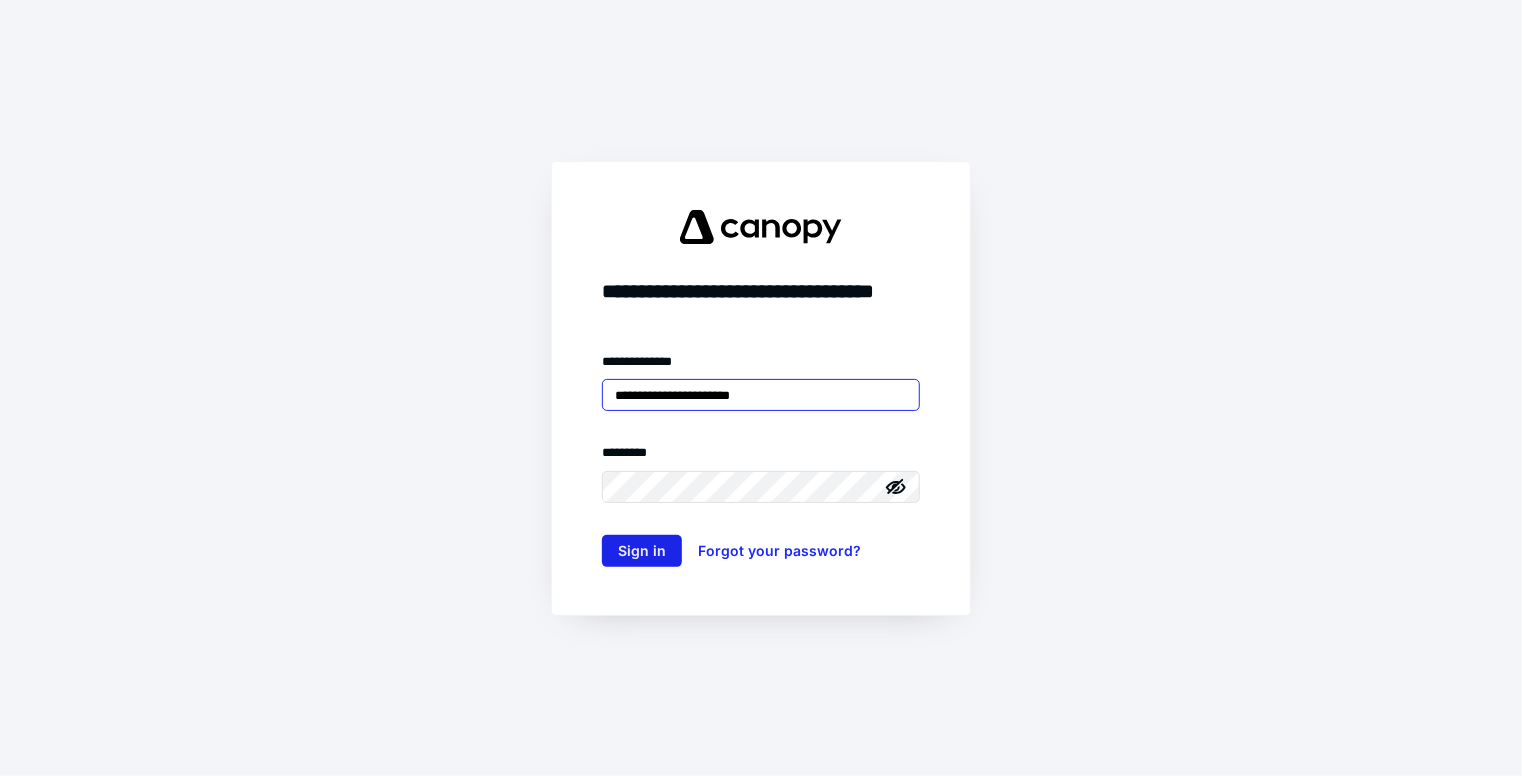scroll, scrollTop: 0, scrollLeft: 0, axis: both 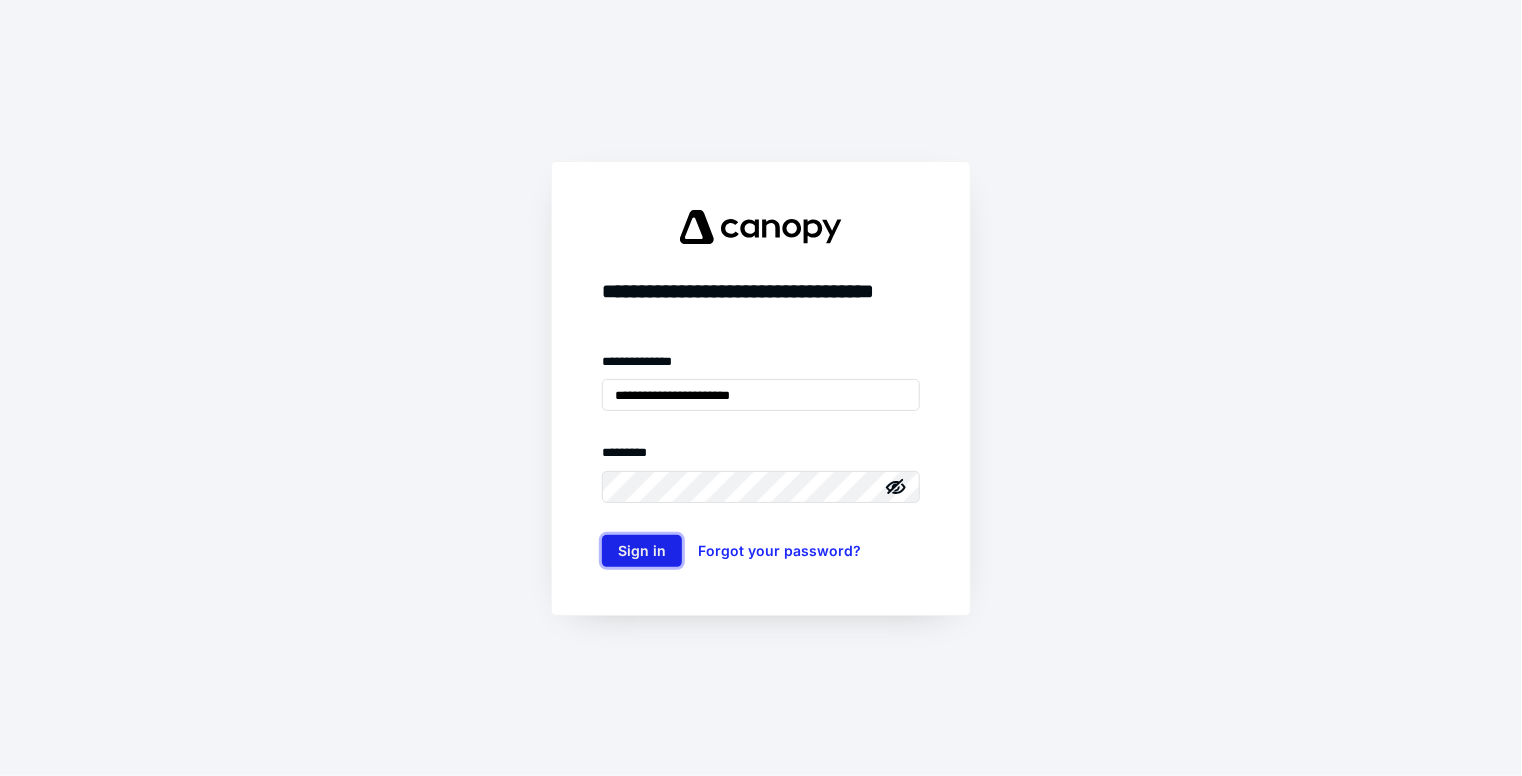 click on "Sign in" at bounding box center [642, 551] 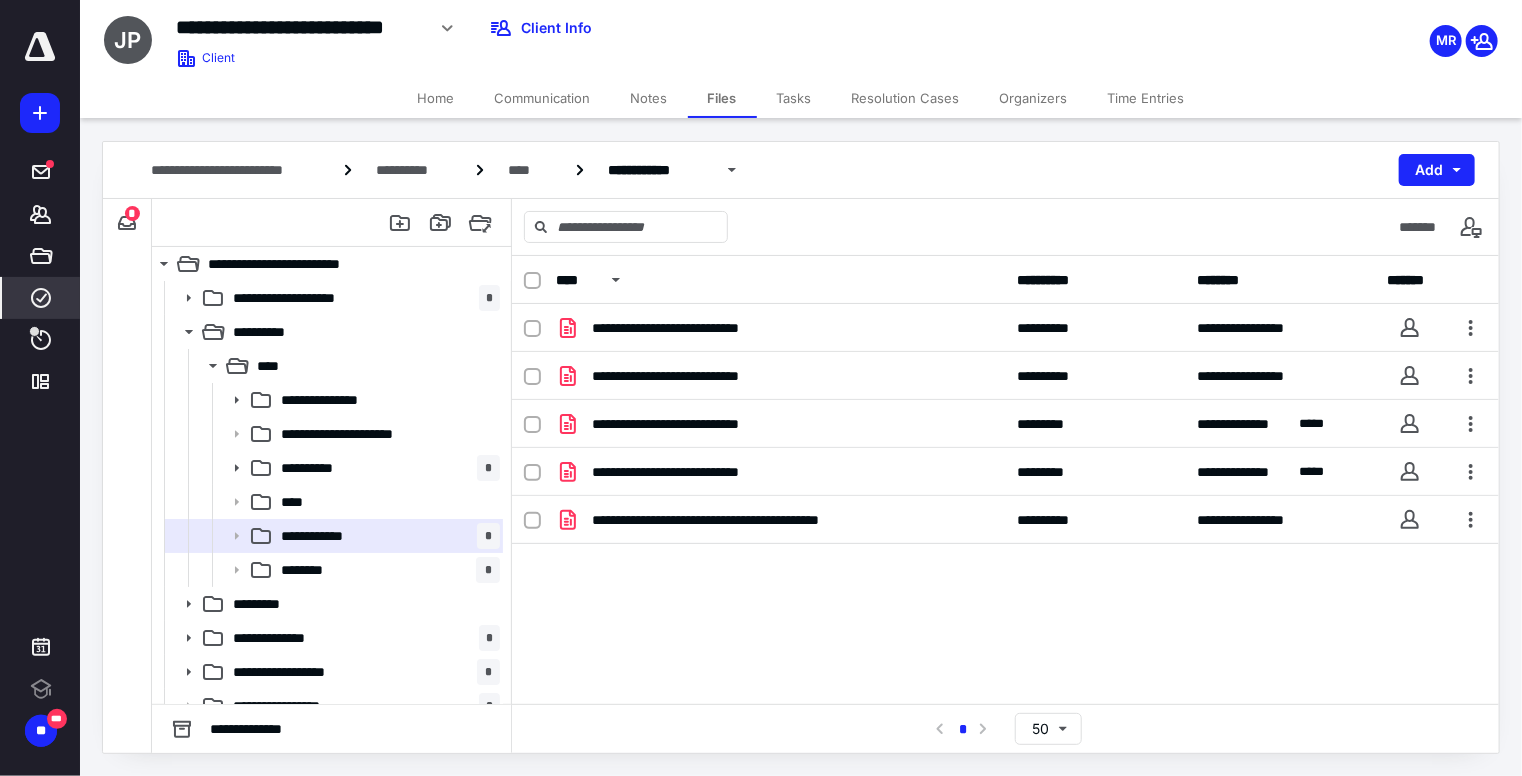 scroll, scrollTop: 0, scrollLeft: 0, axis: both 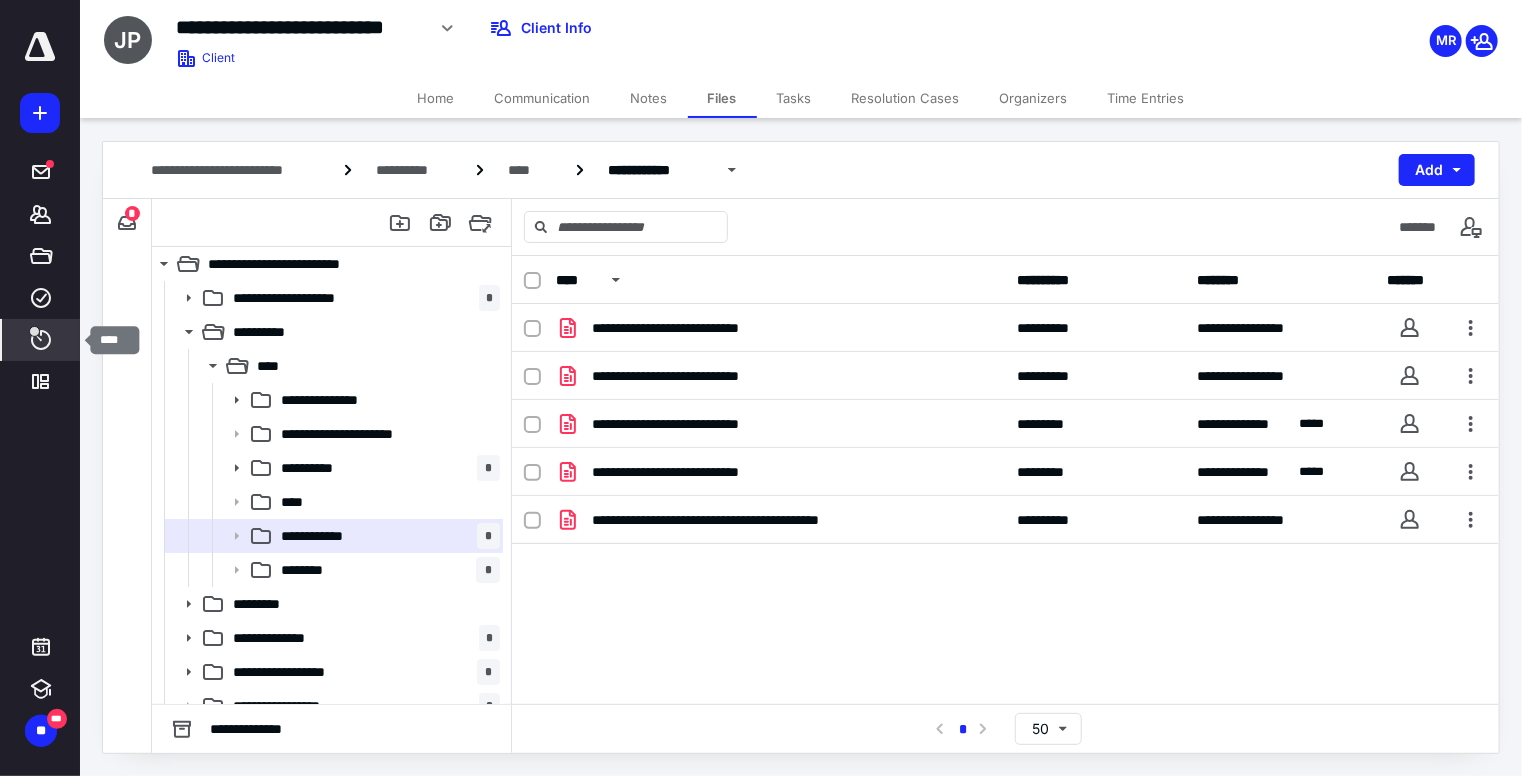 click 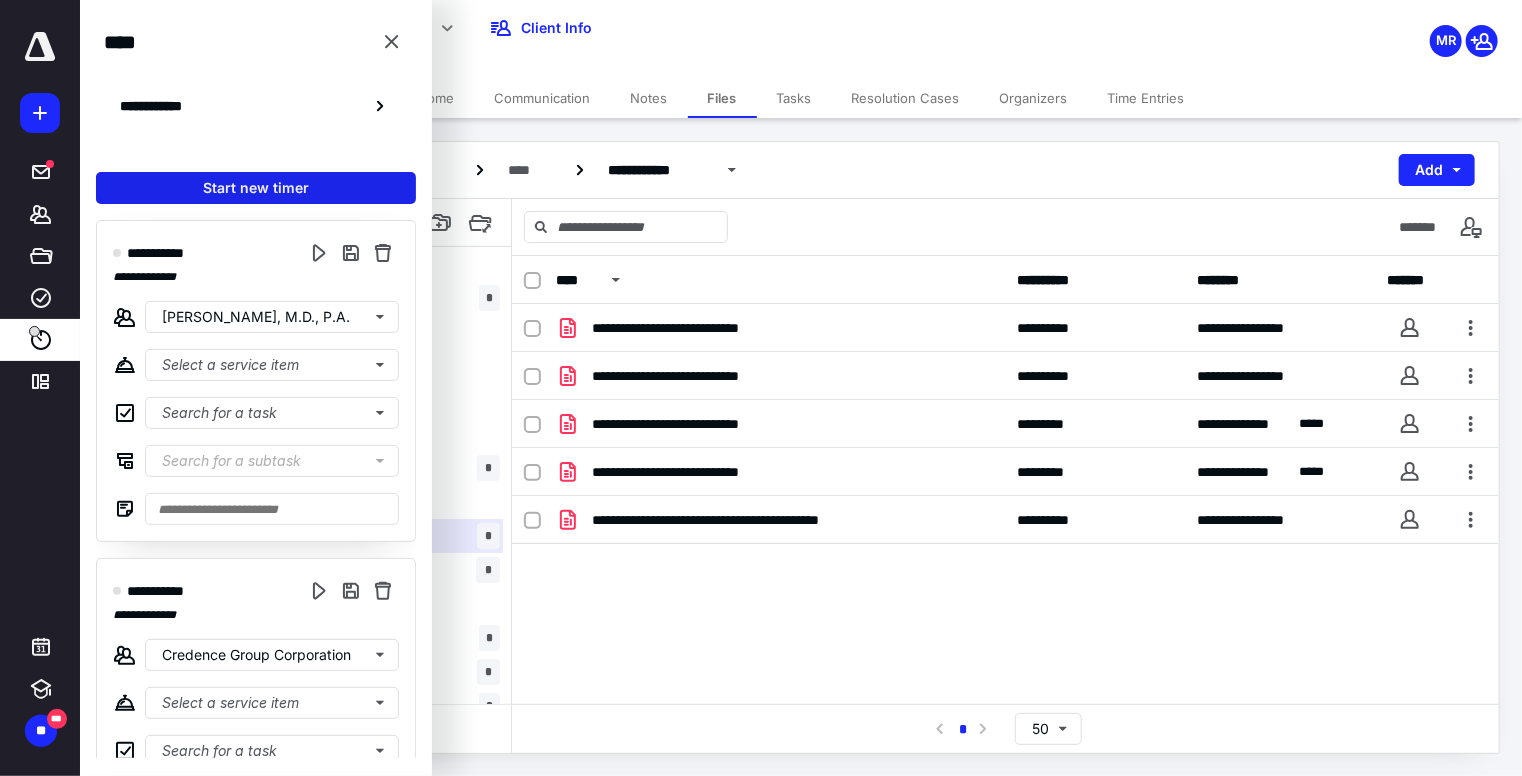 click on "Start new timer" at bounding box center [256, 188] 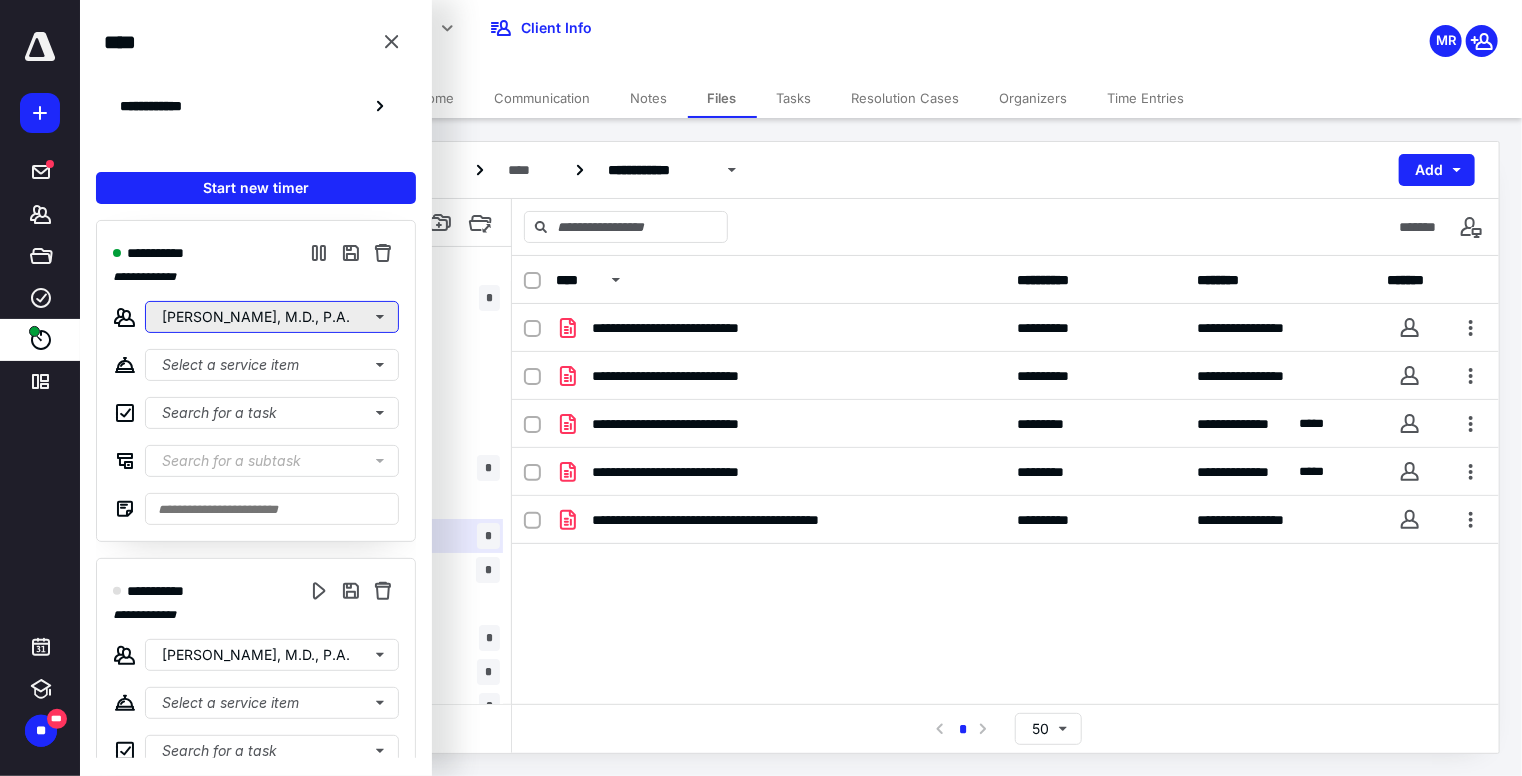 click on "[PERSON_NAME], M.D., P.A." at bounding box center [272, 317] 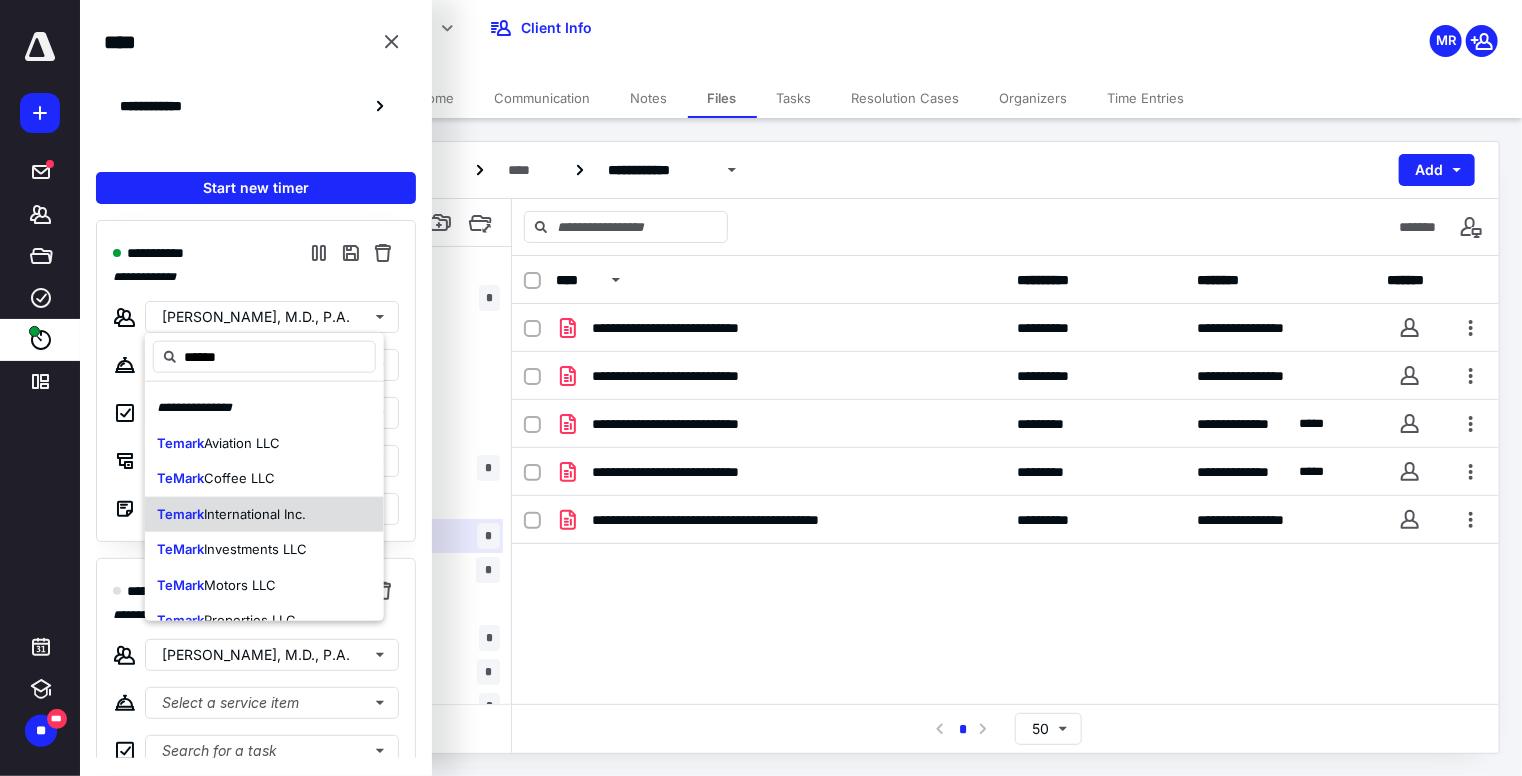 click on "International Inc." at bounding box center (255, 513) 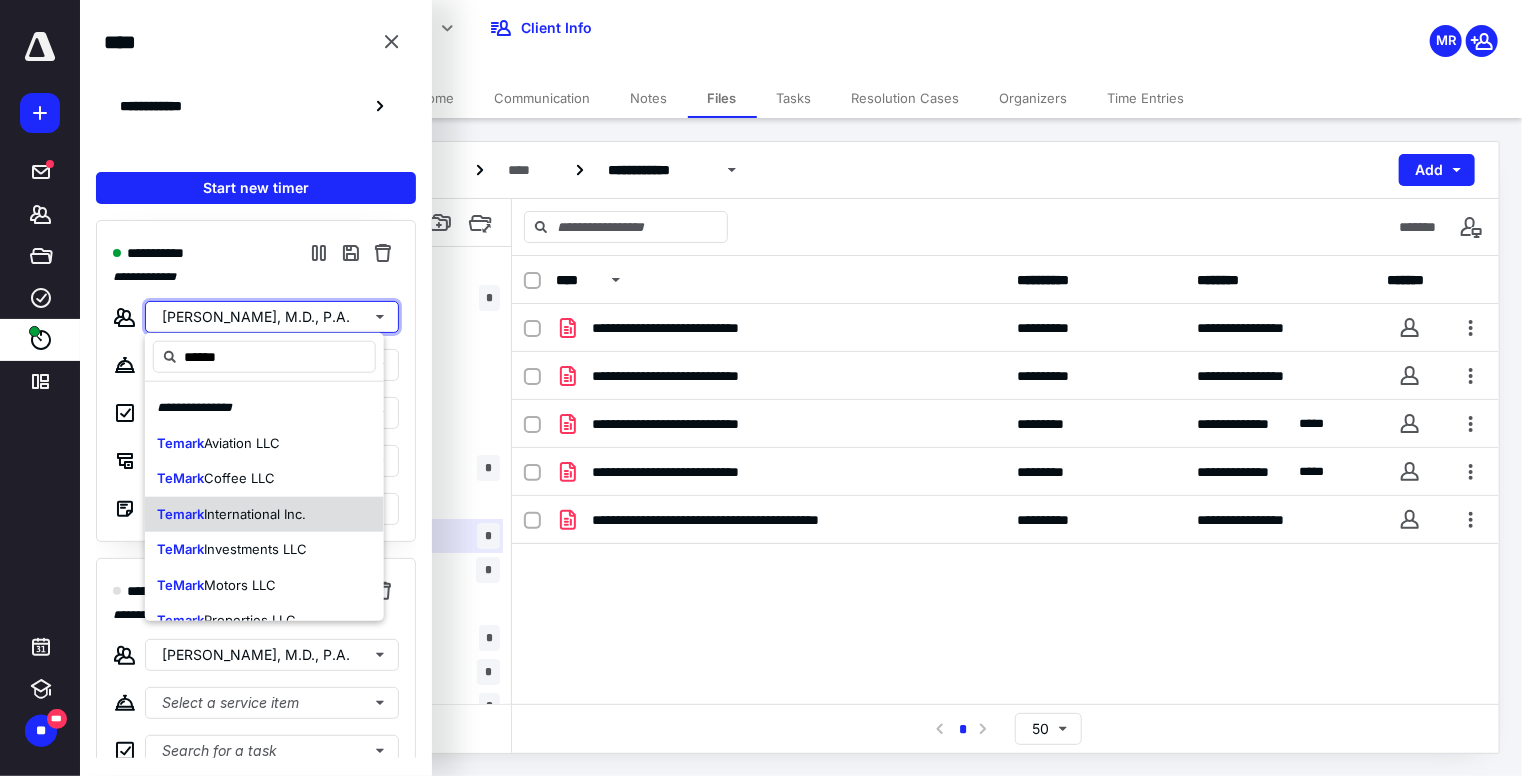 type 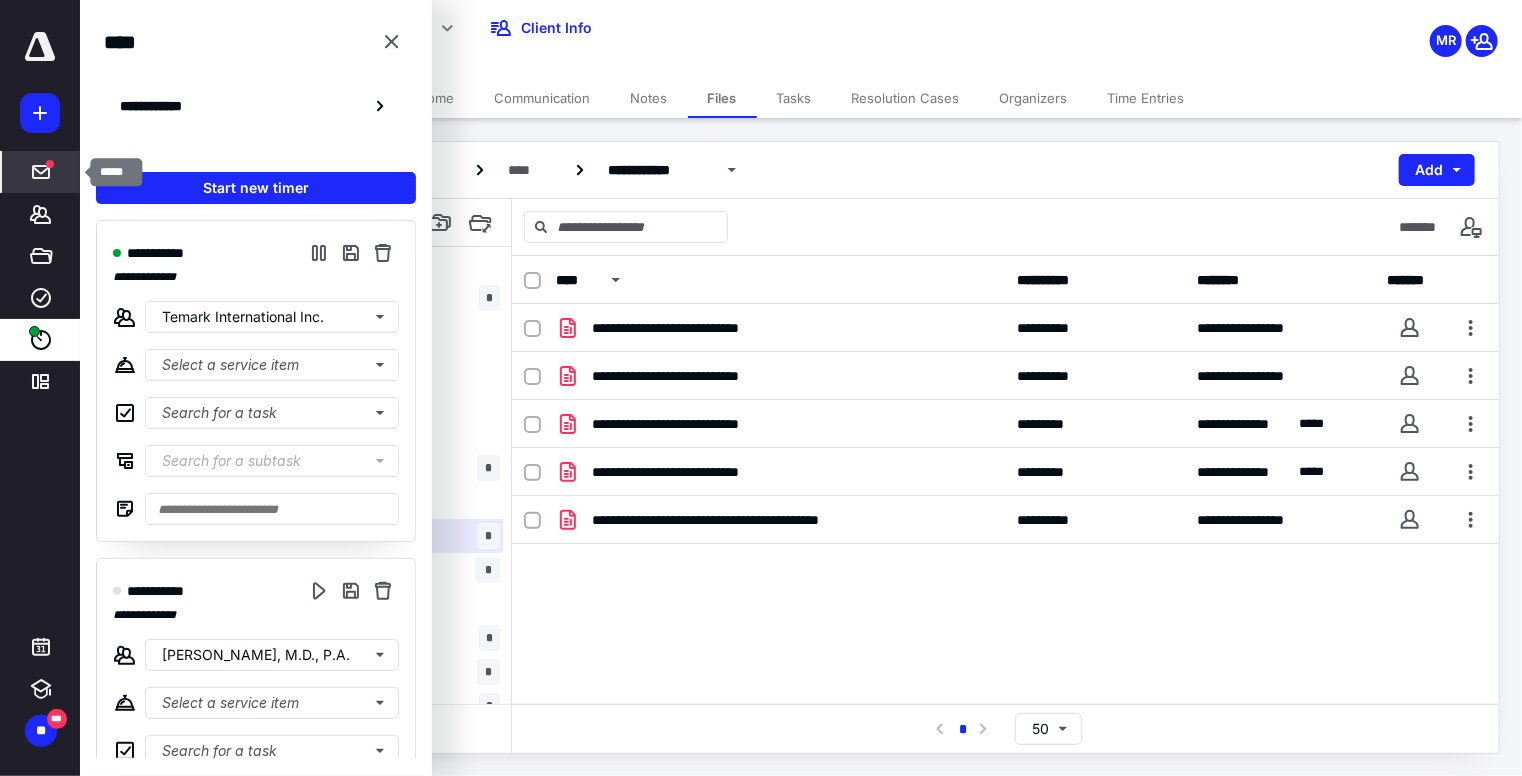 click 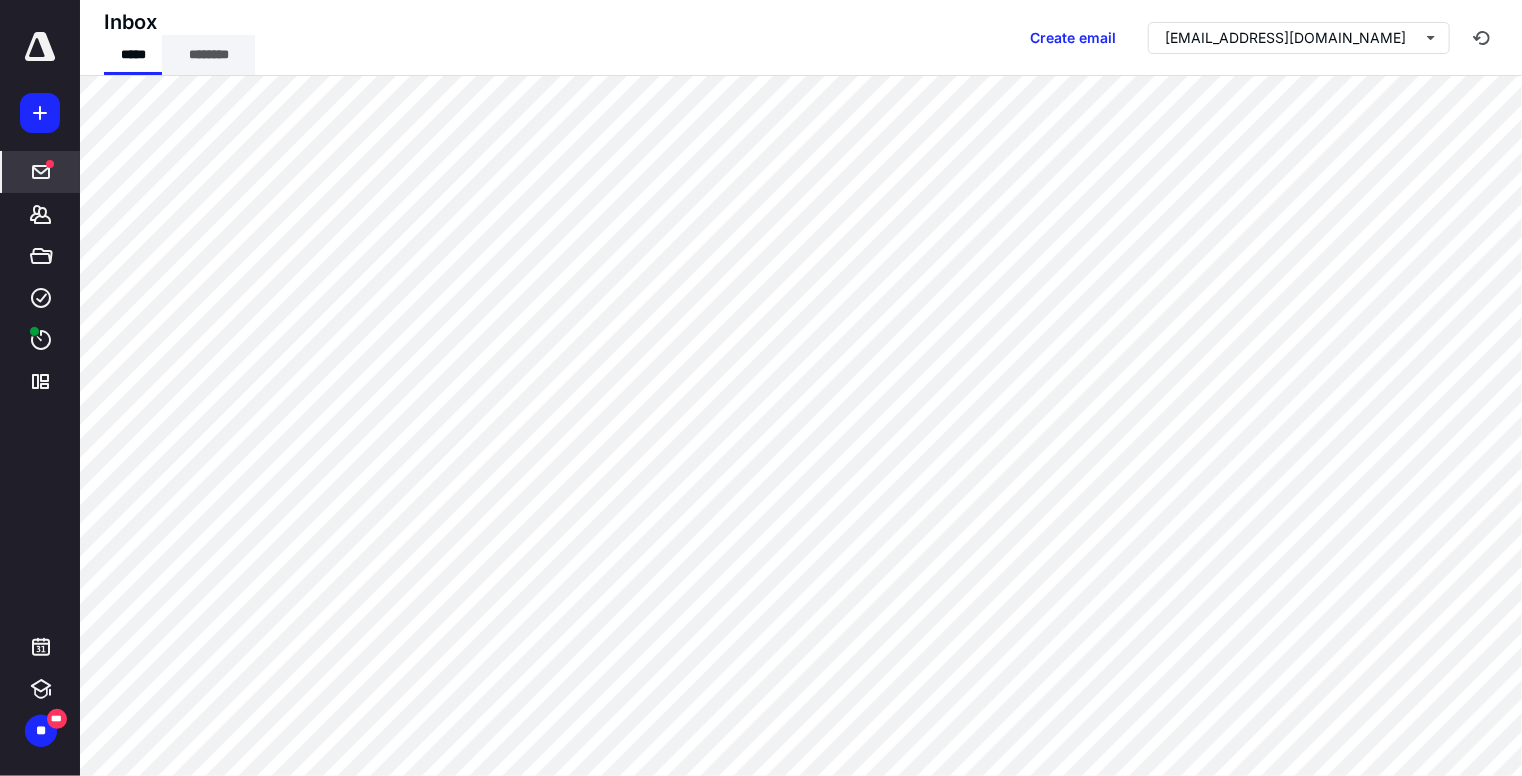 click on "********" at bounding box center (208, 55) 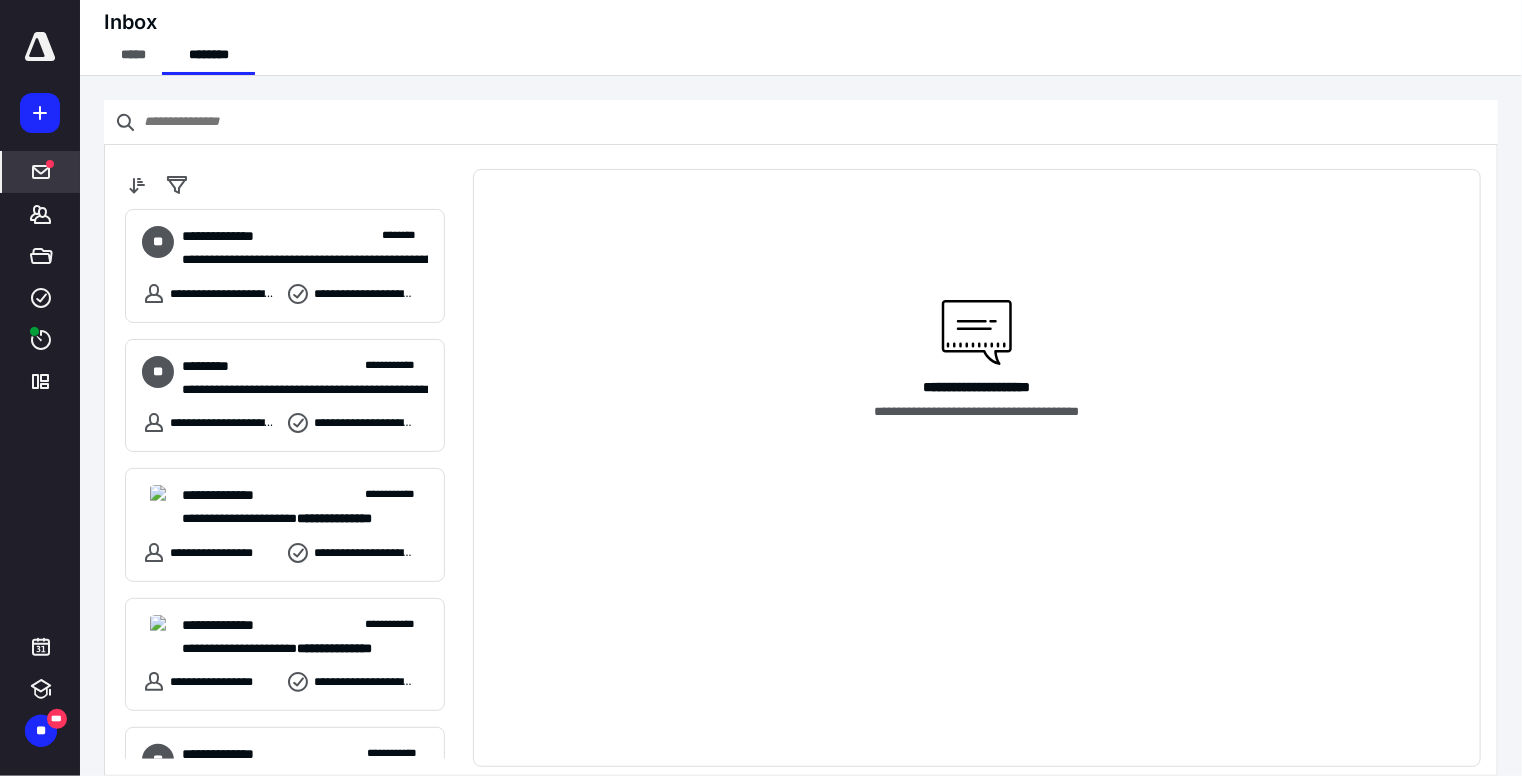 scroll, scrollTop: 484, scrollLeft: 0, axis: vertical 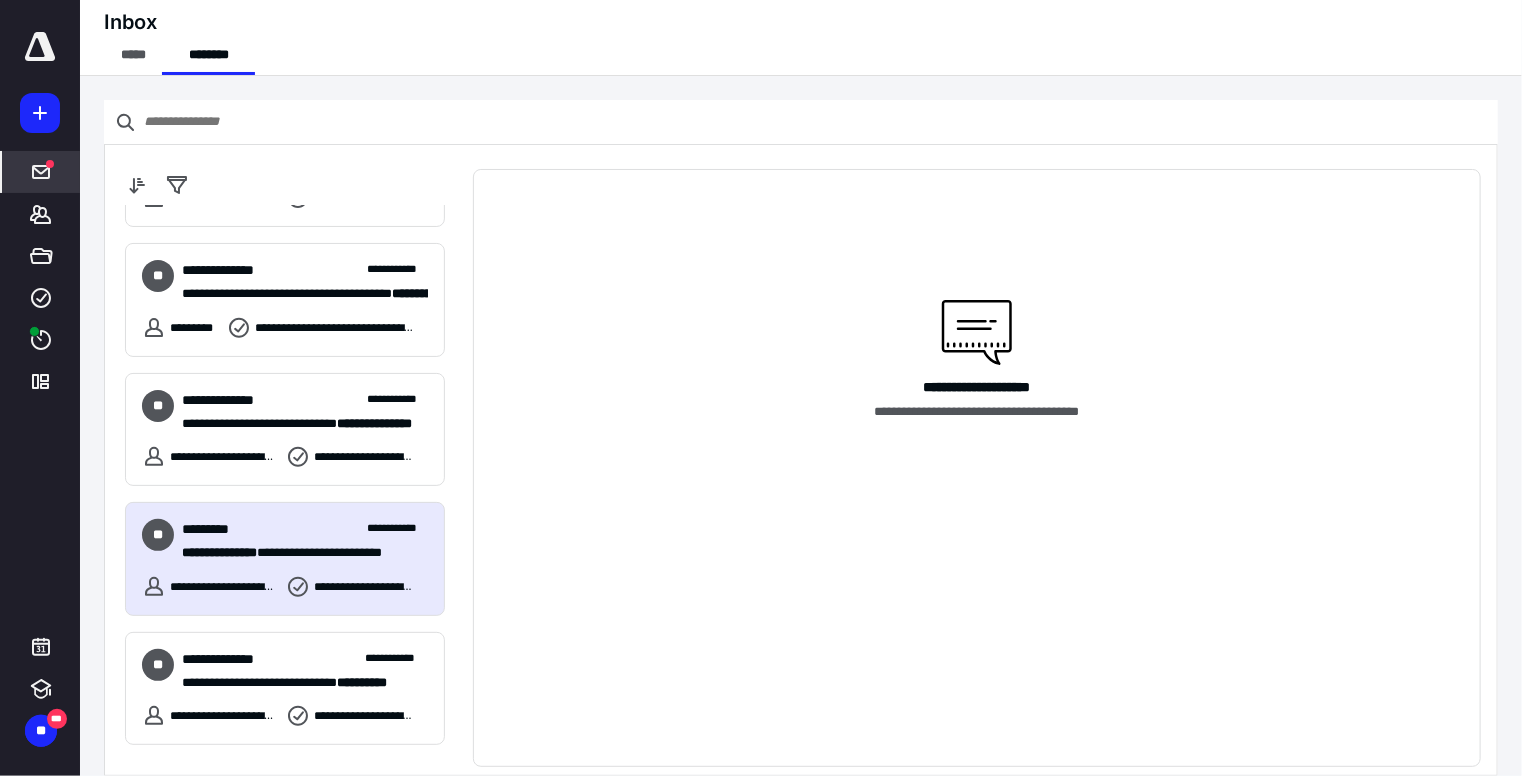 click on "**********" at bounding box center (305, 541) 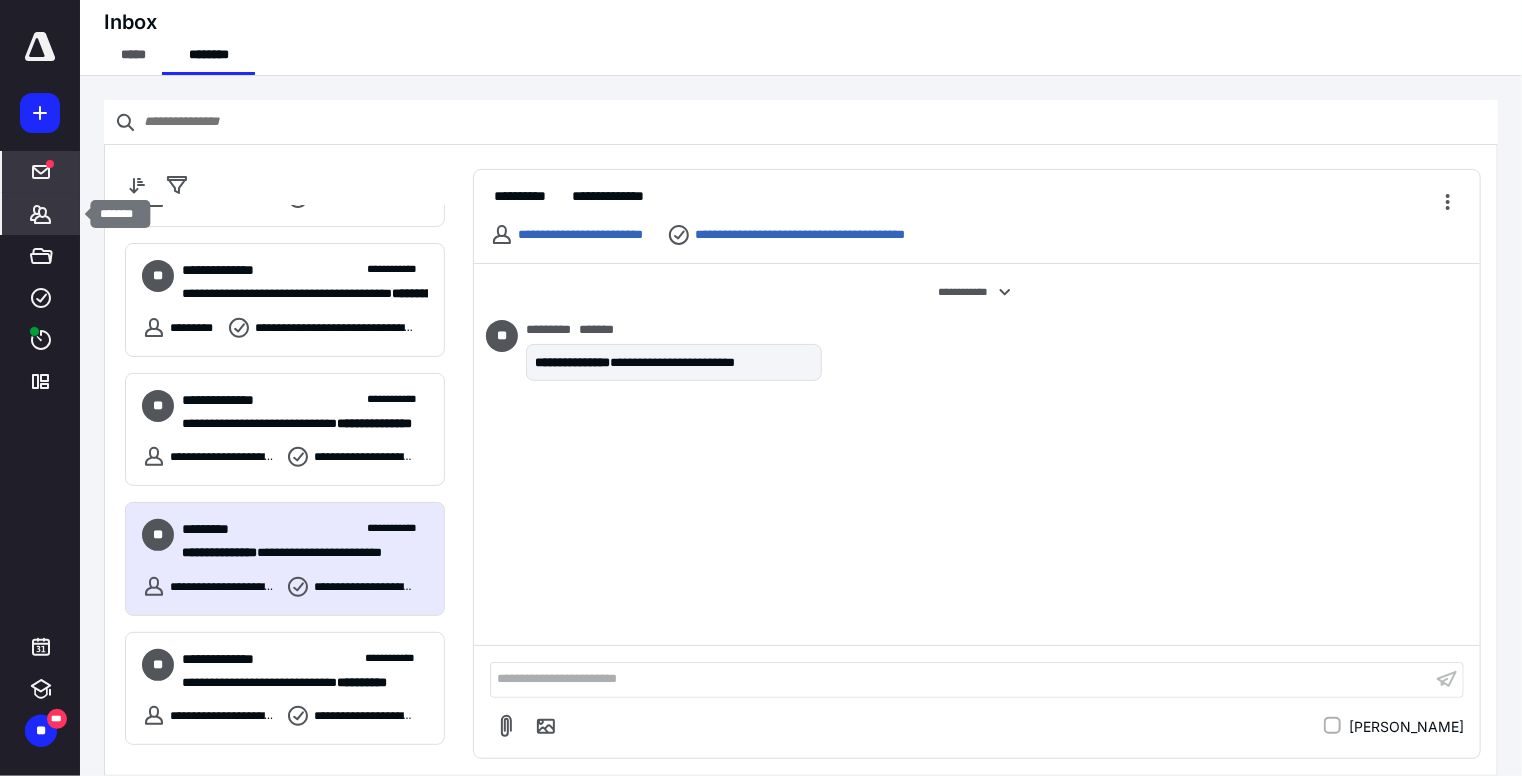 click 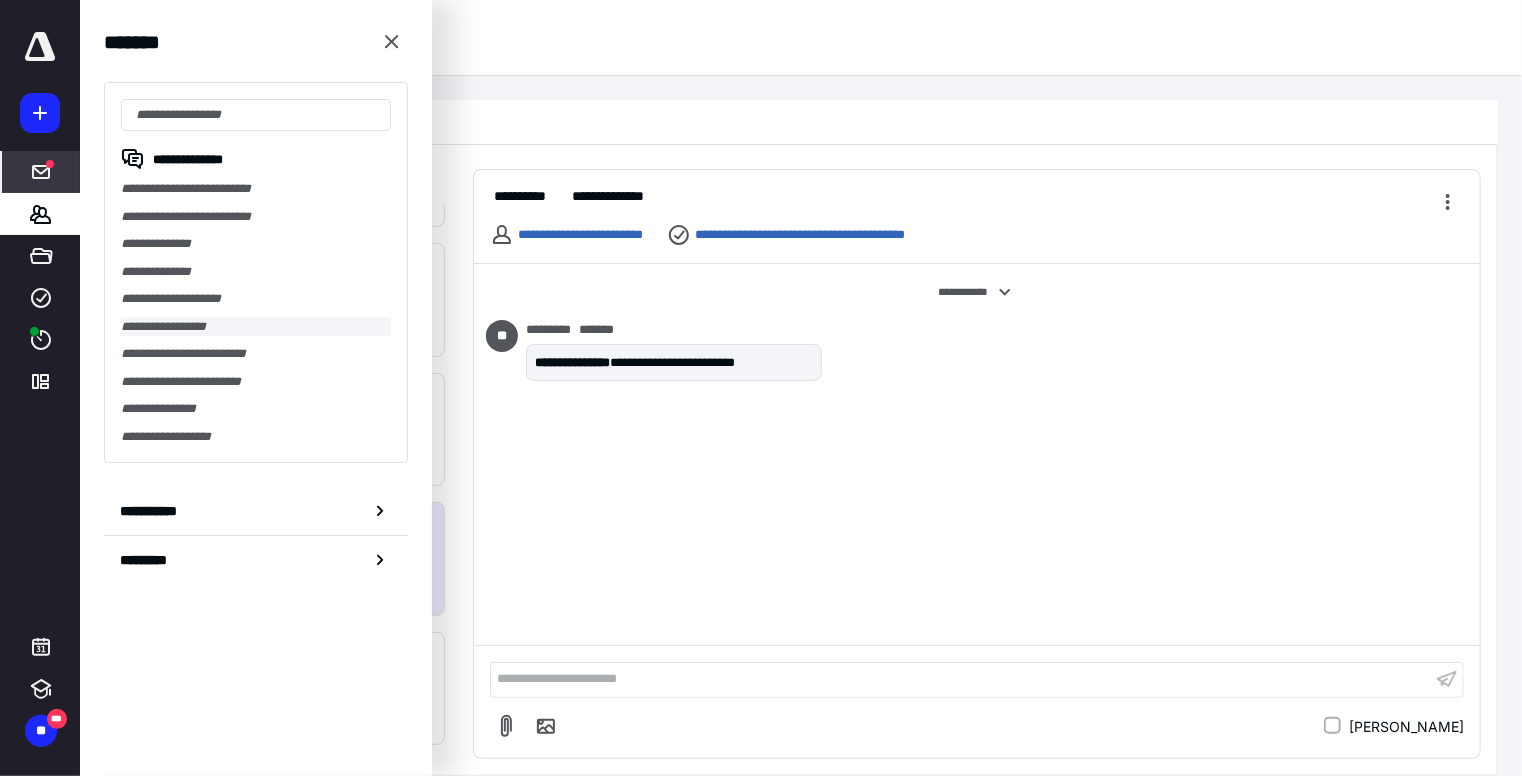 click on "**********" at bounding box center (256, 327) 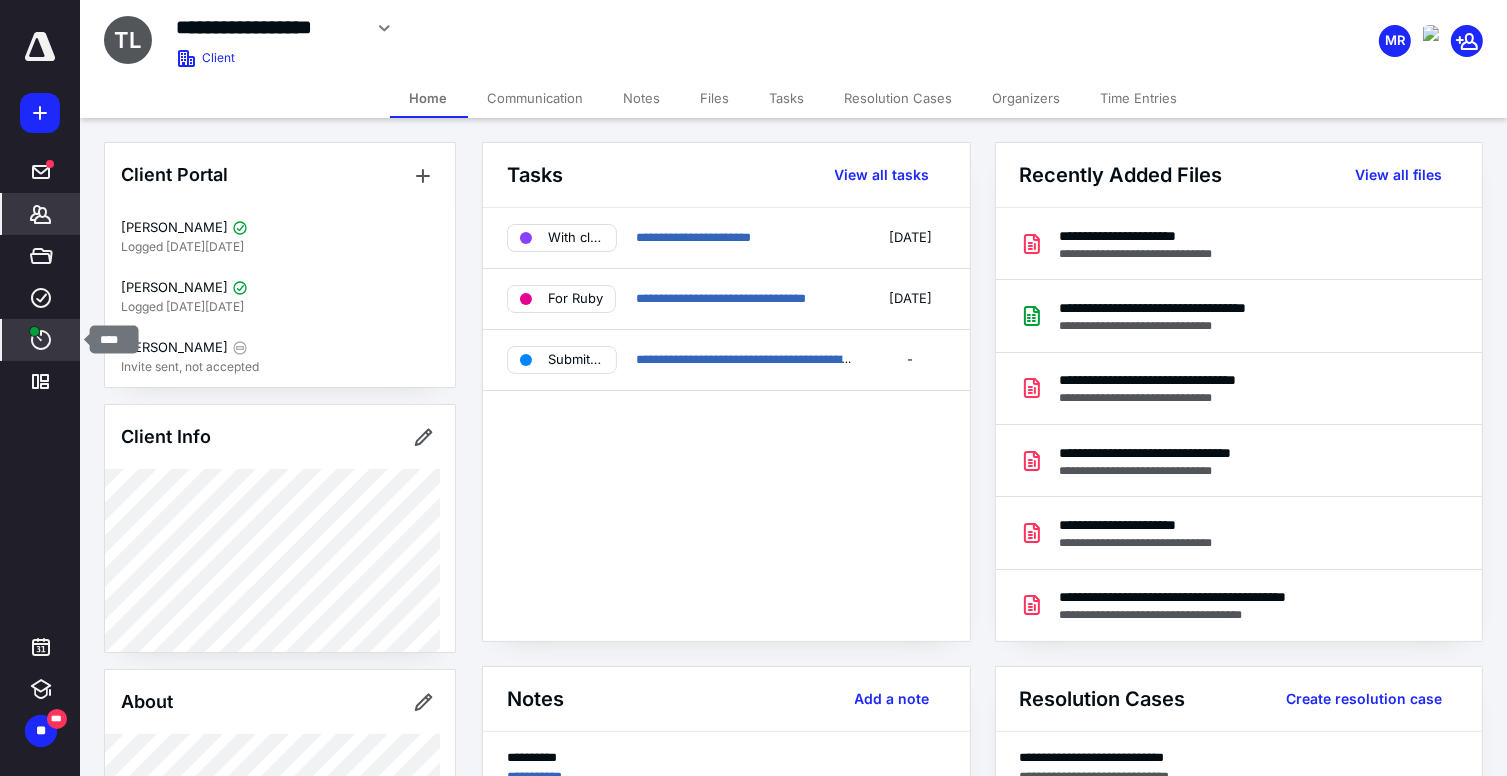 click on "****" at bounding box center (41, 340) 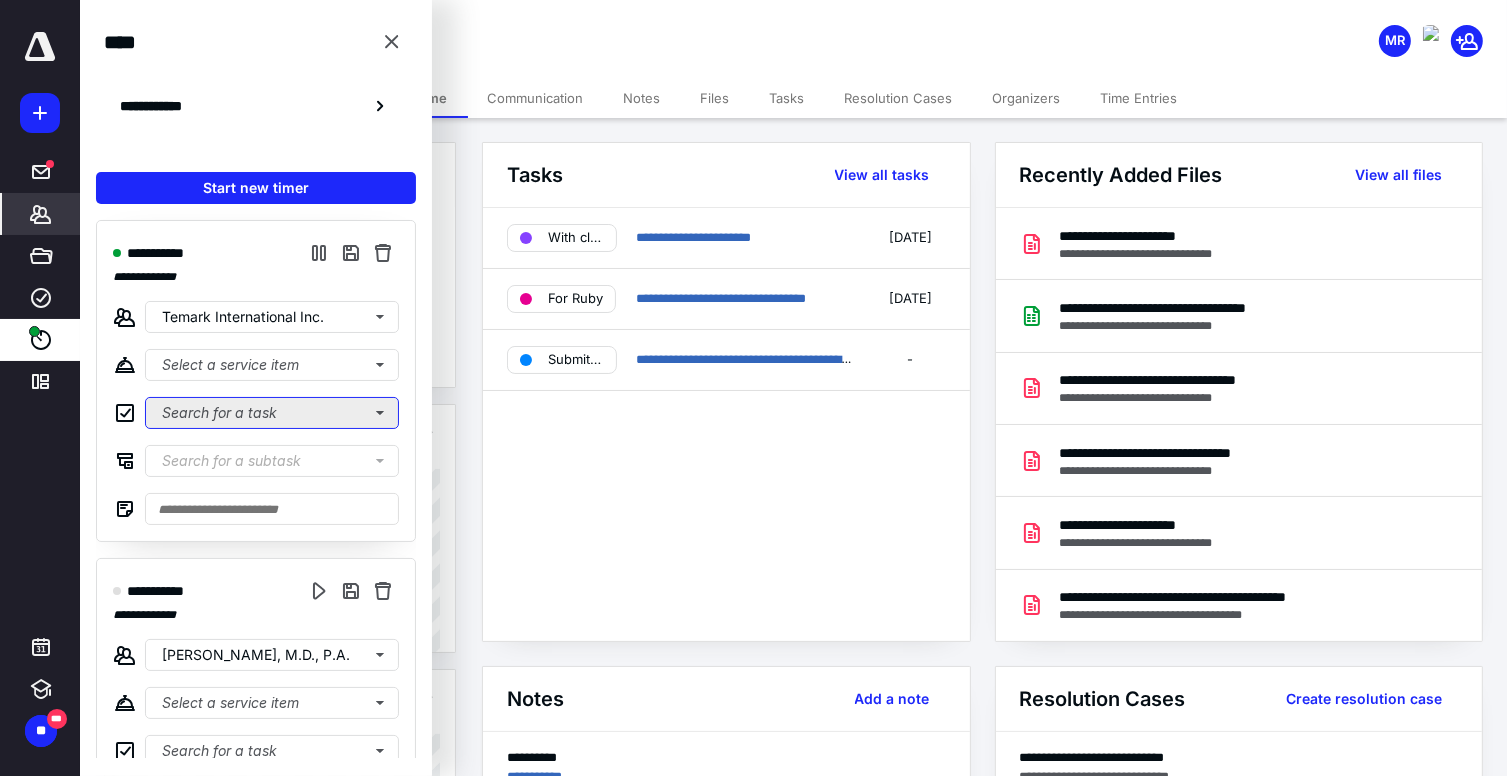 click on "Search for a task" at bounding box center [272, 413] 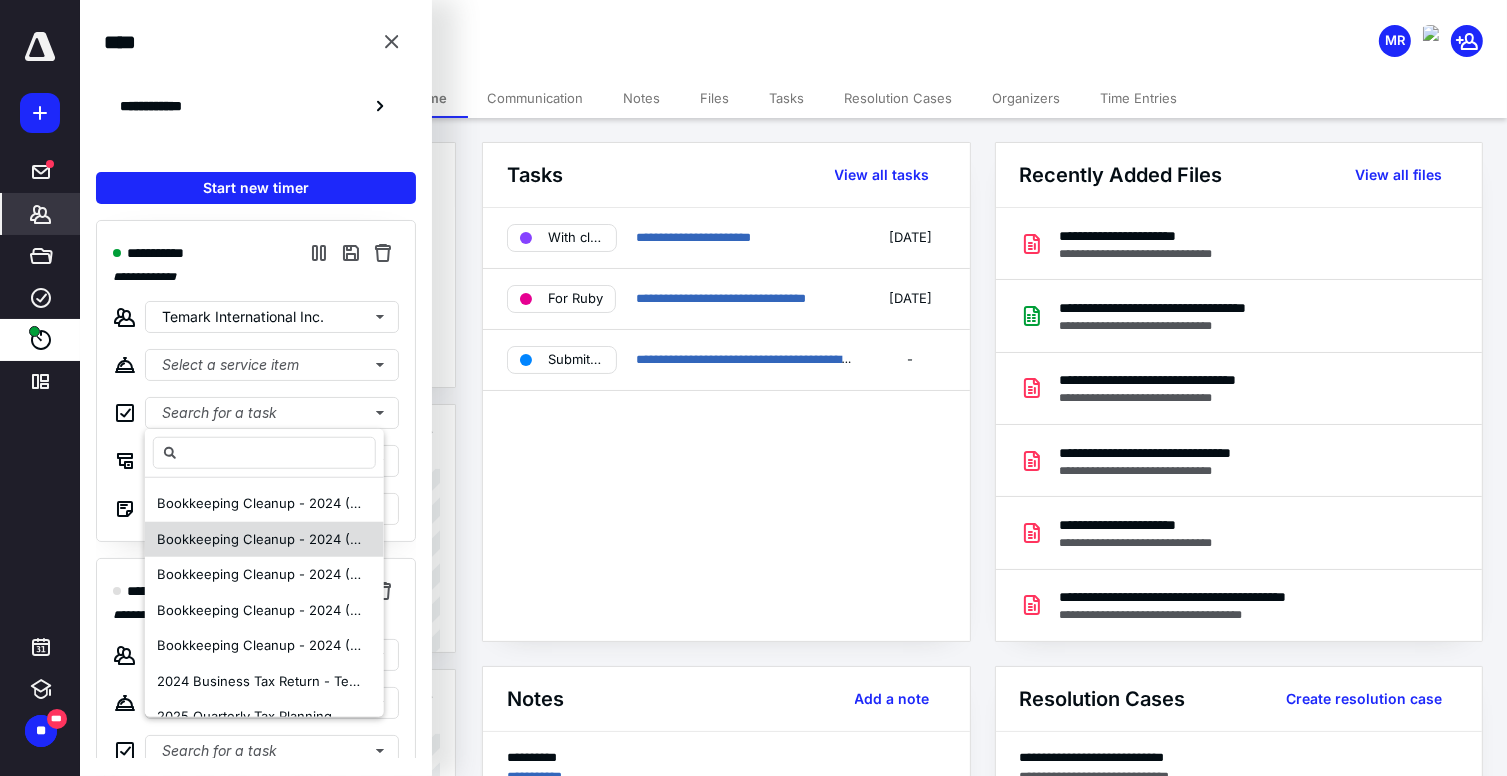 click on "Bookkeeping Cleanup - 2024 (TeMark Coffee)" at bounding box center (302, 538) 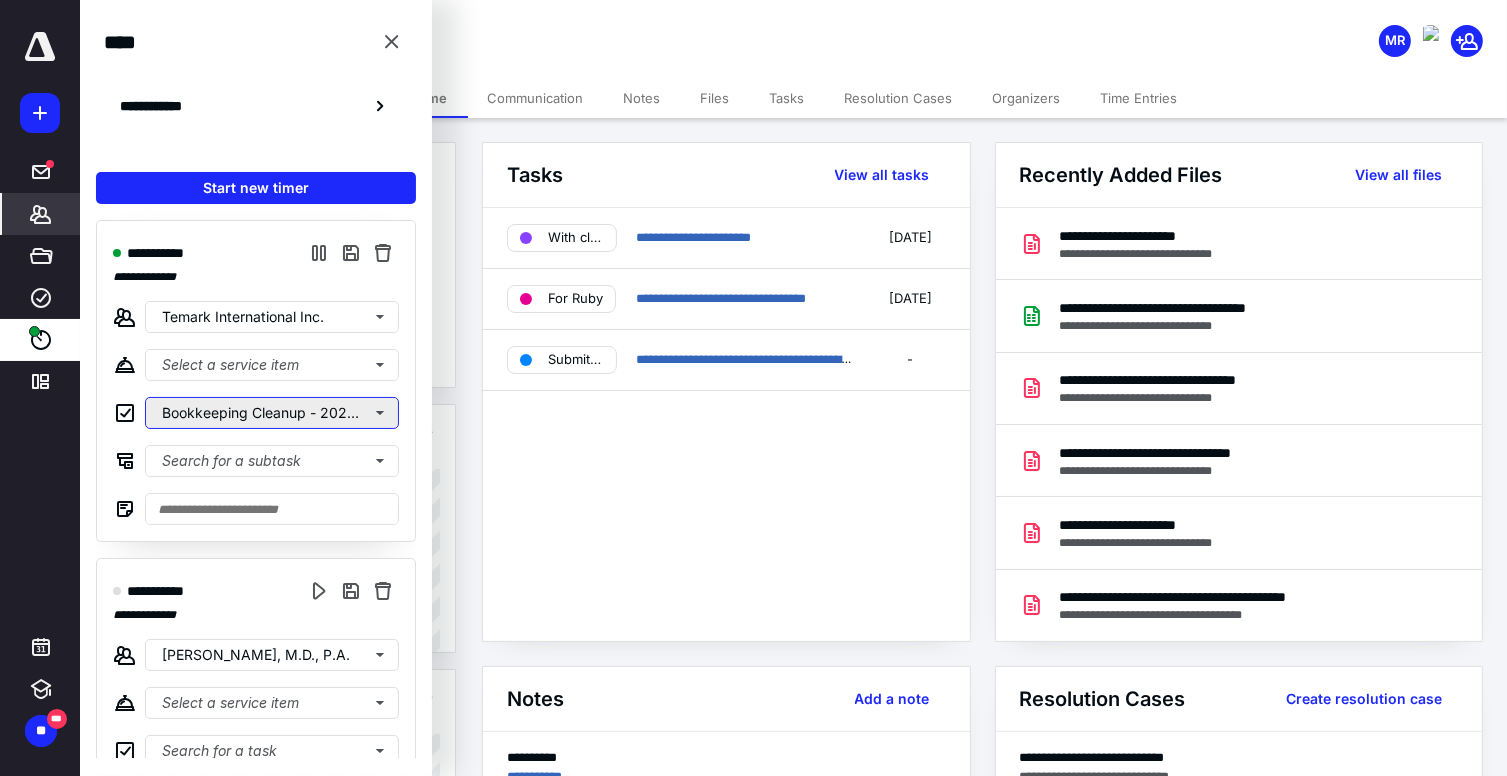 click on "Bookkeeping Cleanup - 2024 (TeMark Coffee)" at bounding box center [272, 413] 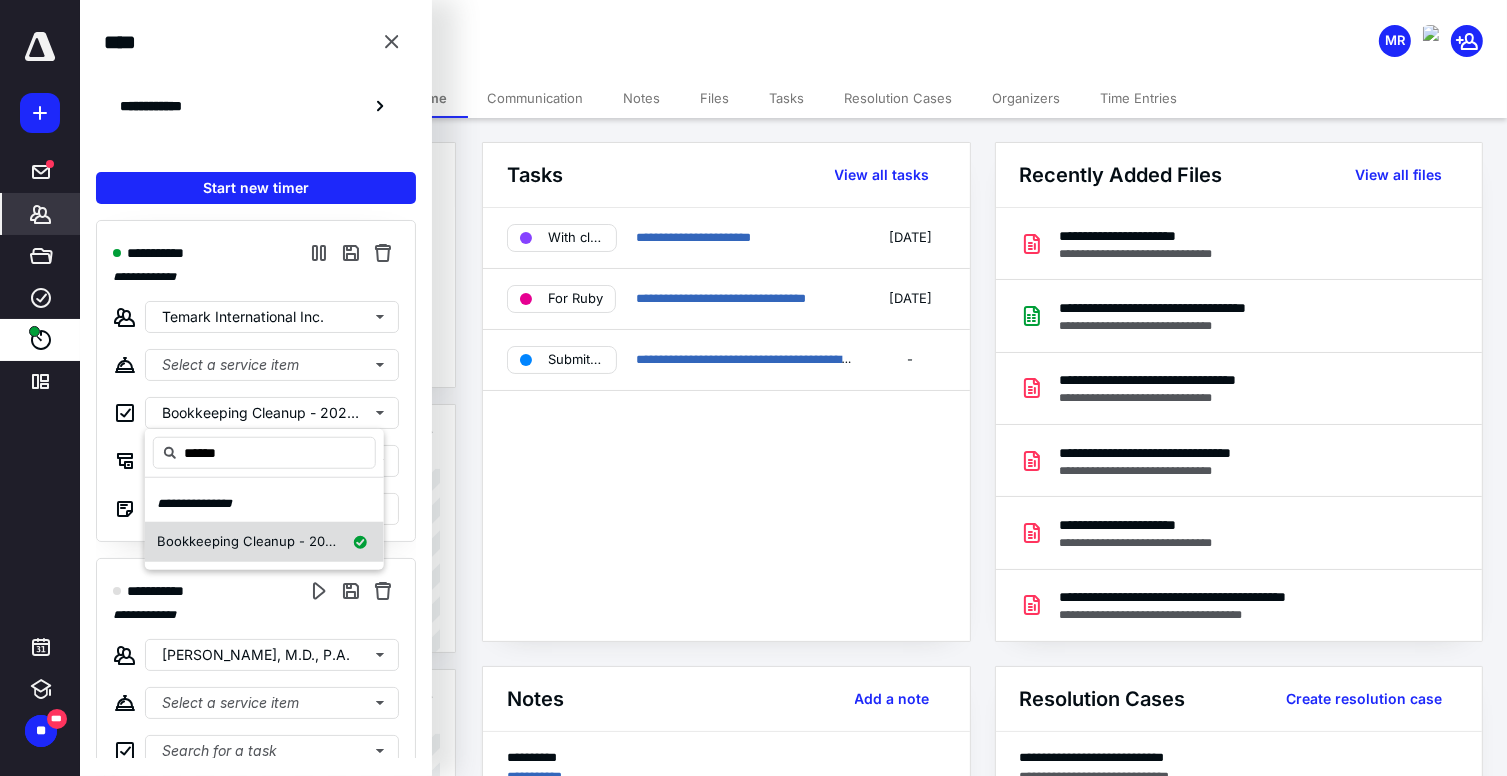 click on "Bookkeeping Cleanup - 2024 ([GEOGRAPHIC_DATA]" at bounding box center [320, 541] 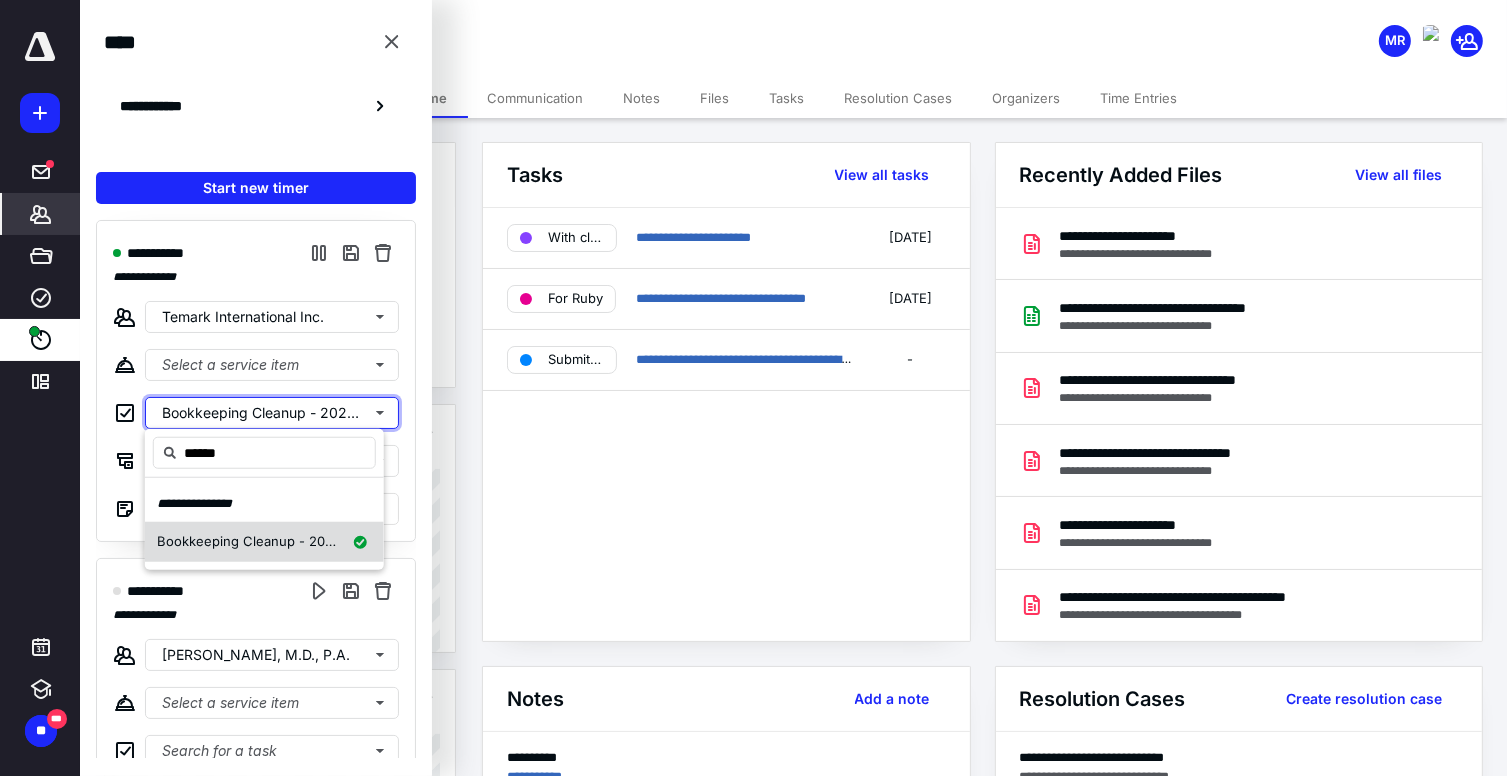 type 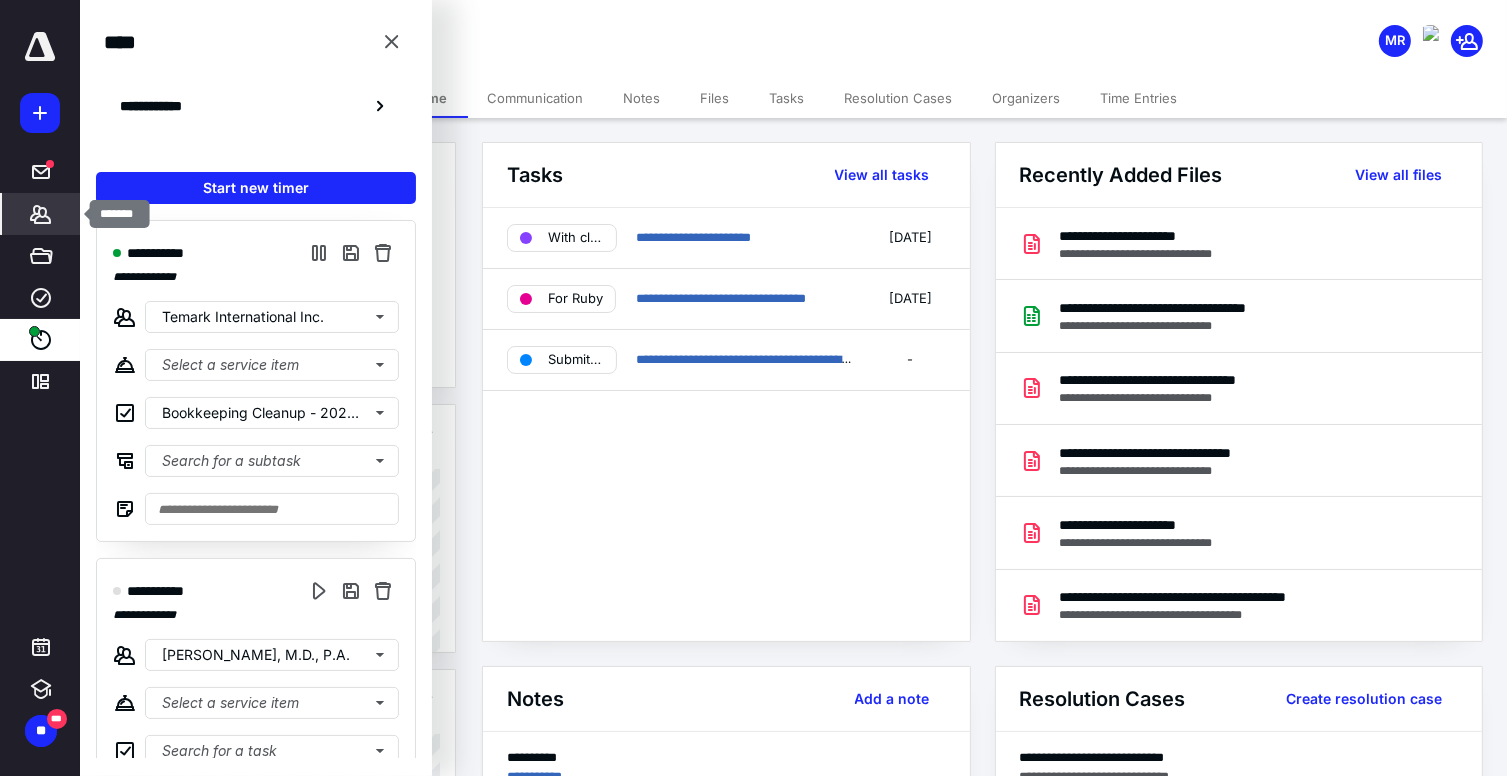 click 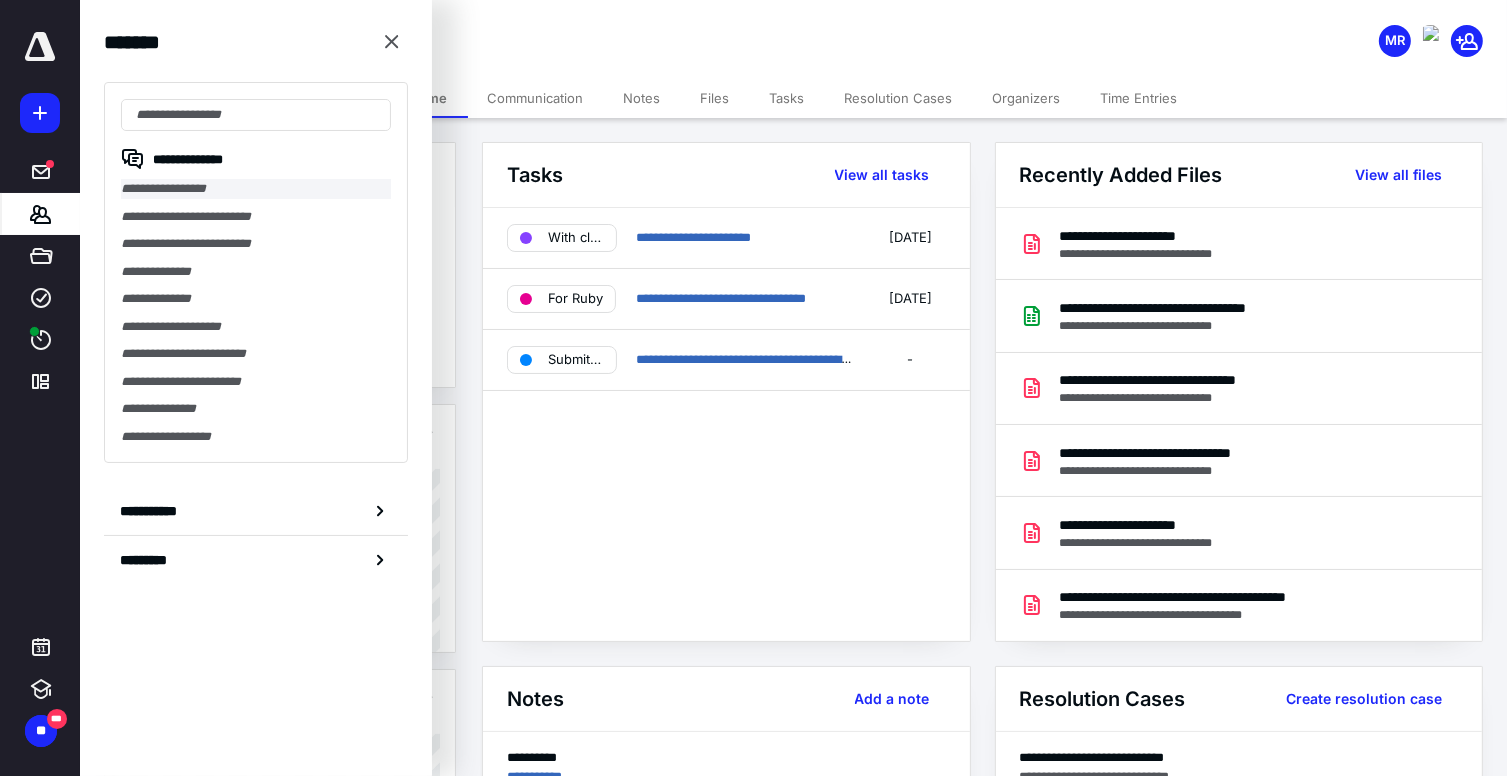click on "**********" at bounding box center (256, 189) 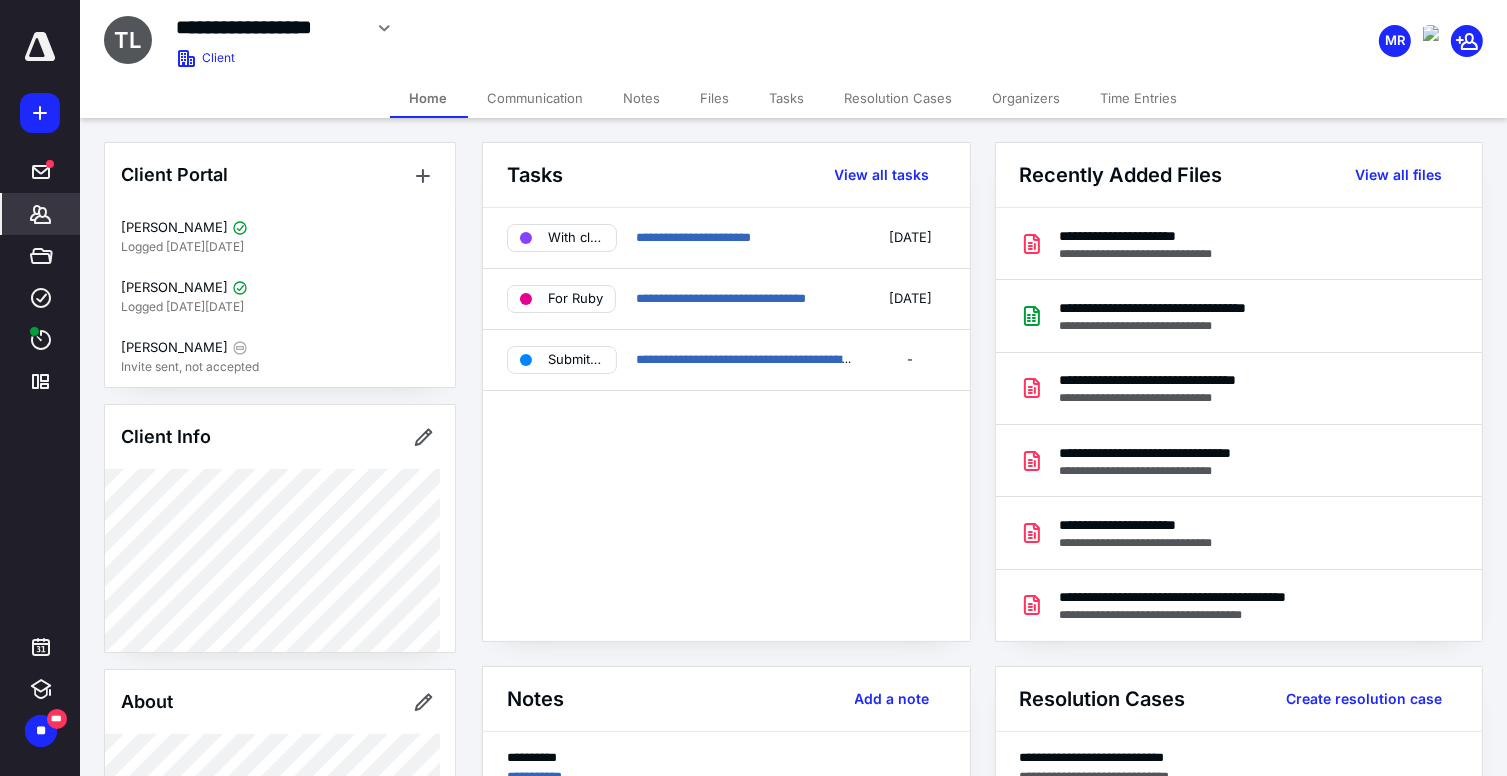 click on "Files" at bounding box center [715, 98] 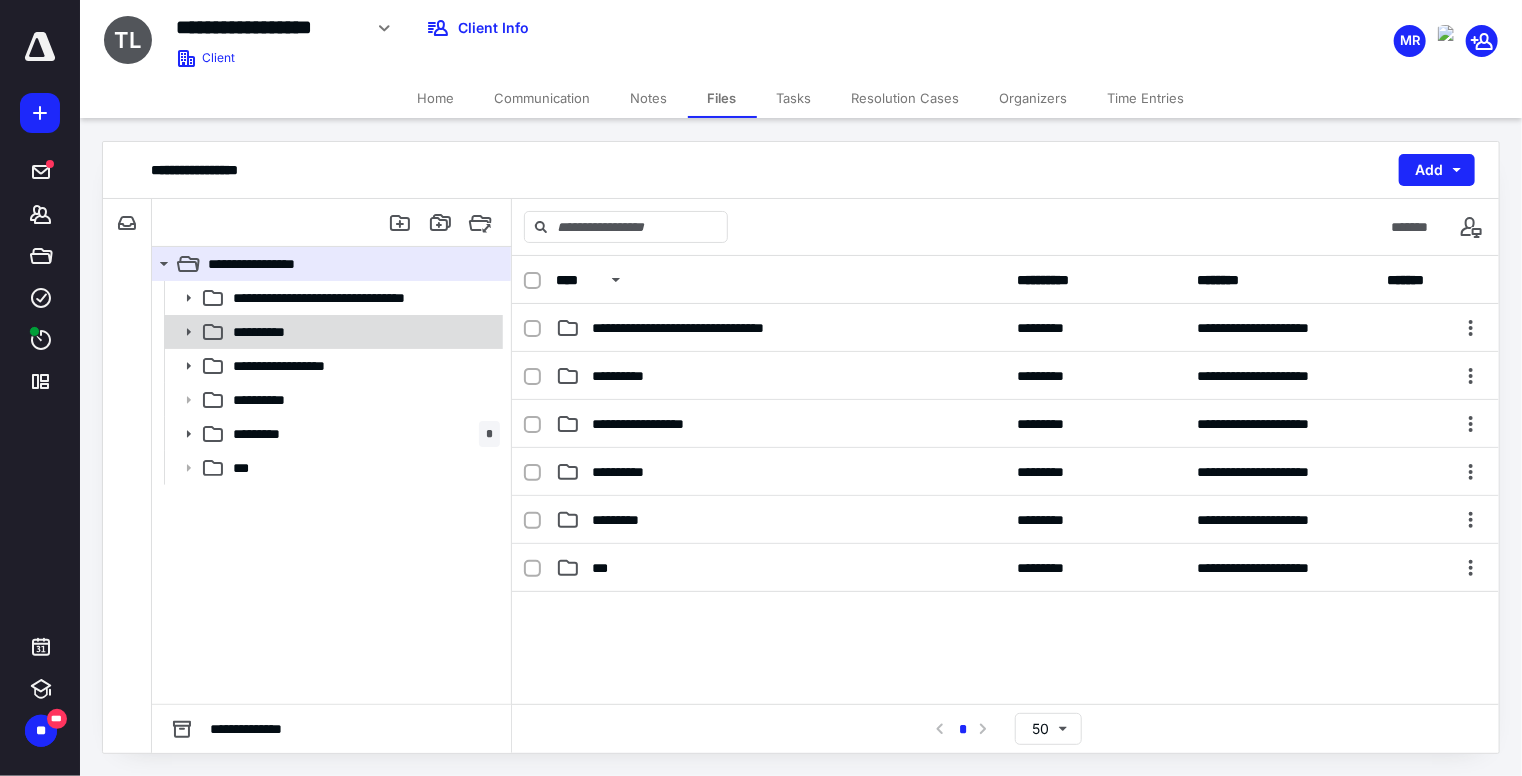 click 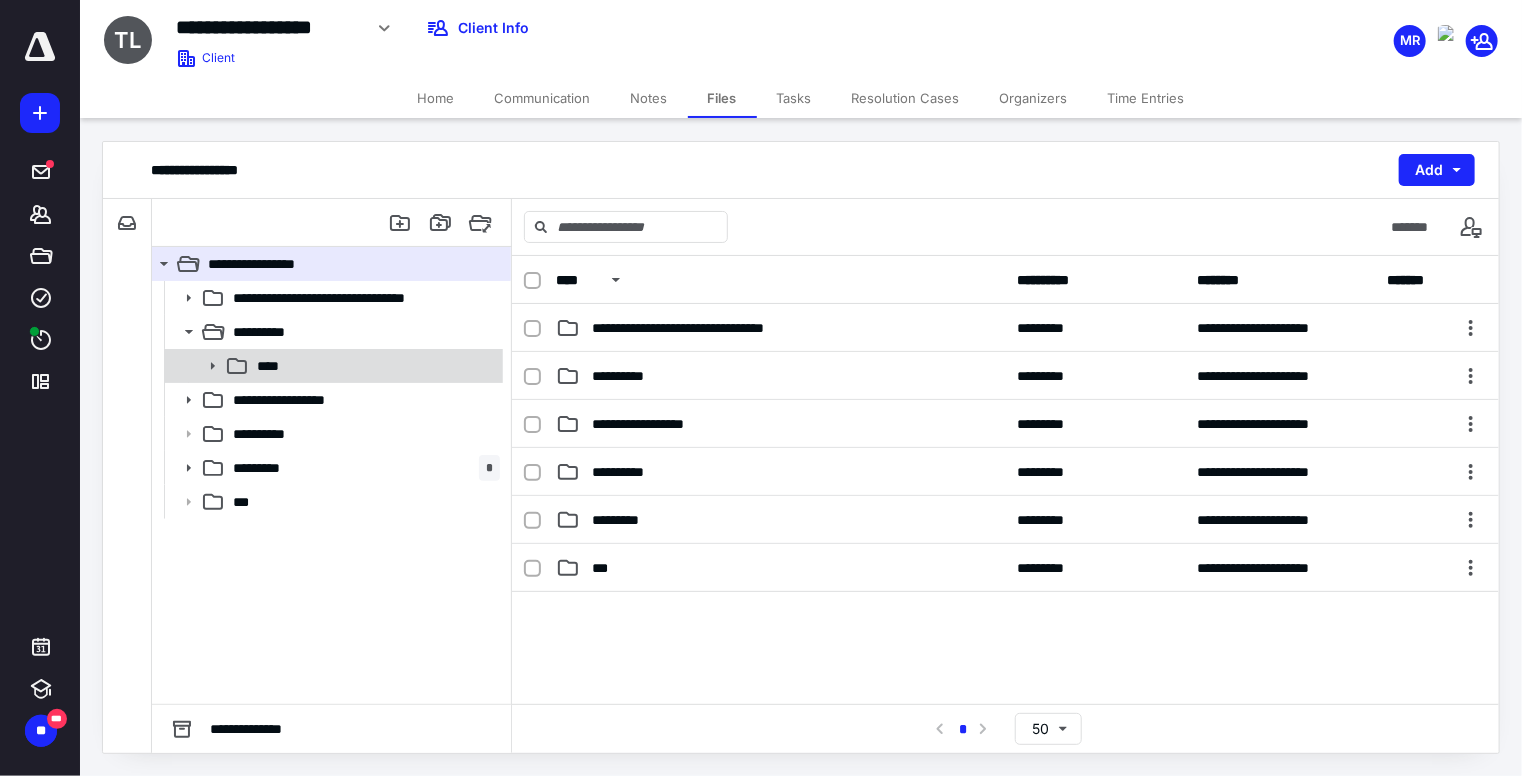 click 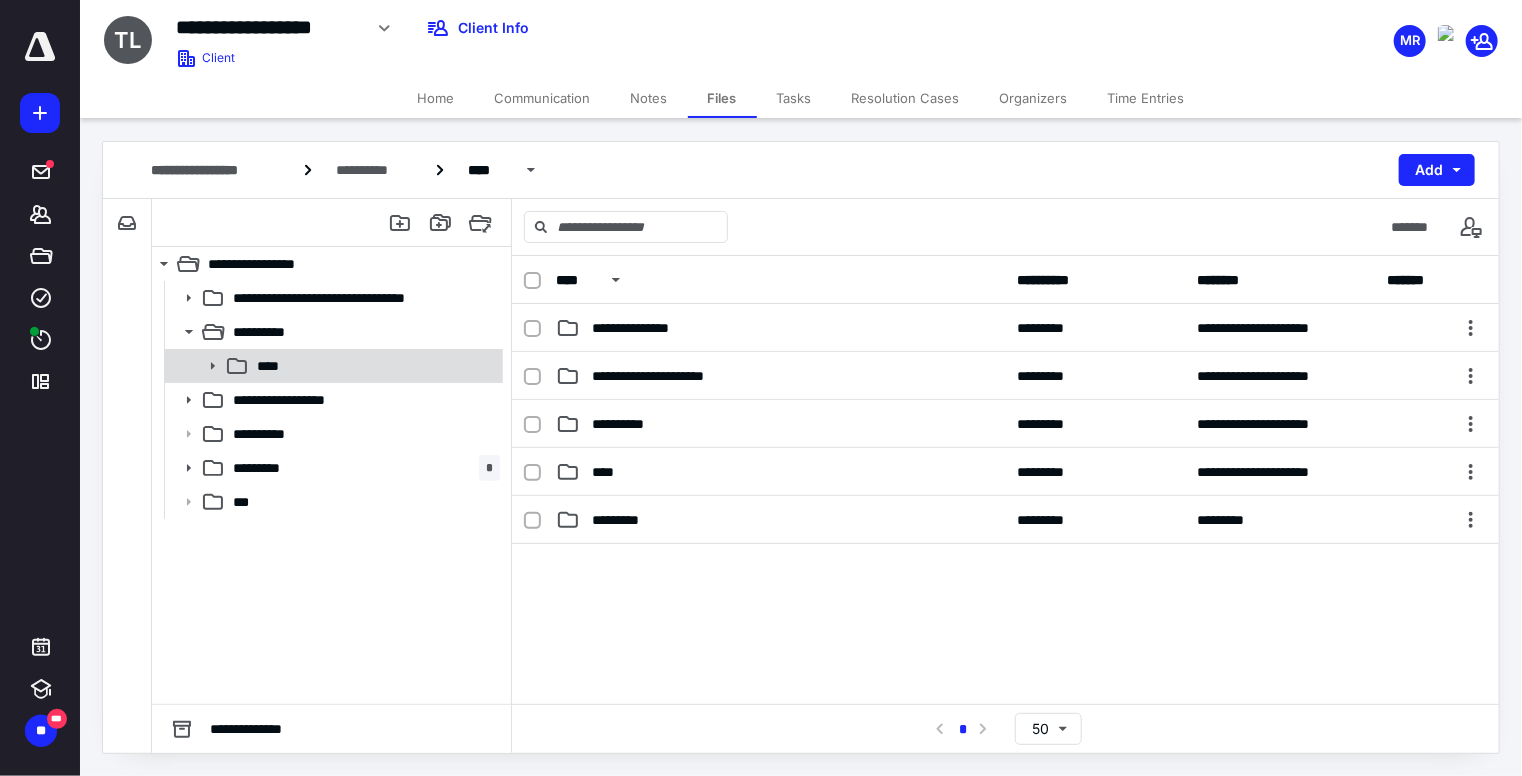 click 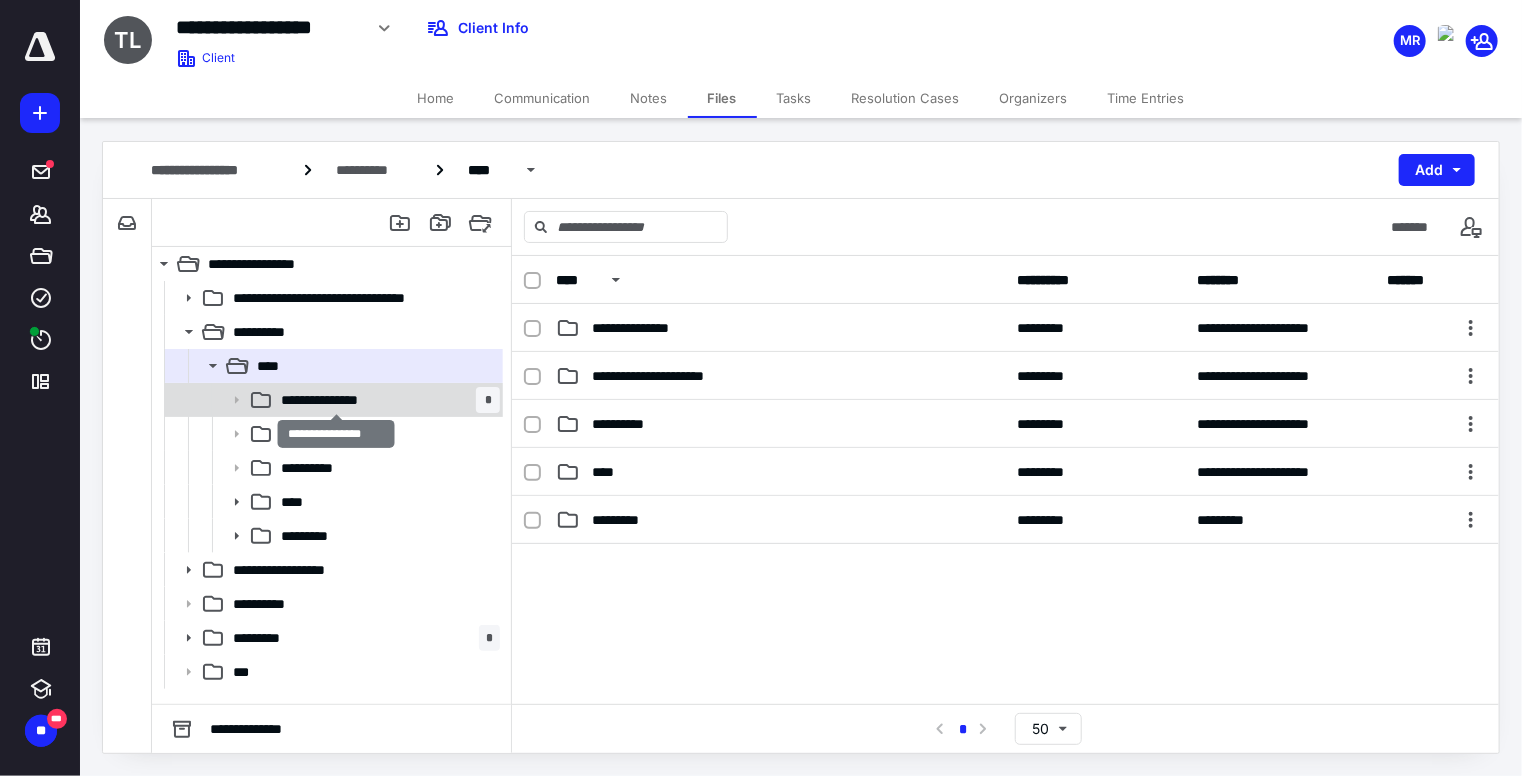click on "**********" at bounding box center [337, 400] 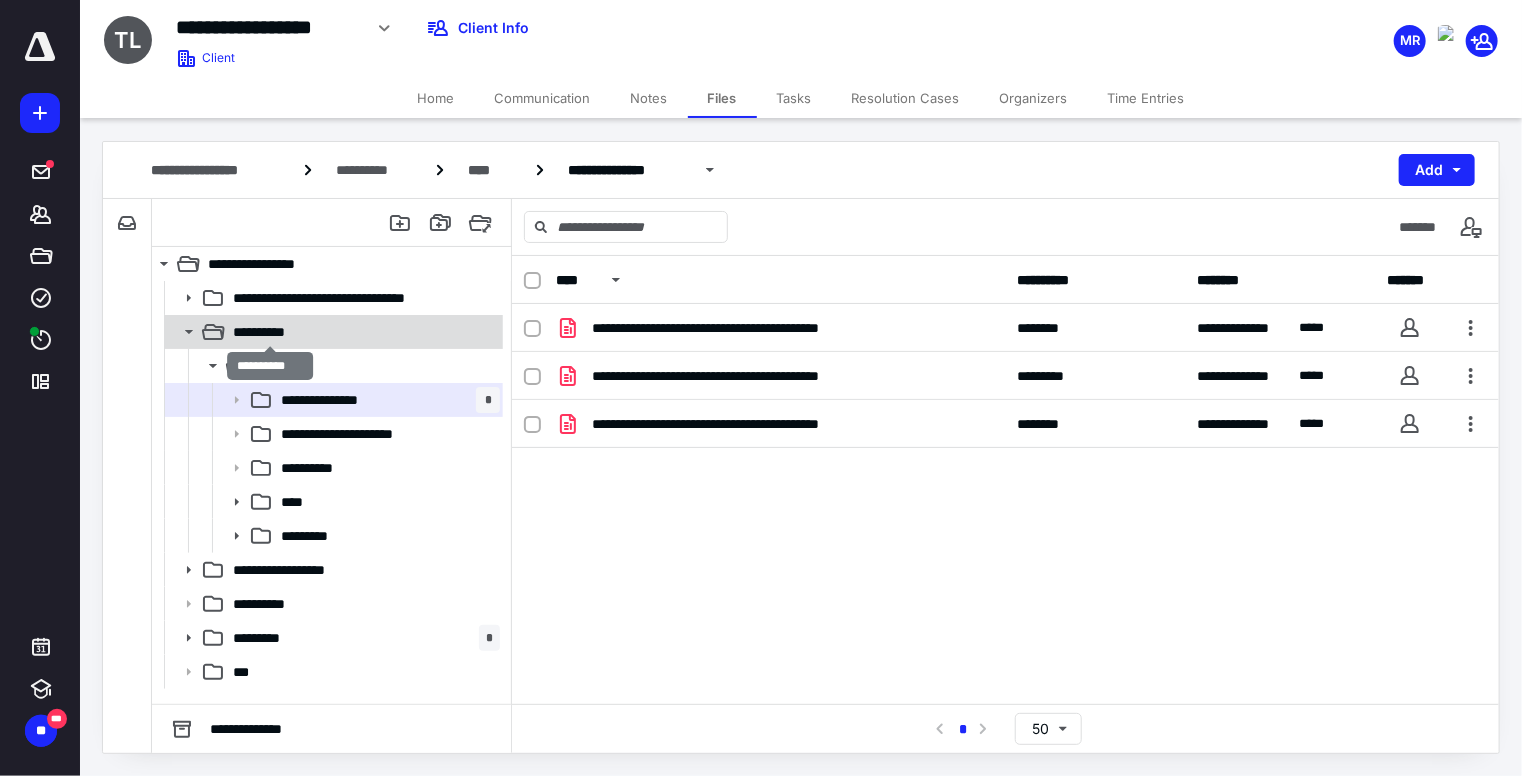 click on "**********" at bounding box center (270, 332) 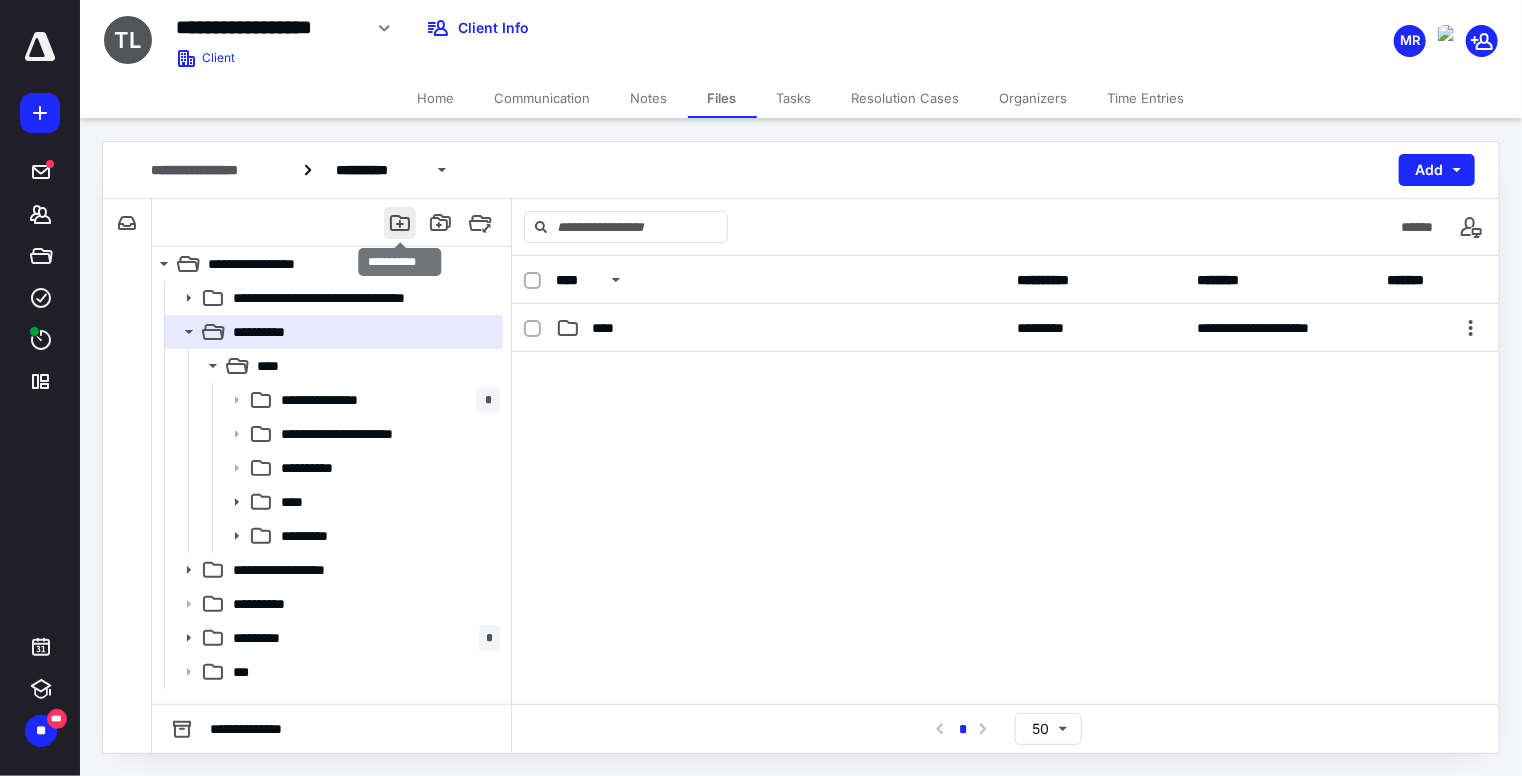 click at bounding box center [400, 223] 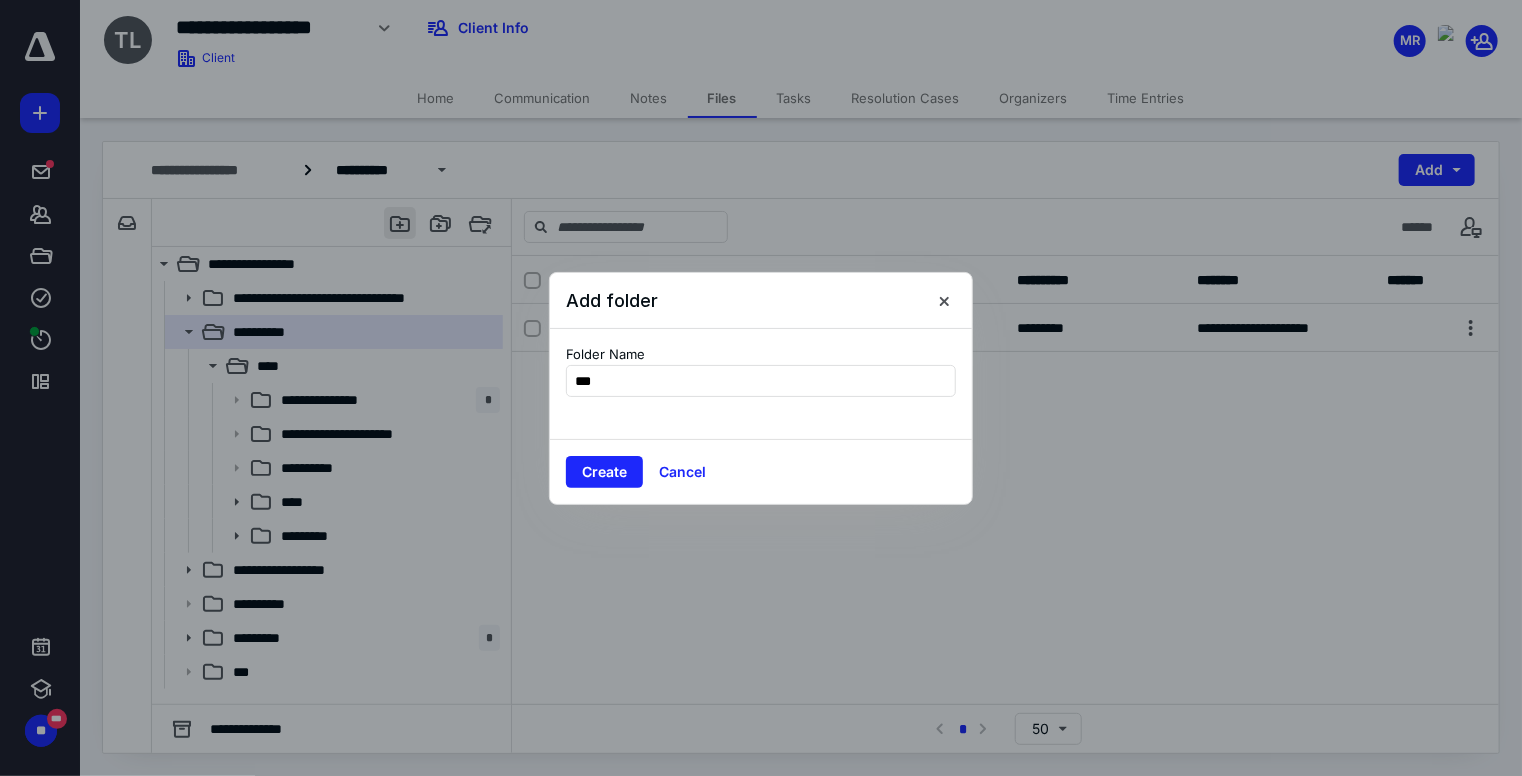 type on "****" 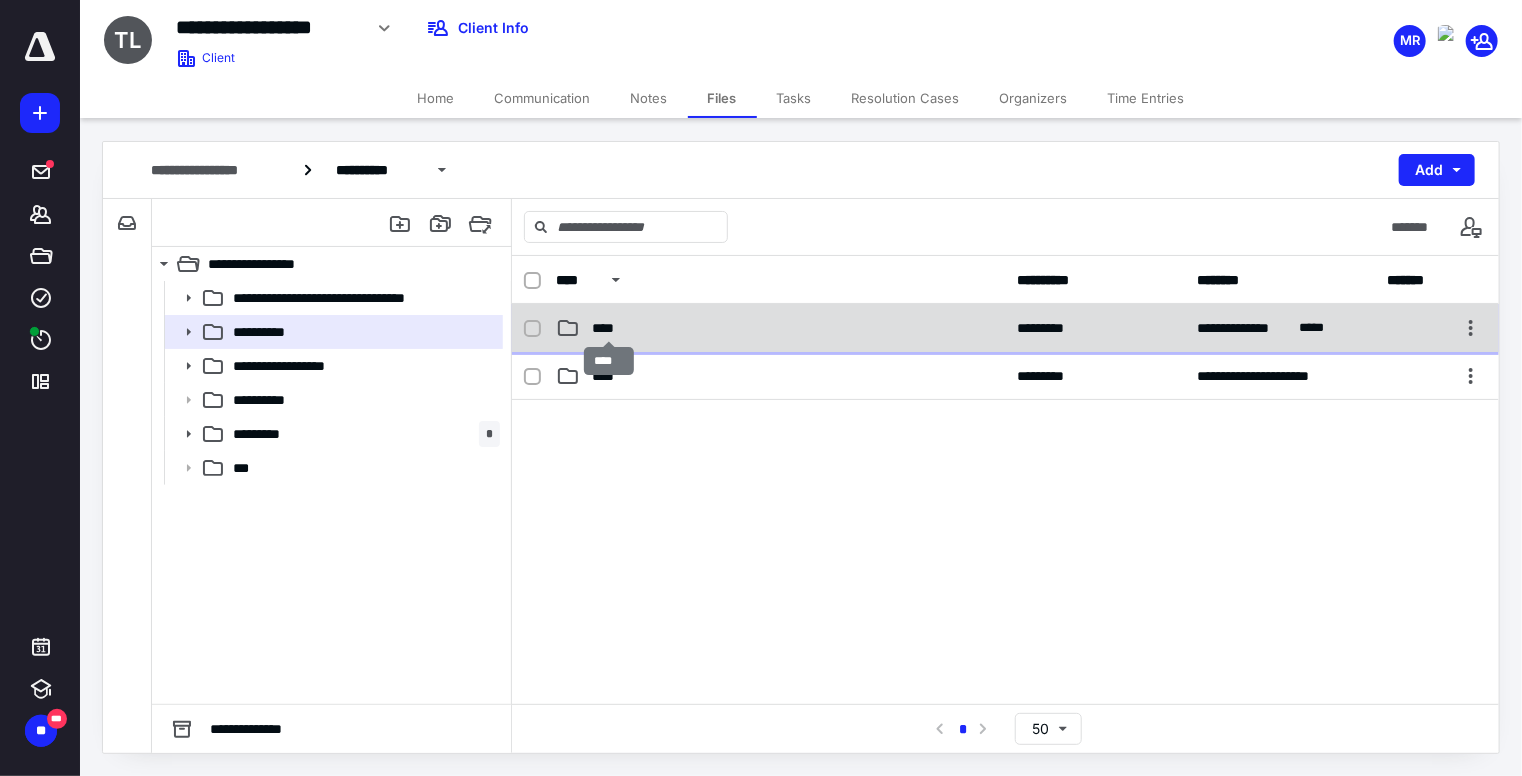 click on "****" at bounding box center (609, 328) 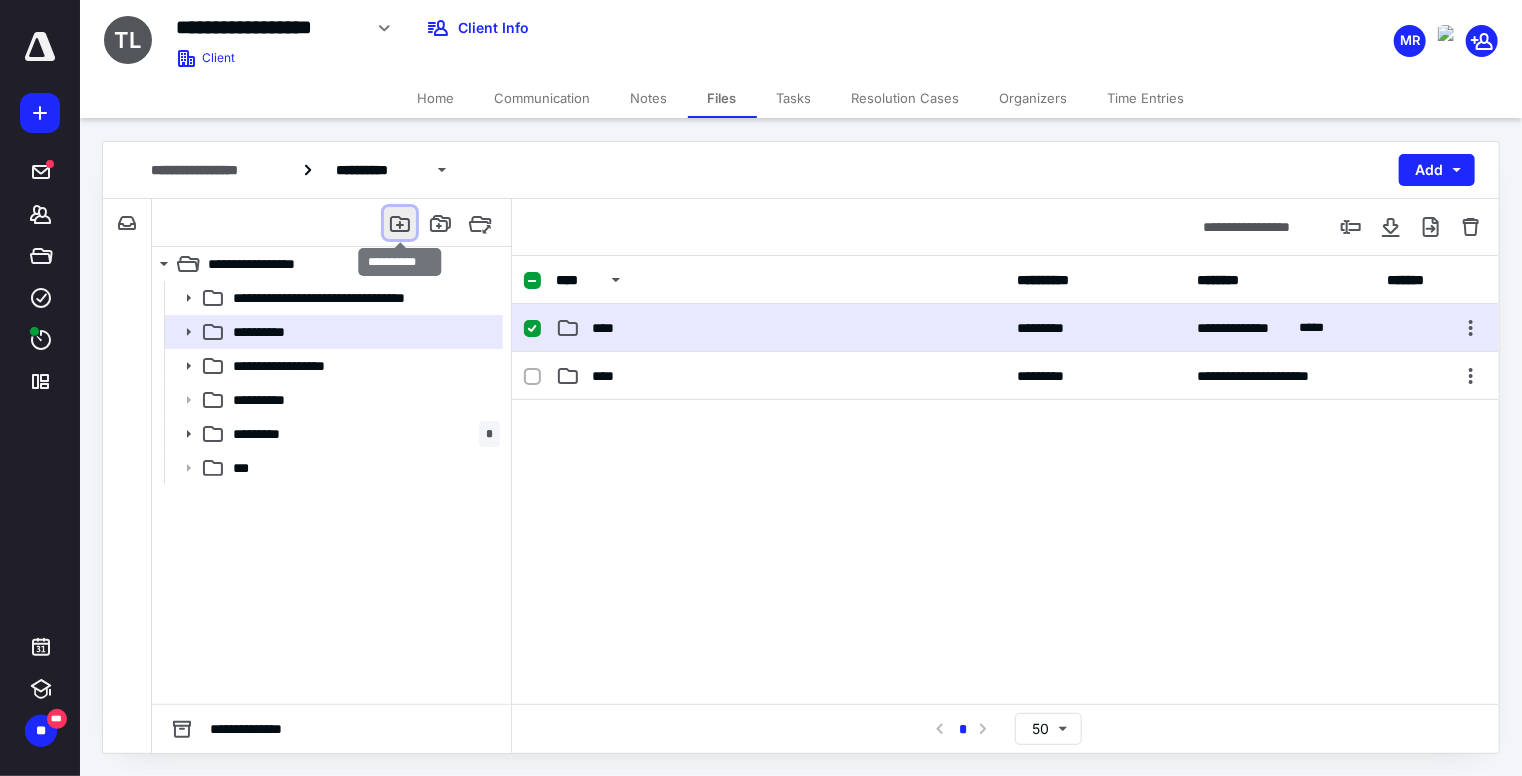 click at bounding box center [400, 223] 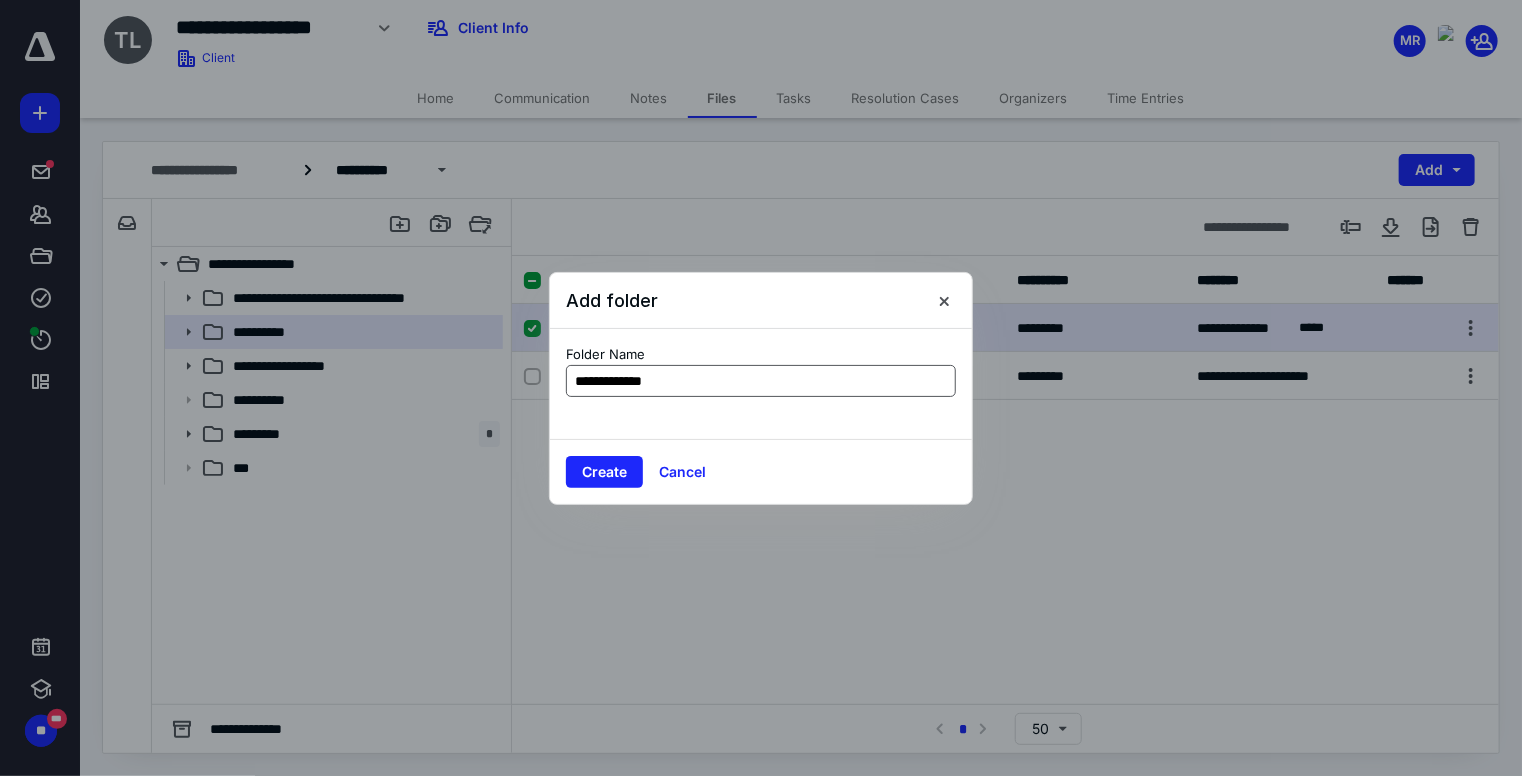 type on "**********" 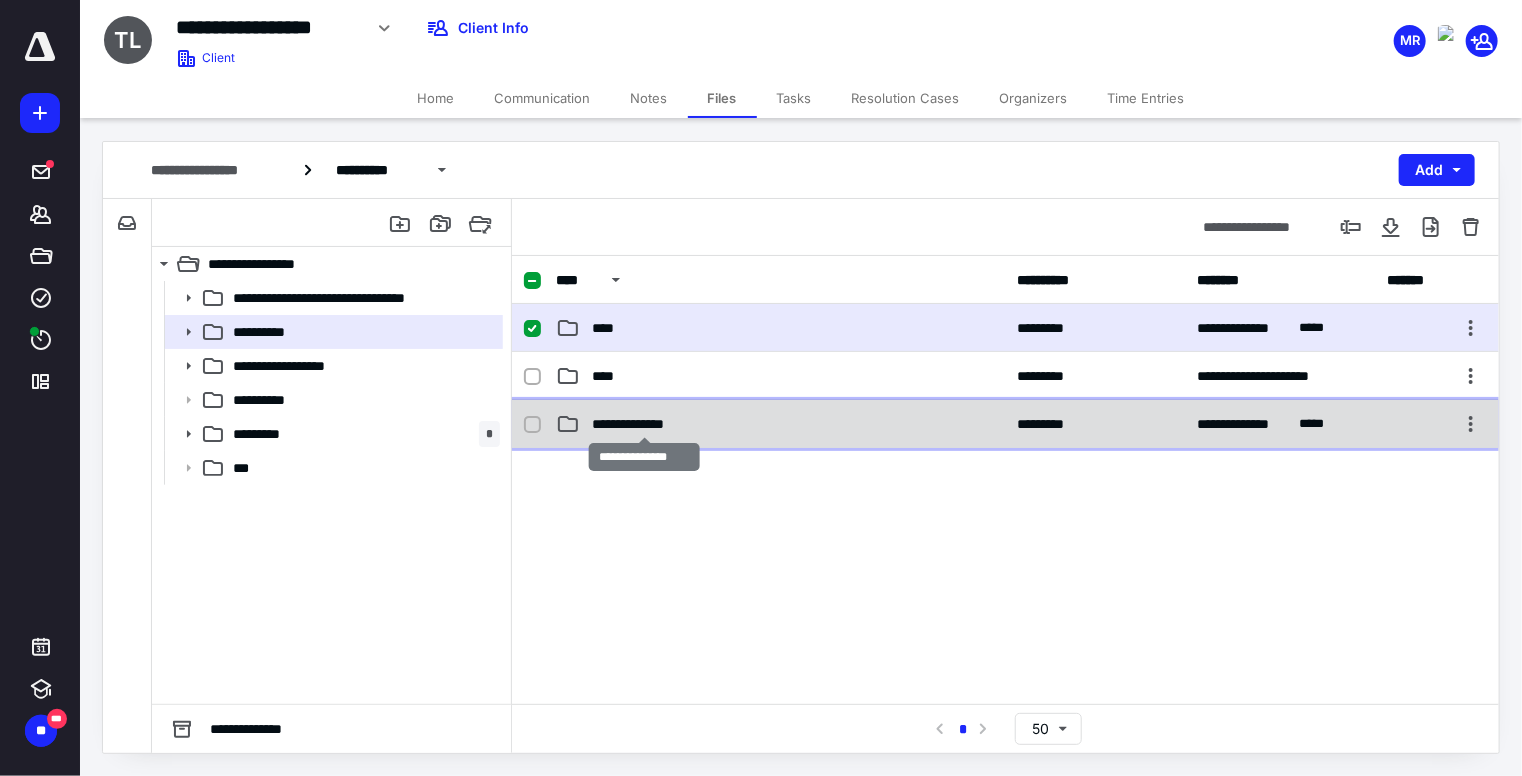 click on "**********" at bounding box center (644, 424) 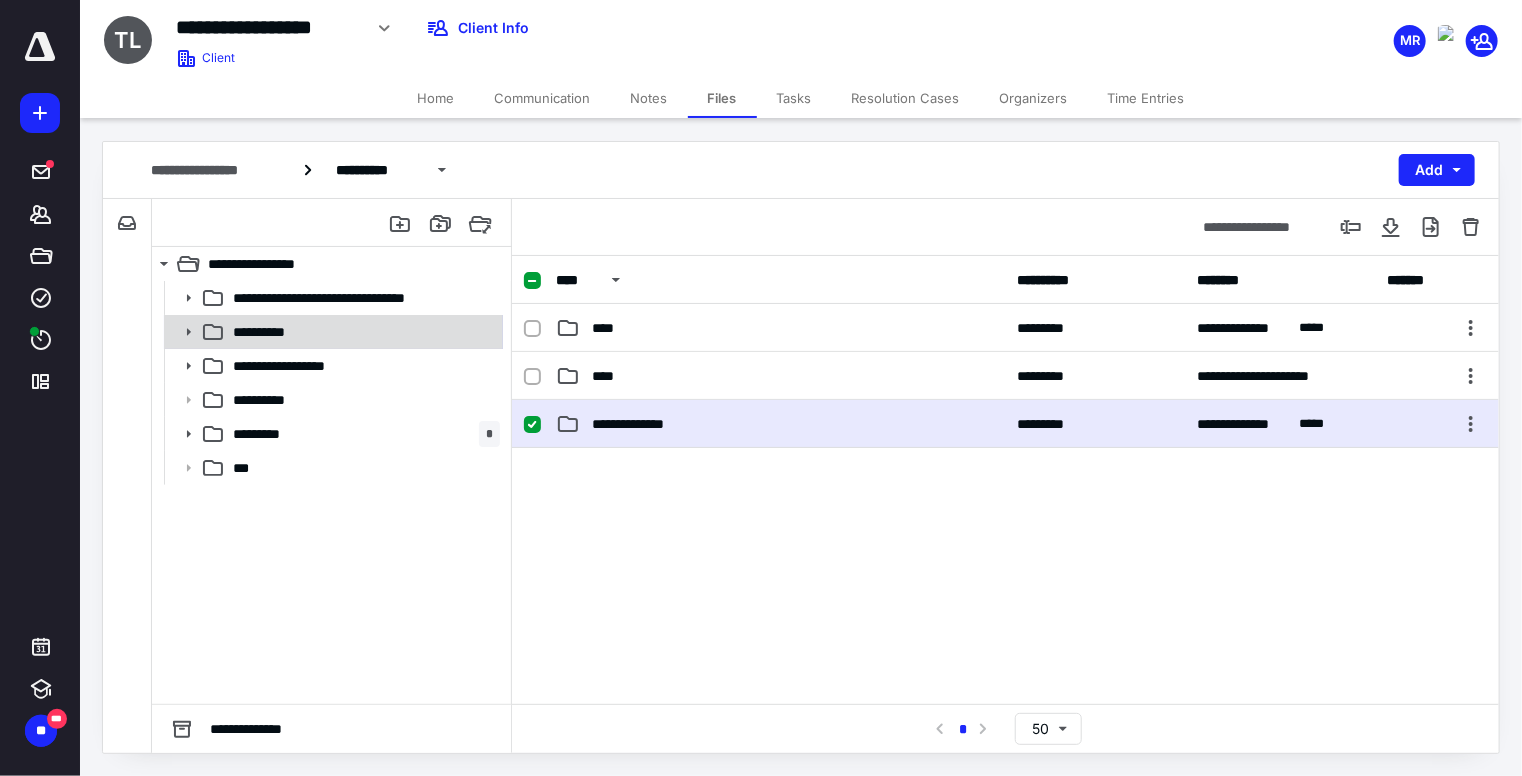 click 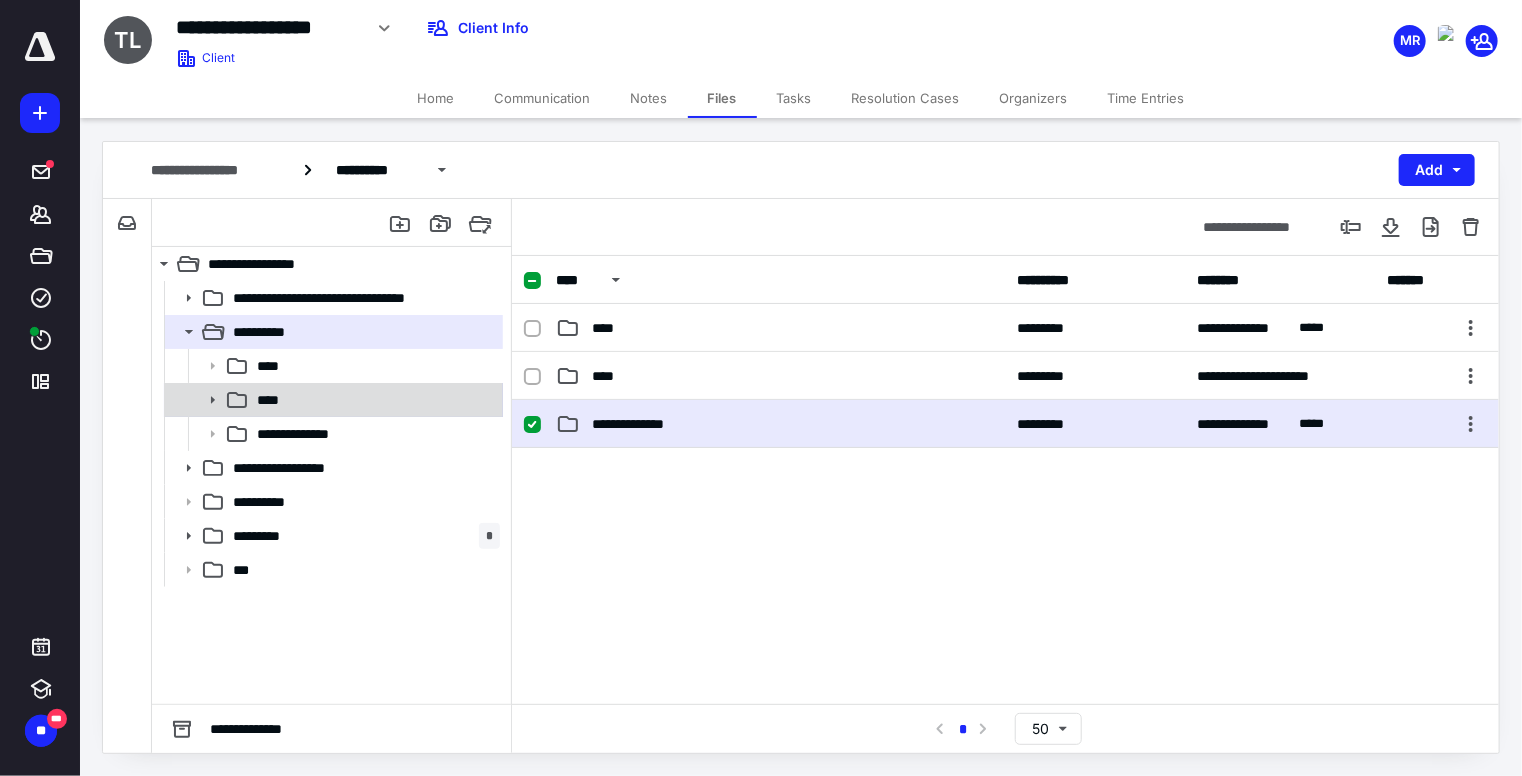 click 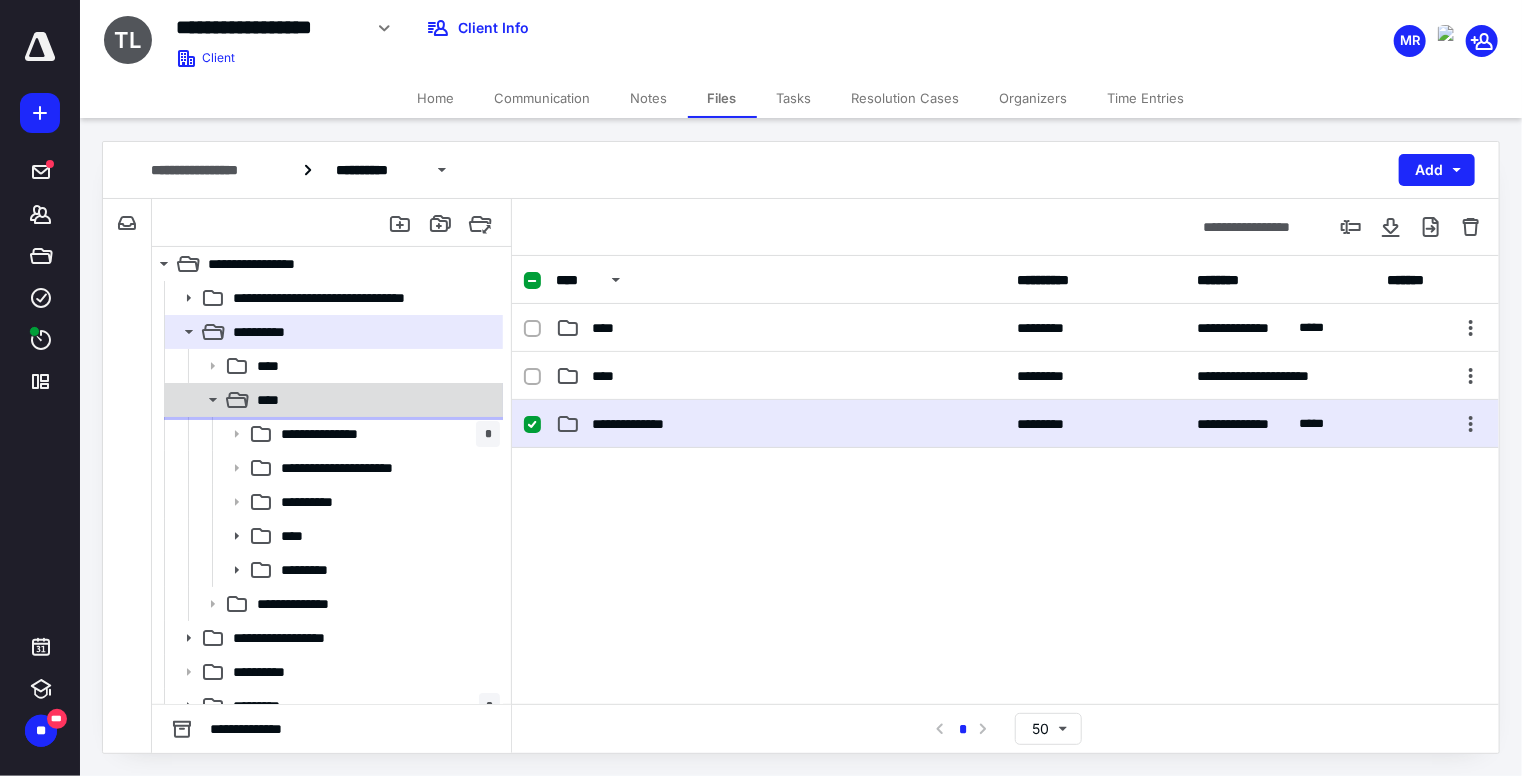 click 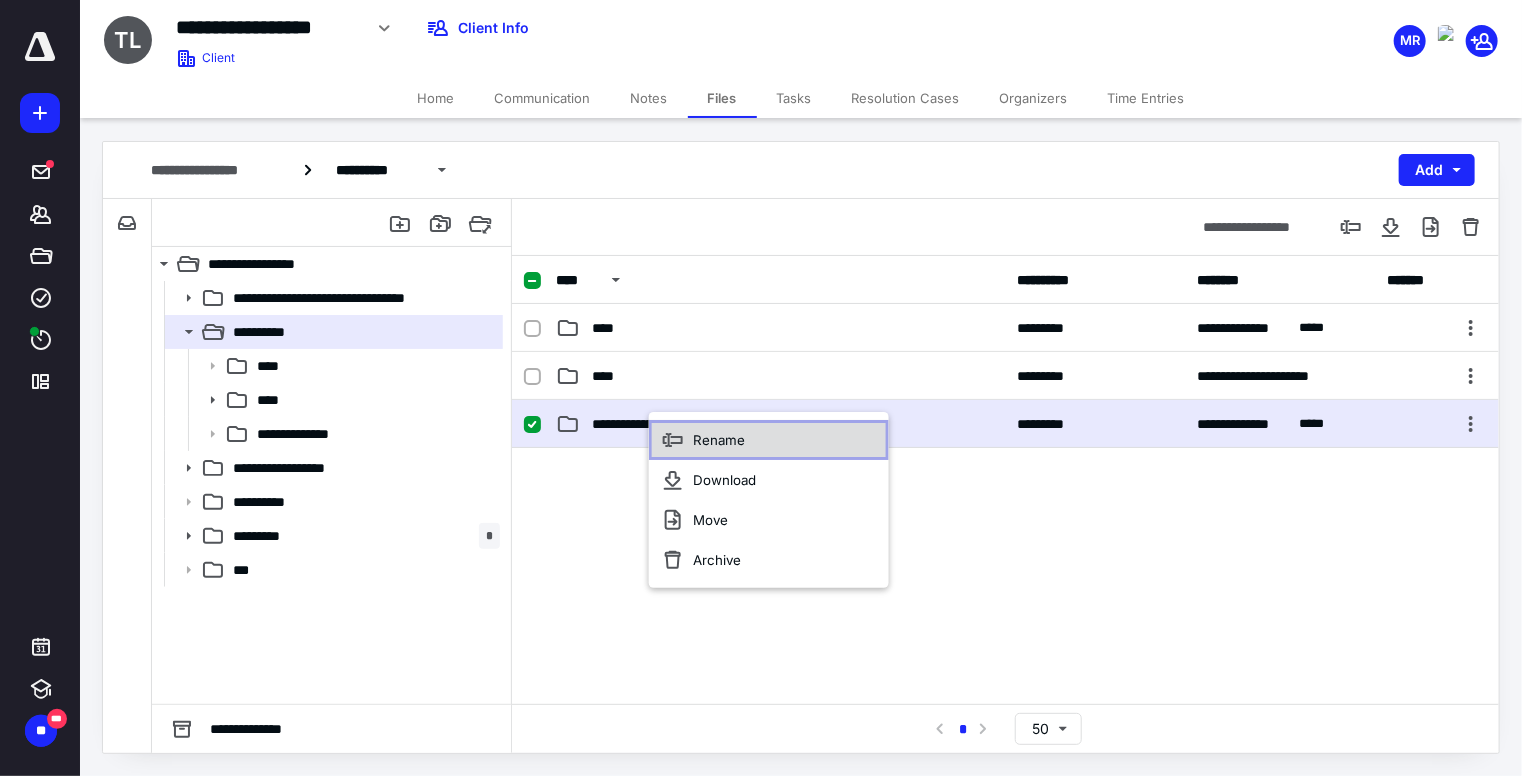 click on "Rename" at bounding box center (719, 440) 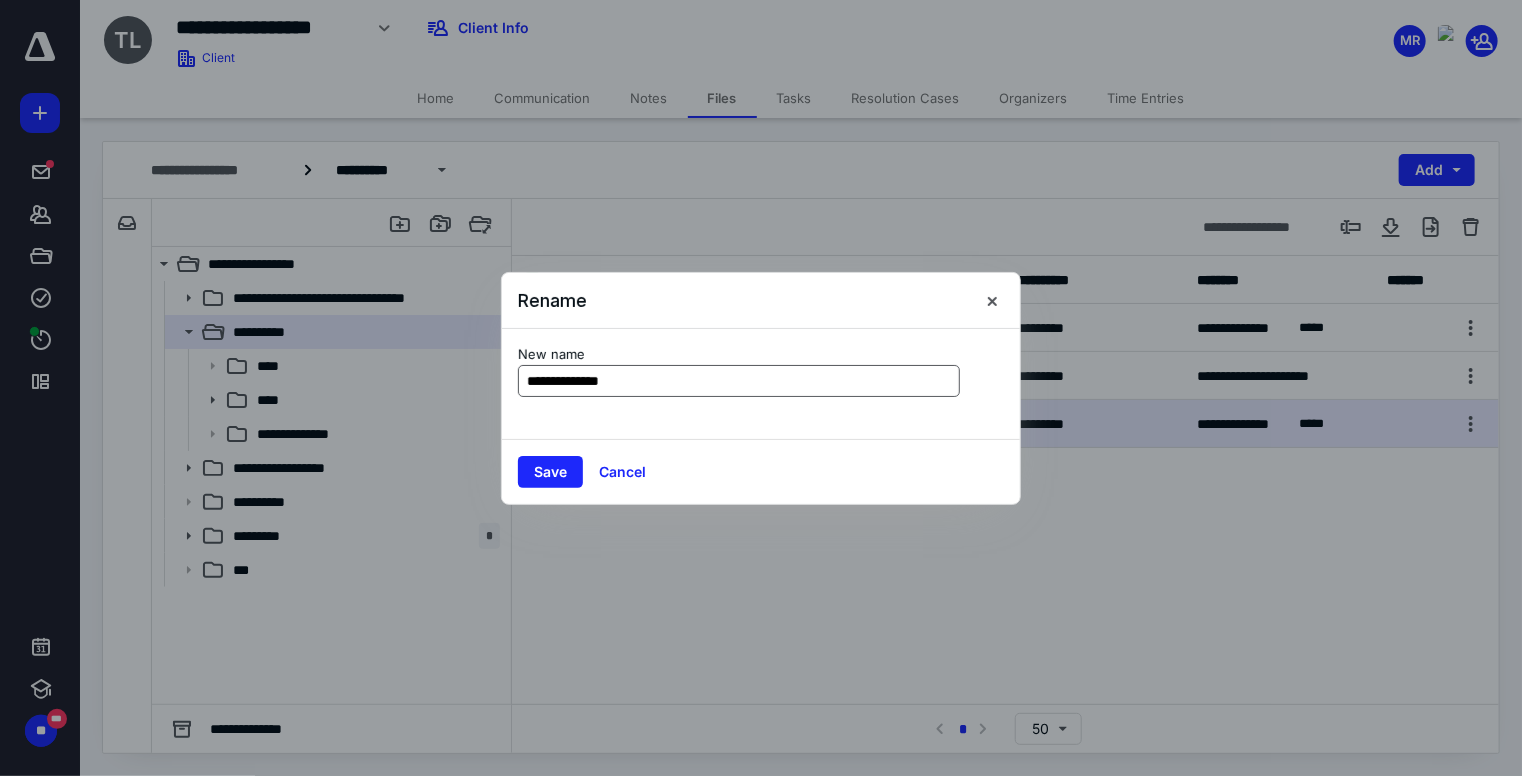 click on "**********" at bounding box center [739, 381] 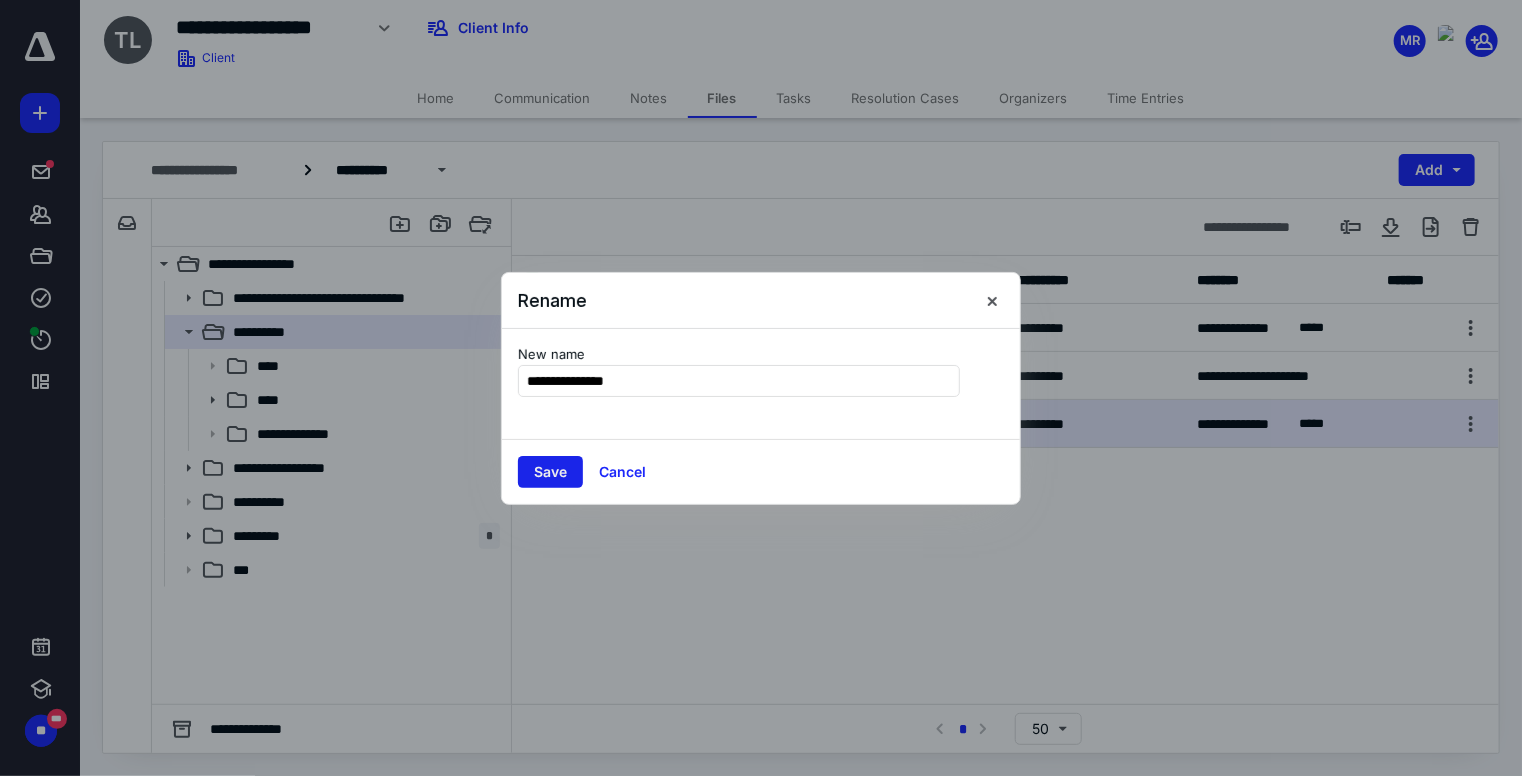 type on "**********" 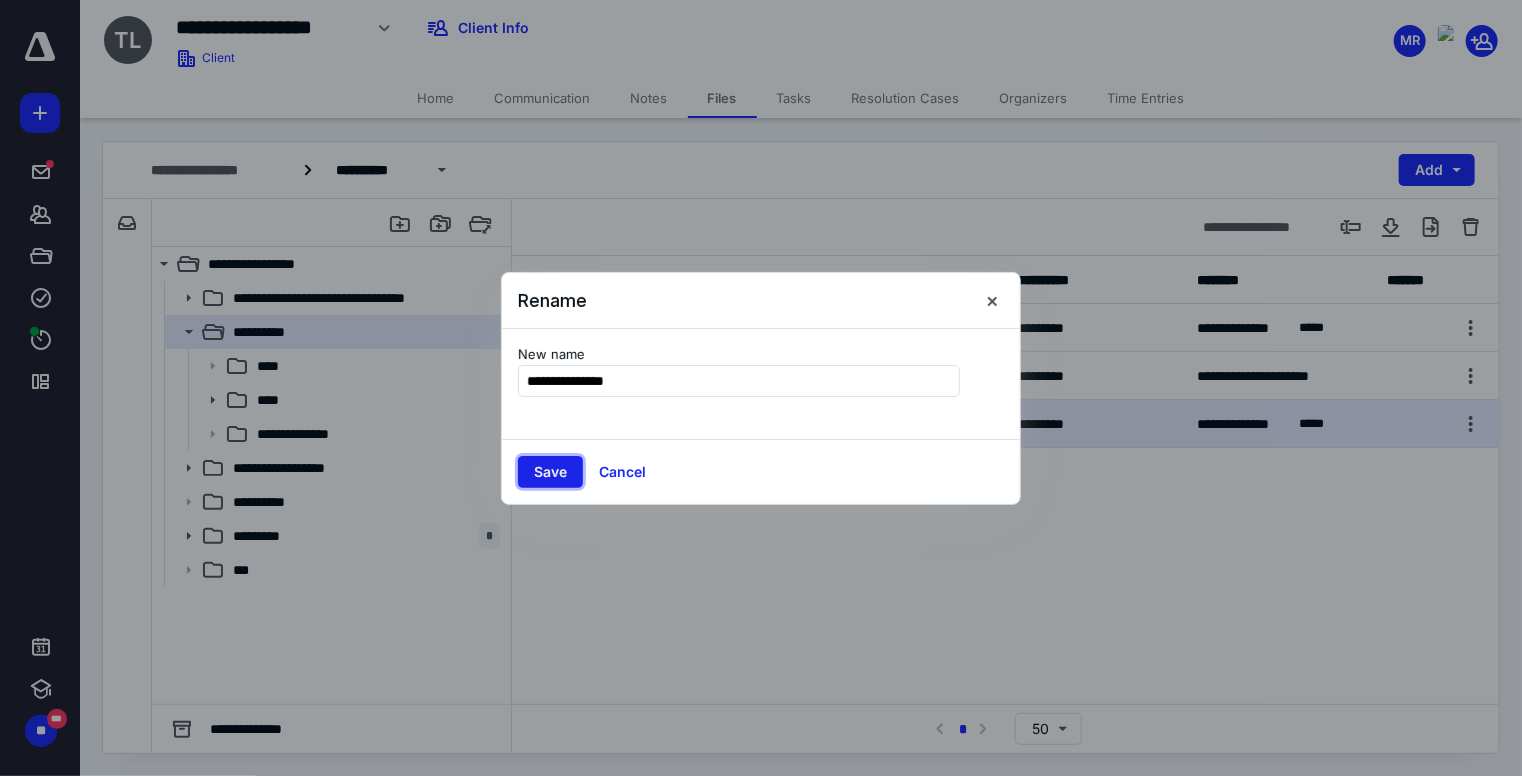 click on "Save" at bounding box center [550, 472] 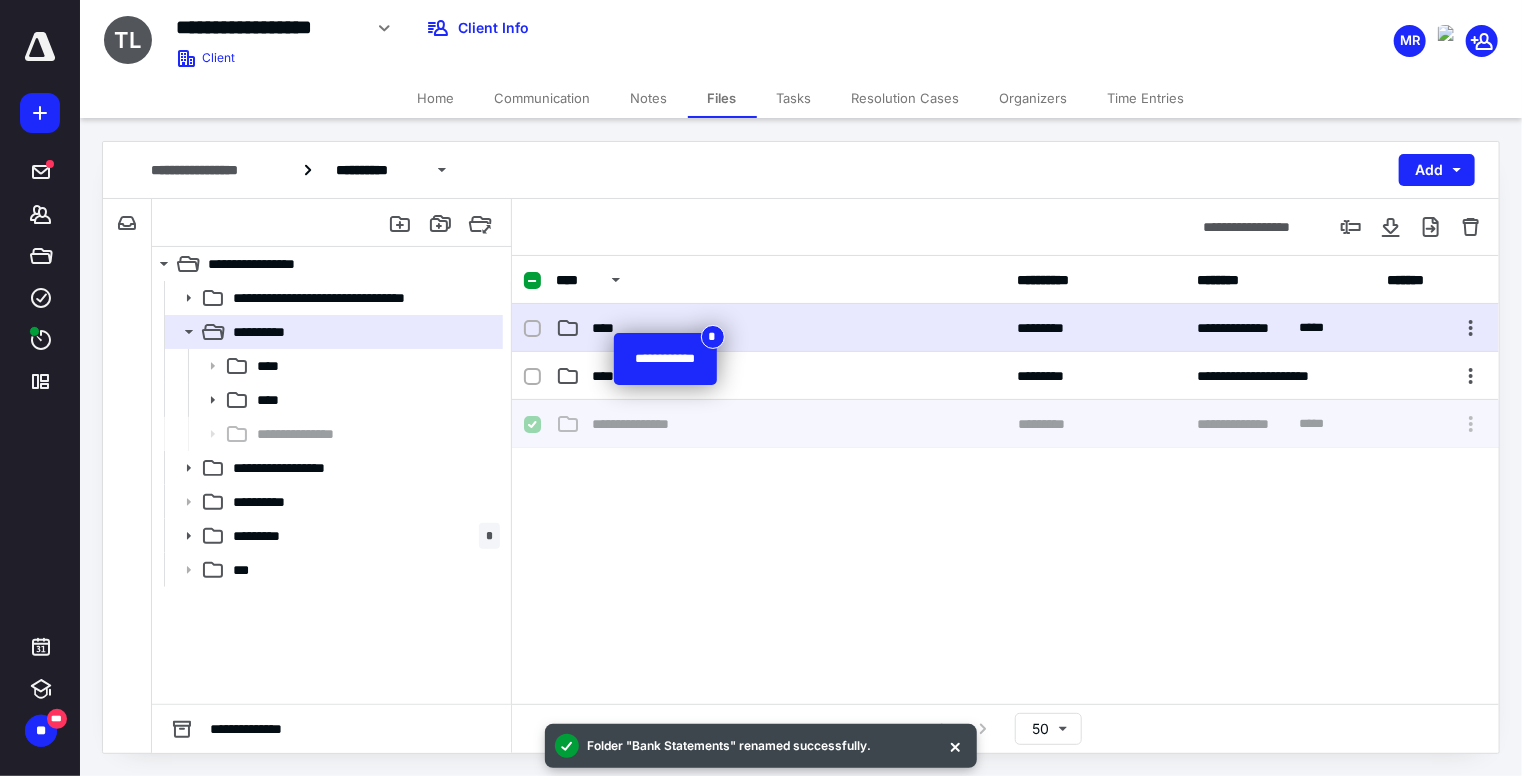 checkbox on "false" 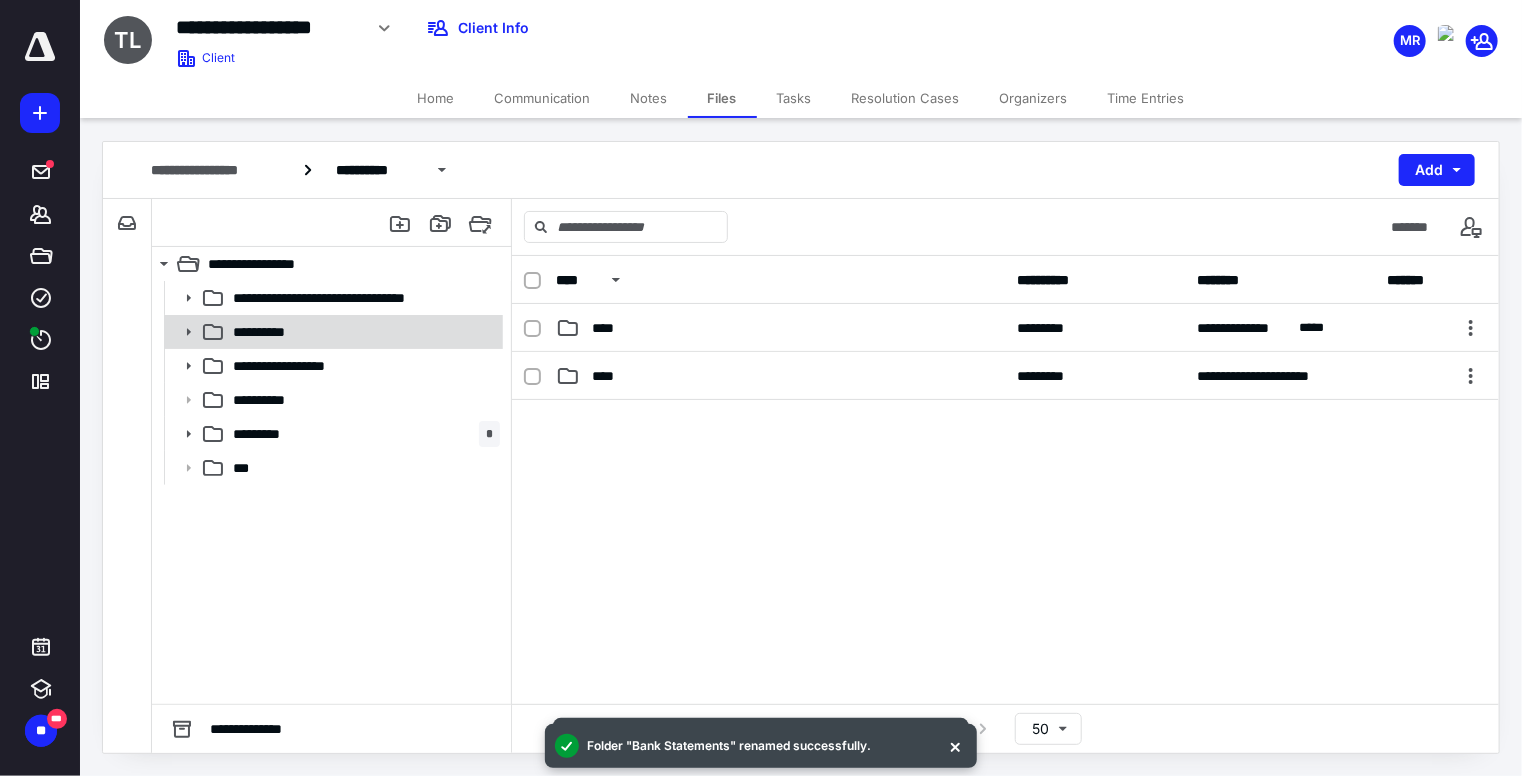 click 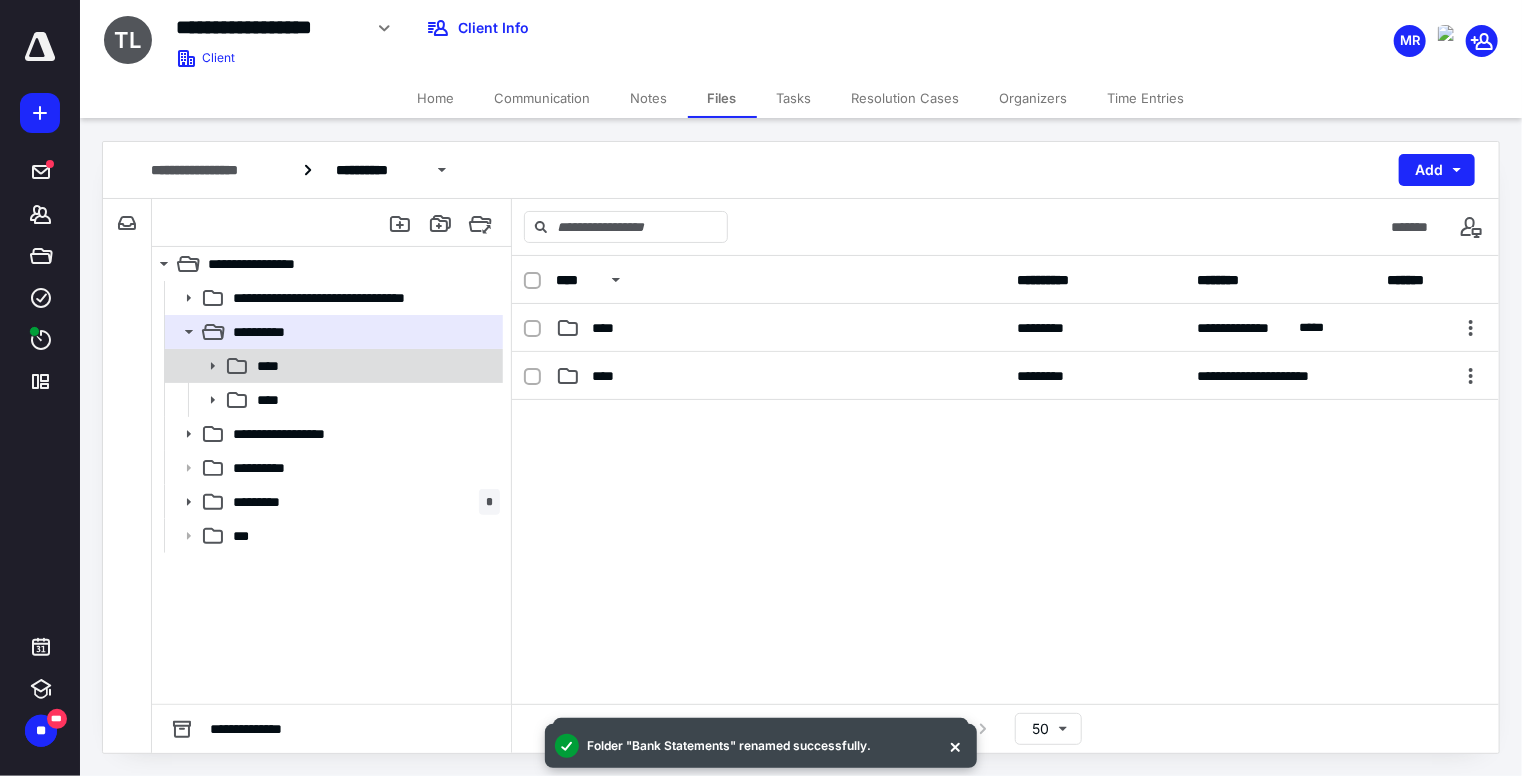 click 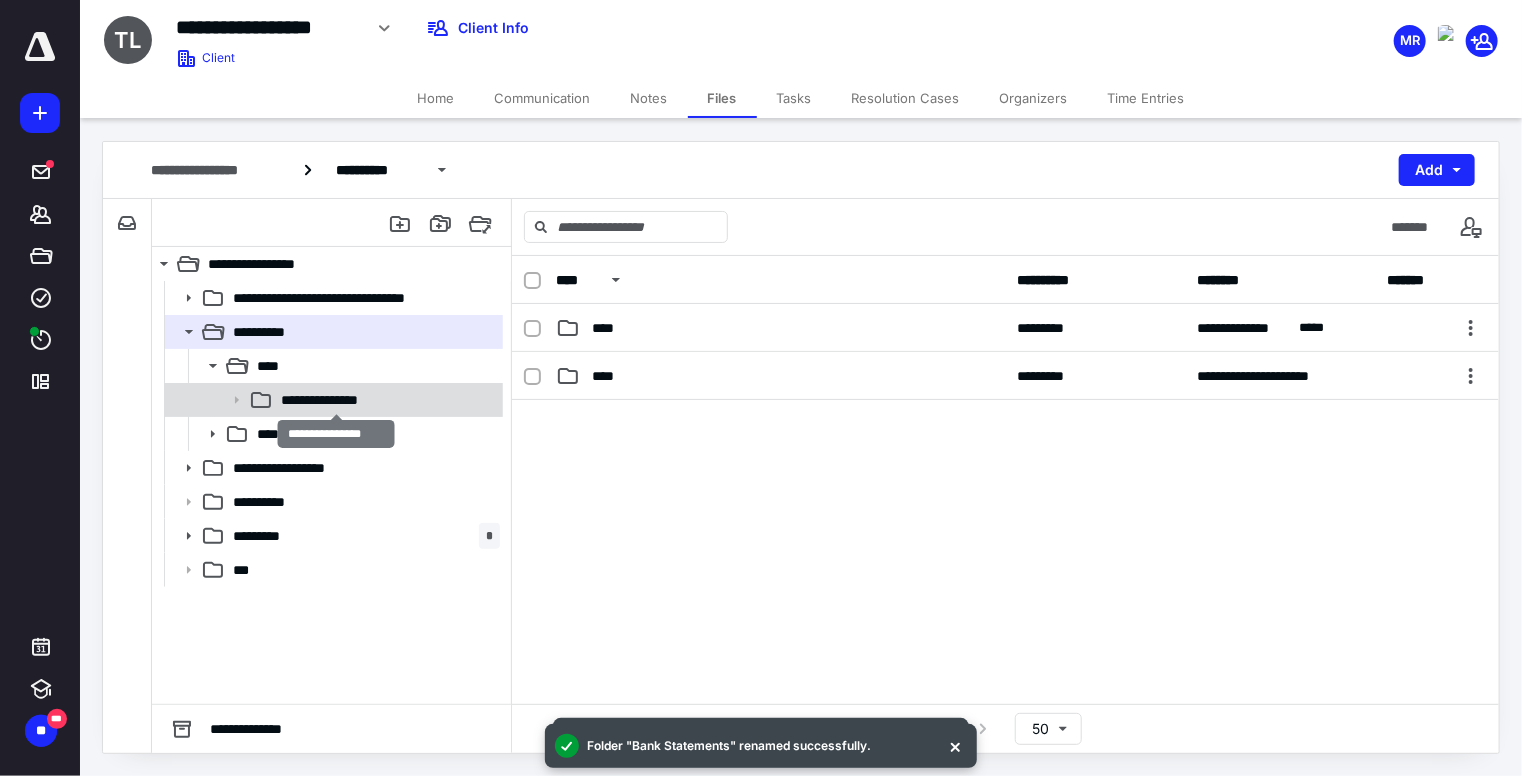 click on "**********" at bounding box center (337, 400) 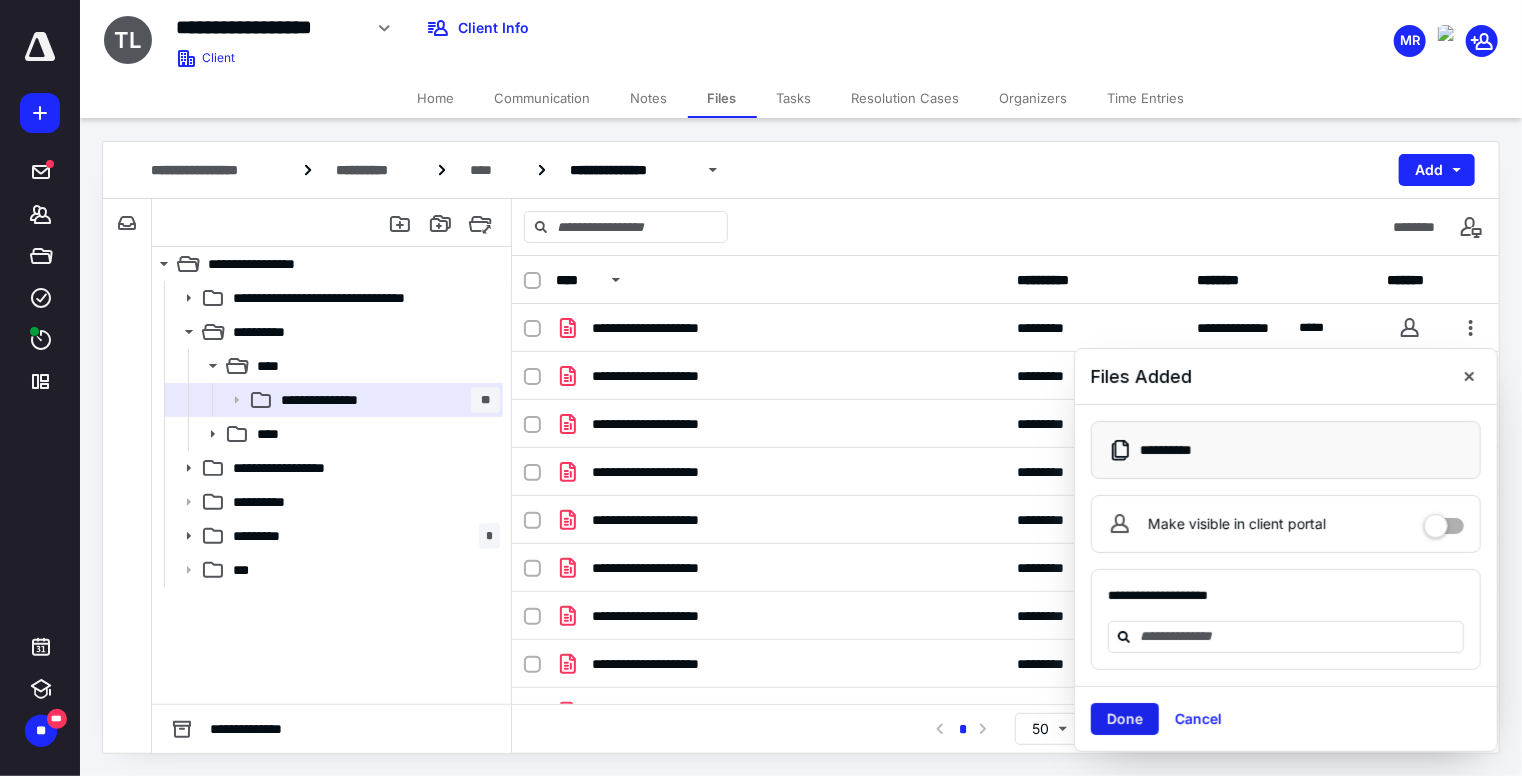 click on "Done" at bounding box center (1125, 719) 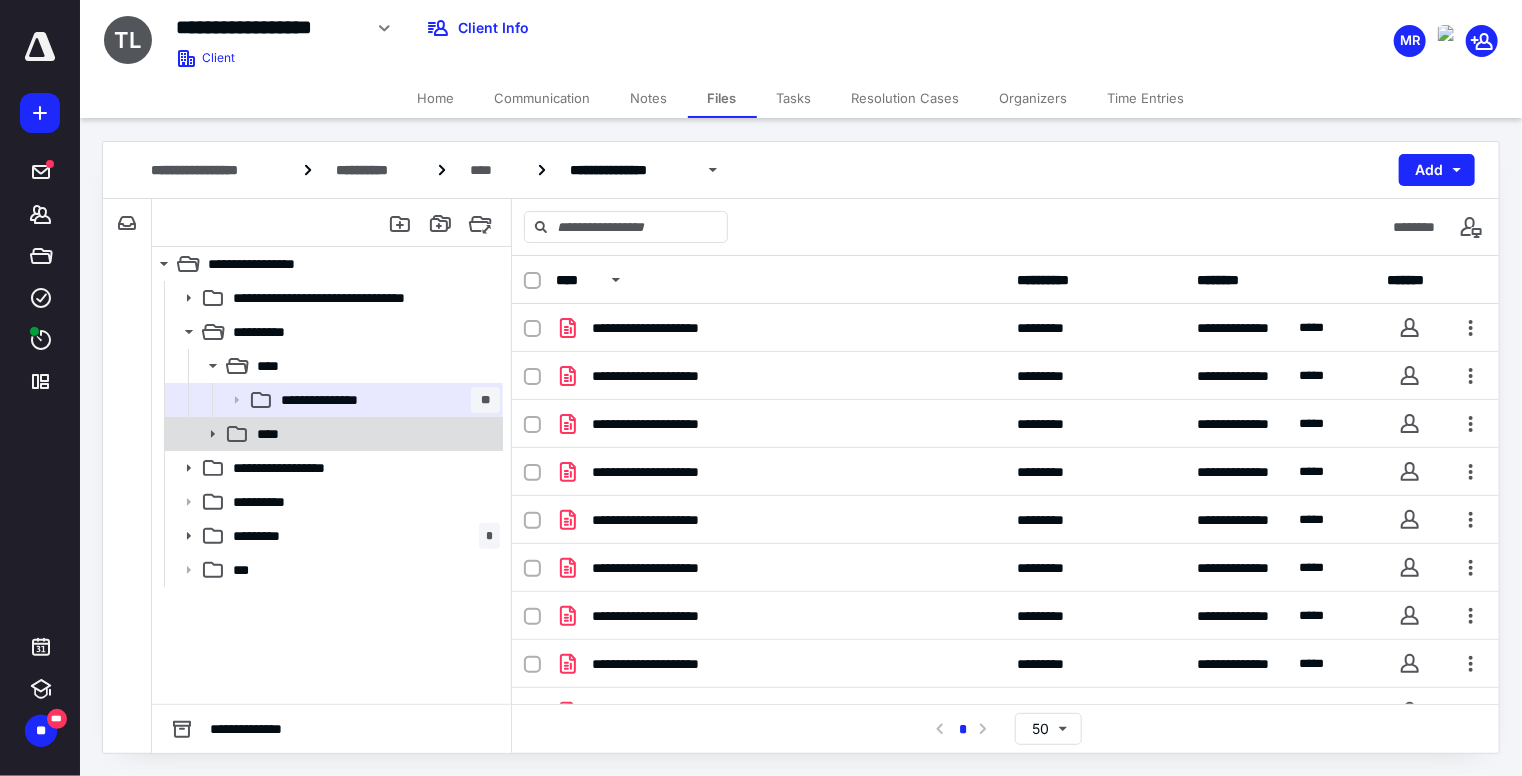 click 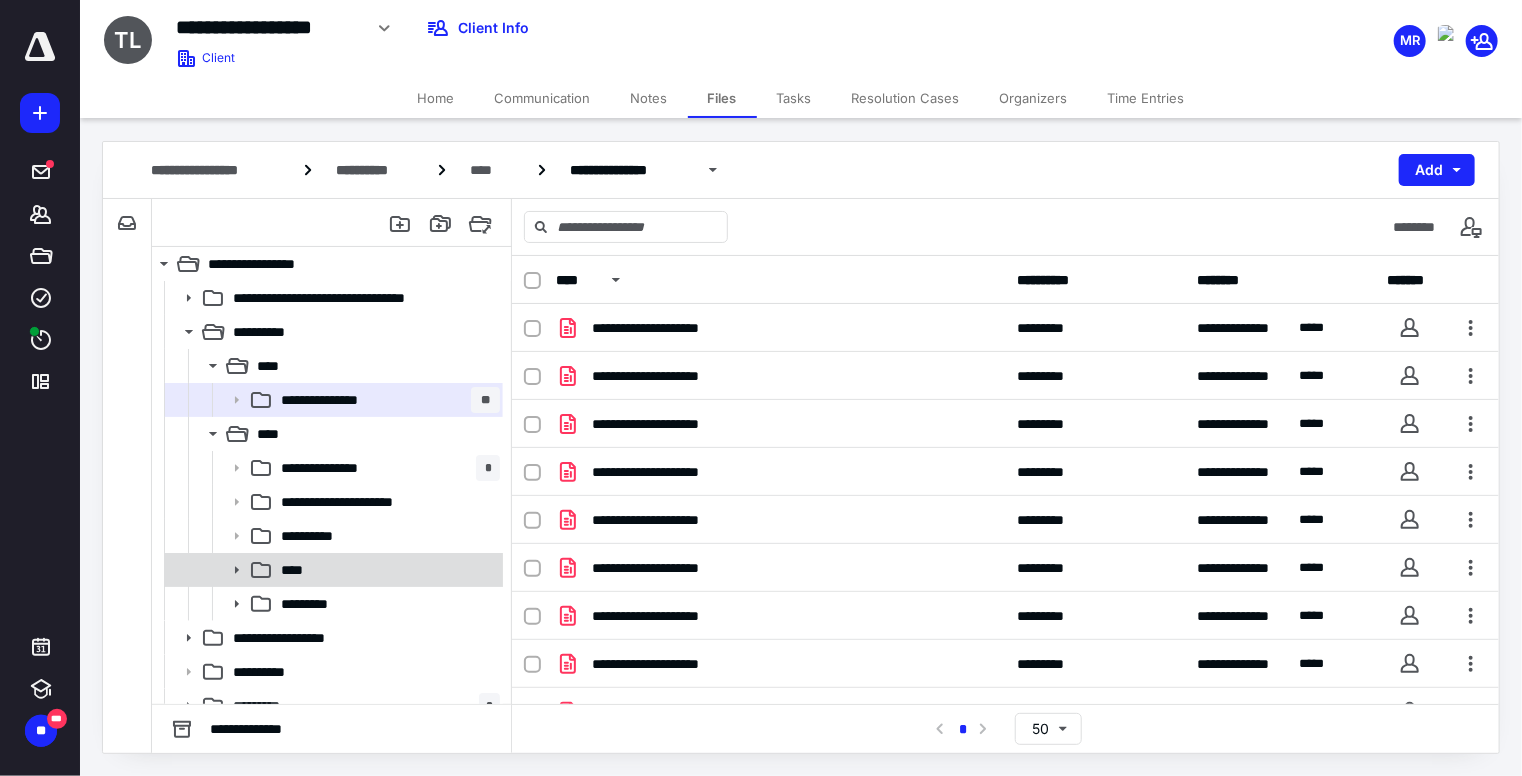 click 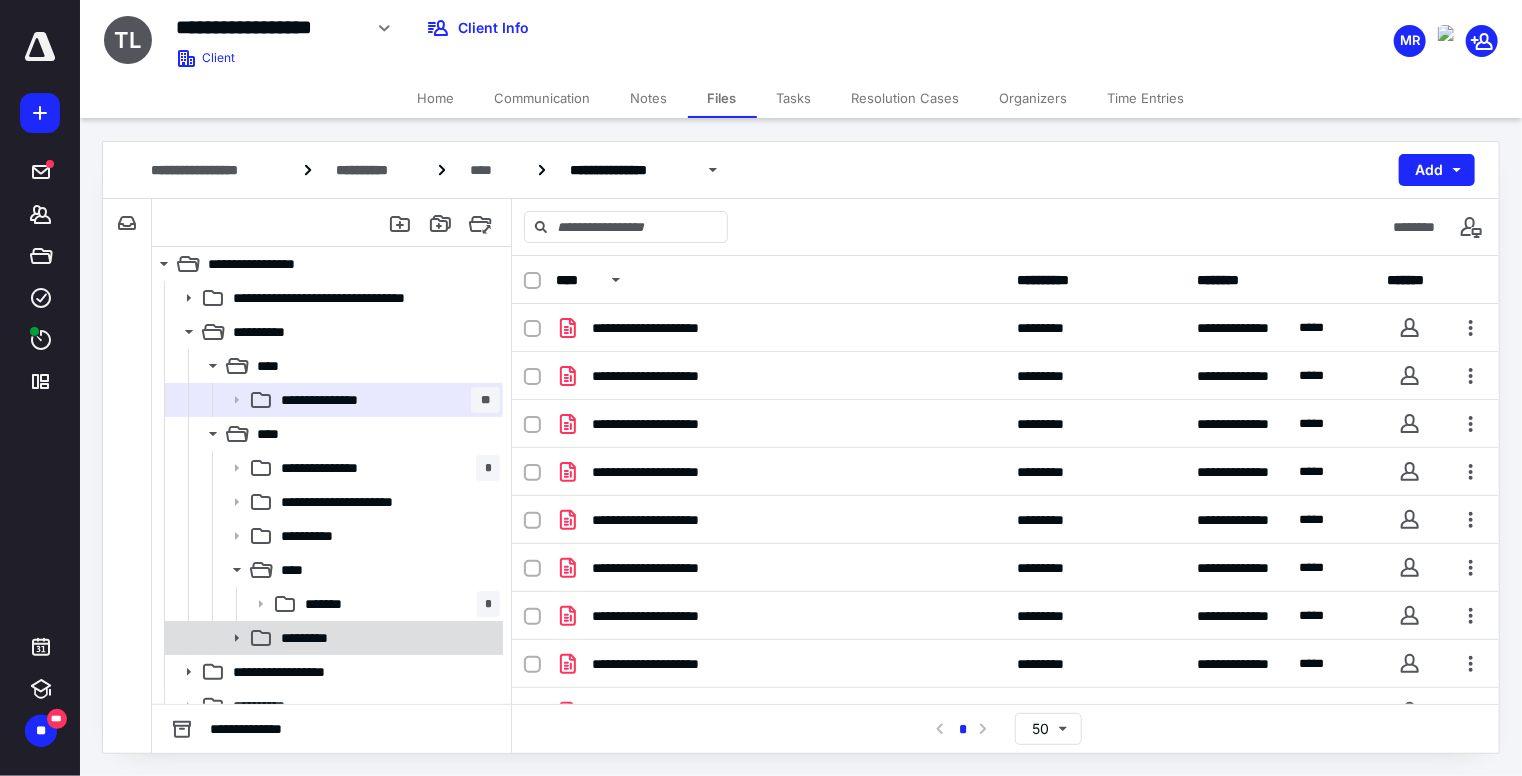 click 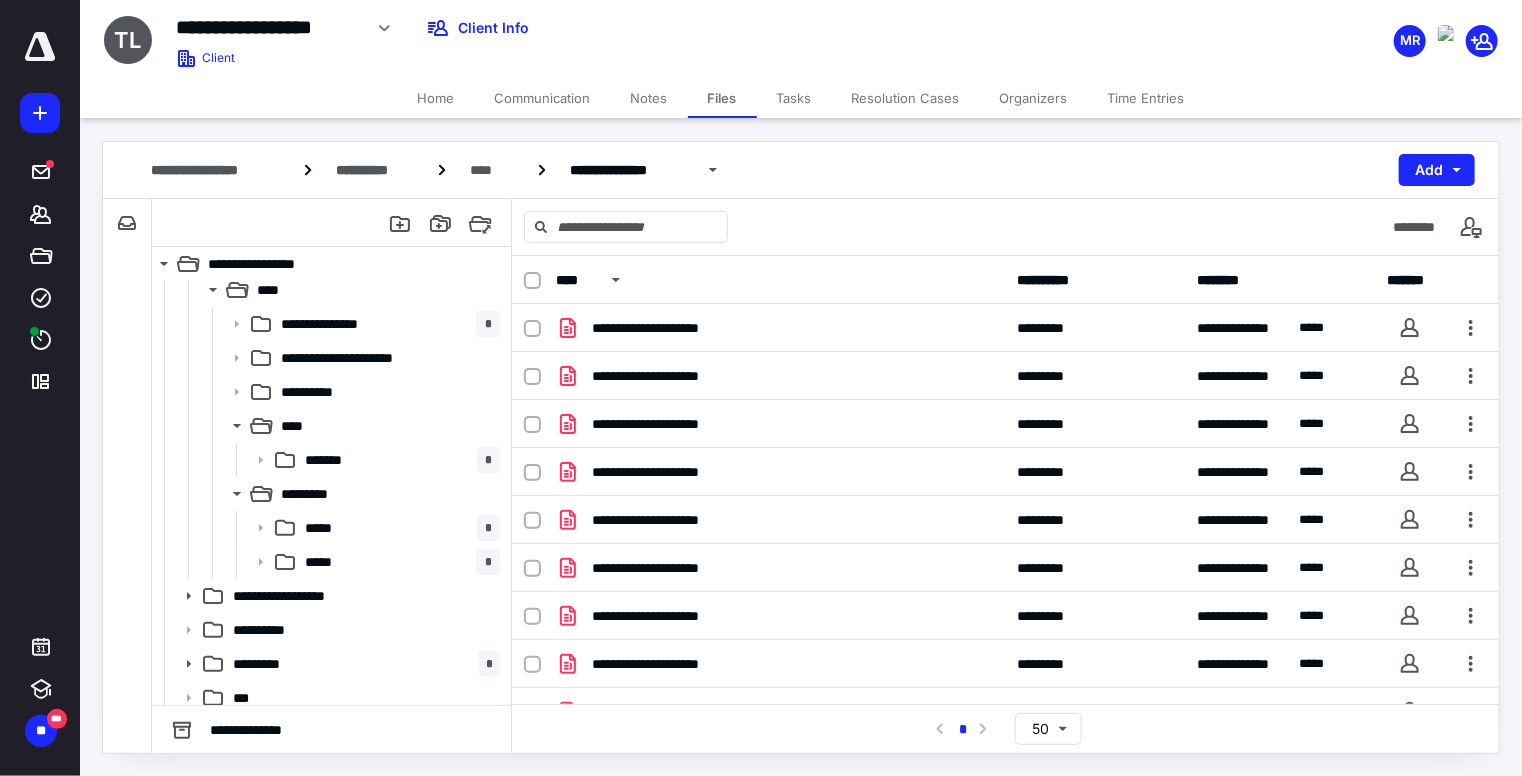 scroll, scrollTop: 153, scrollLeft: 0, axis: vertical 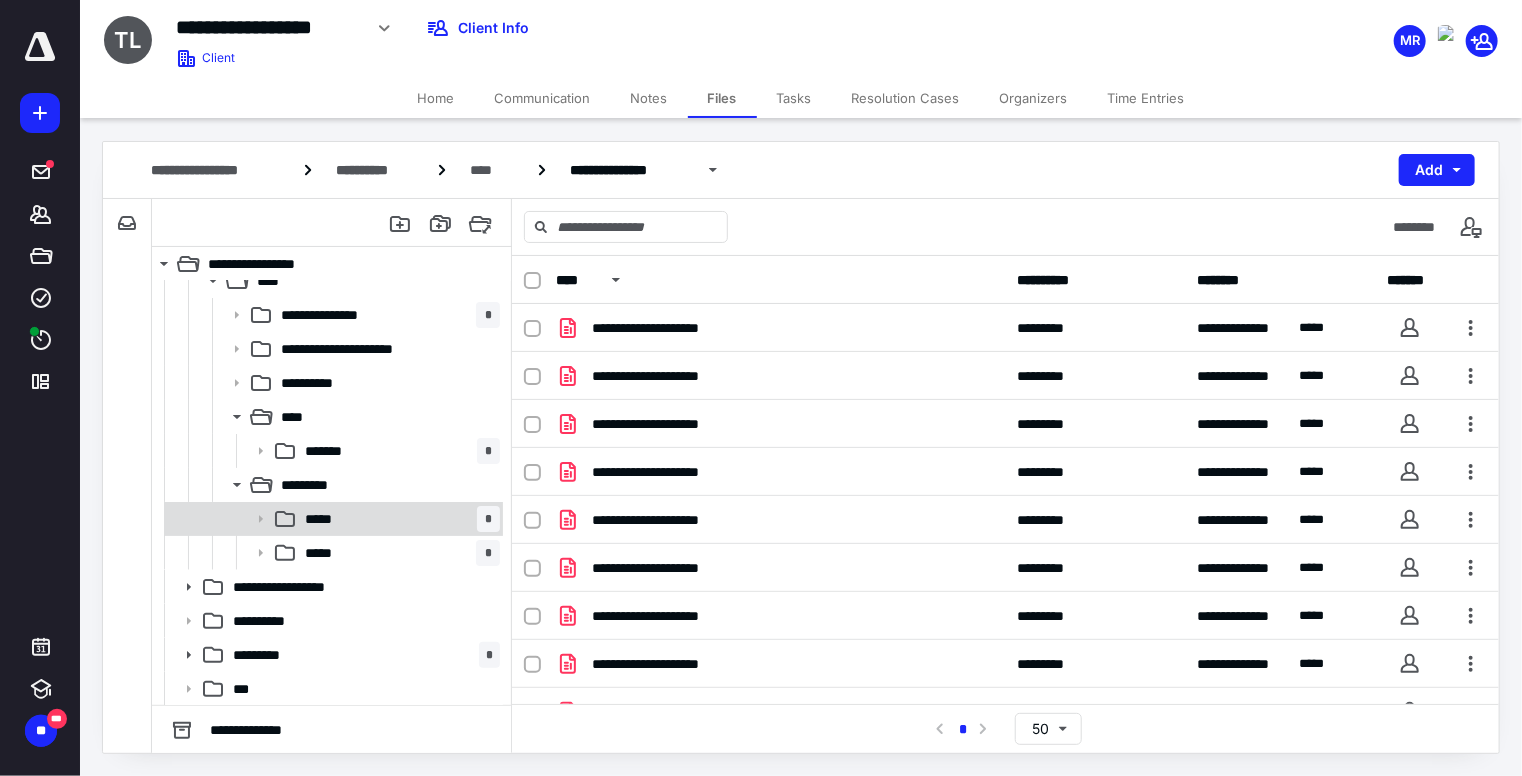 click on "***** *" at bounding box center [398, 519] 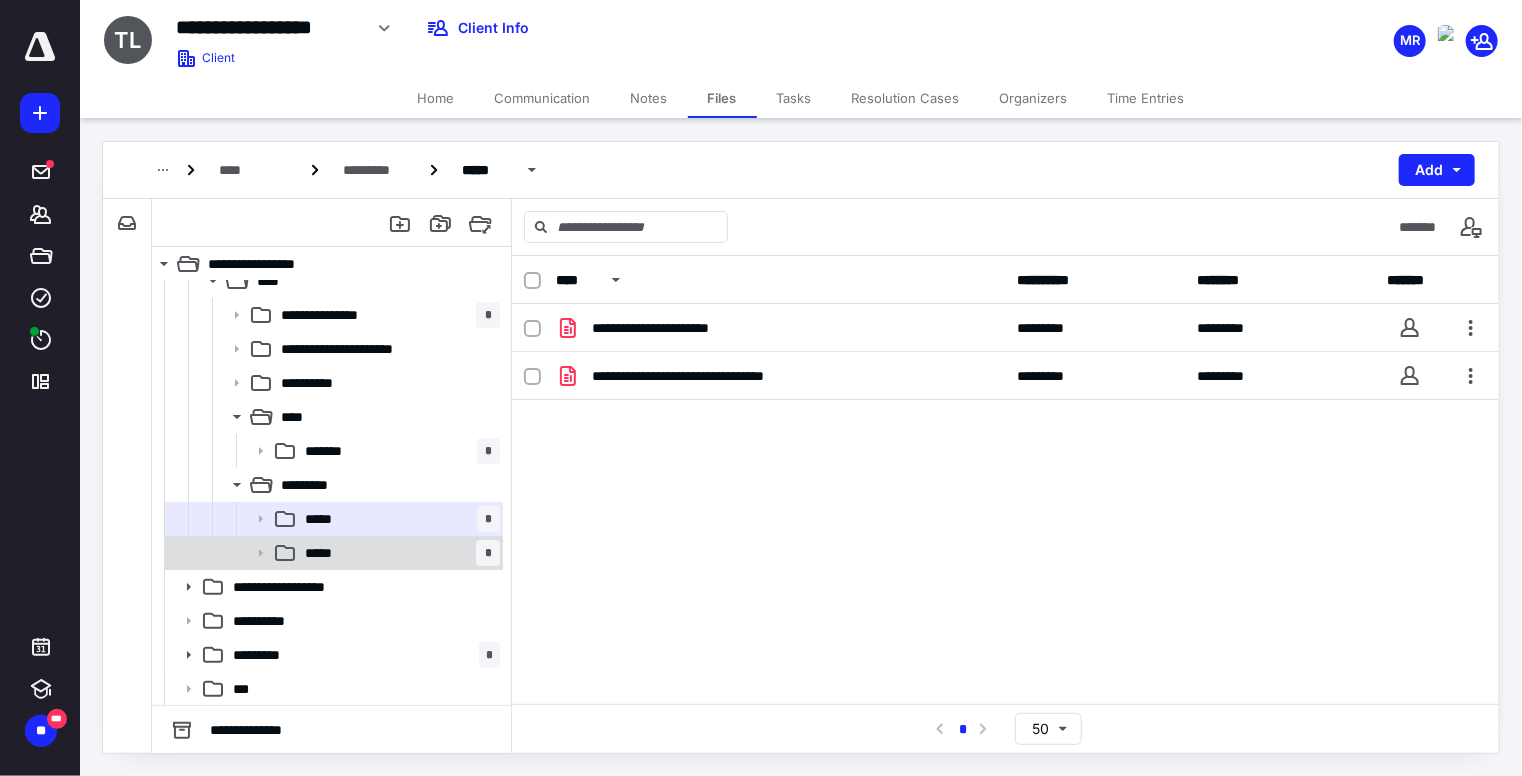click on "***** *" at bounding box center [398, 553] 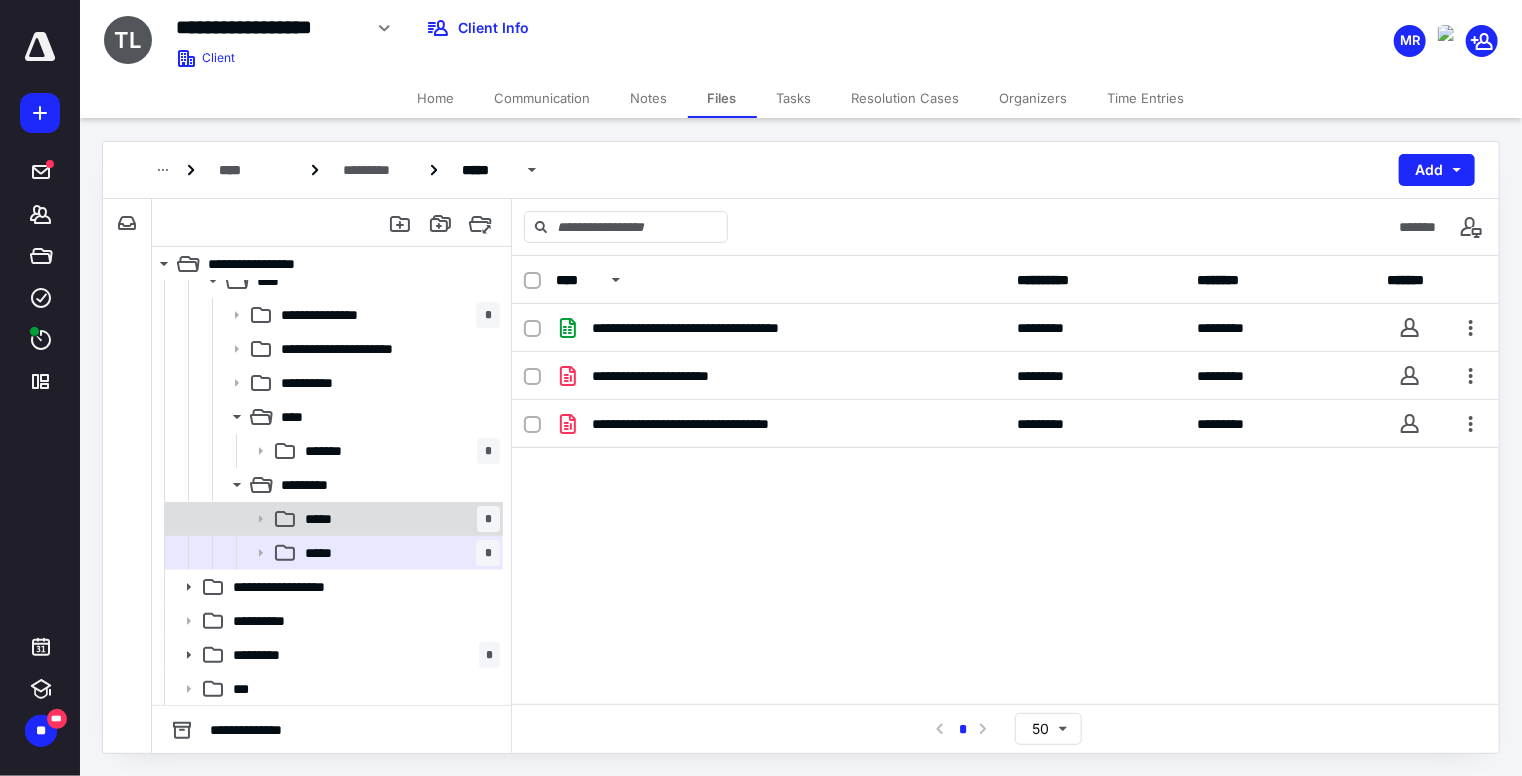 click on "***** *" at bounding box center (398, 519) 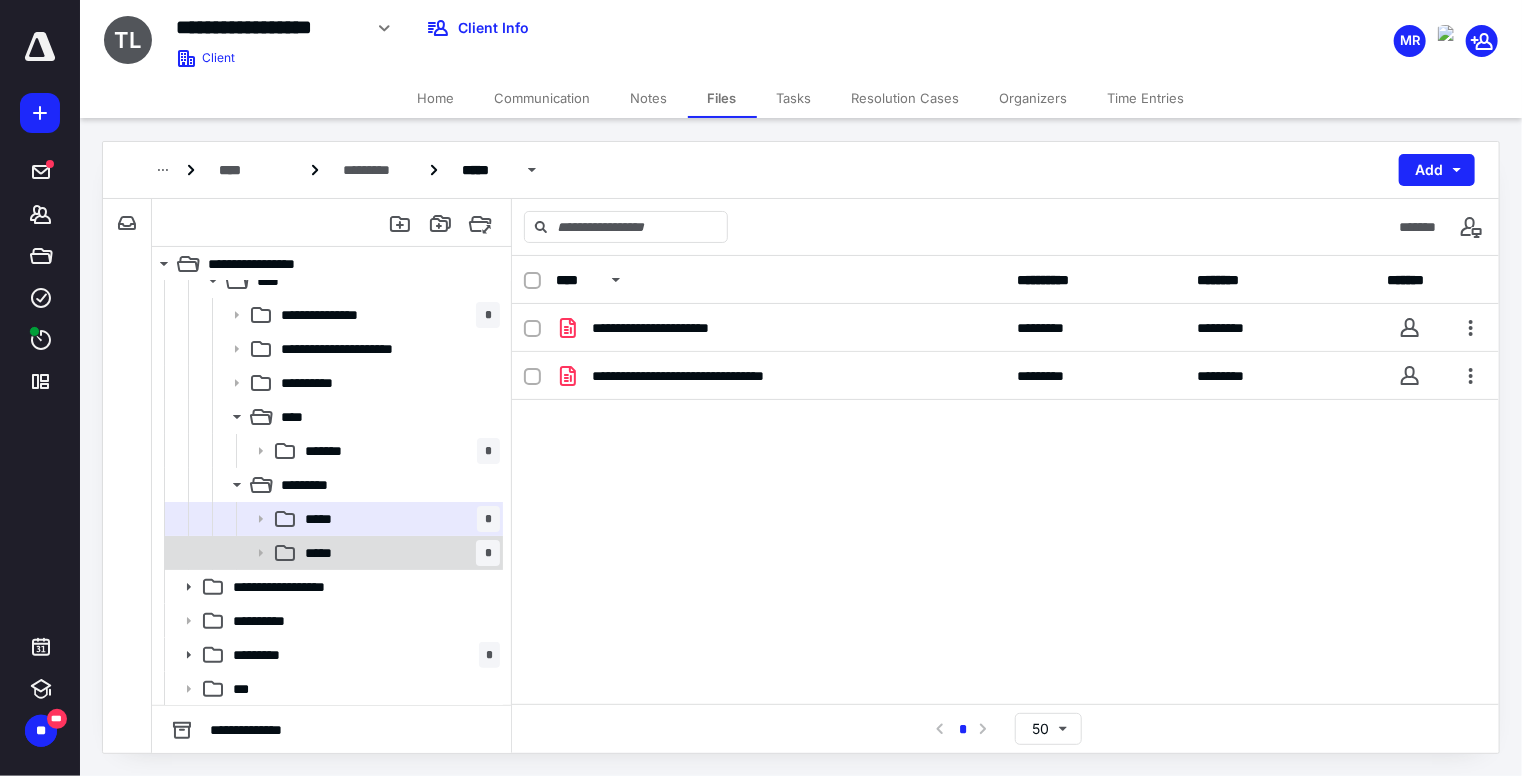 click on "***** *" at bounding box center [398, 553] 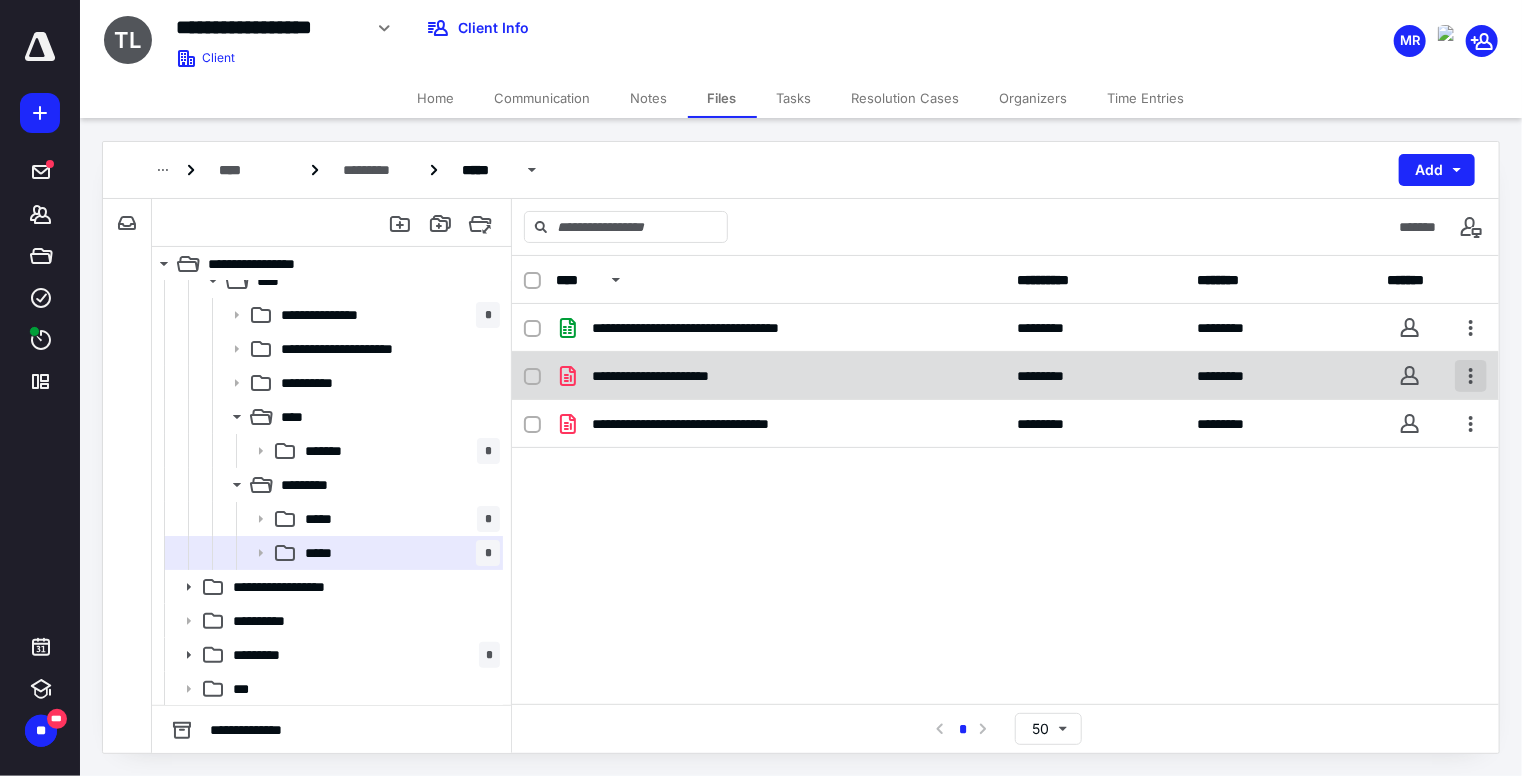 click at bounding box center (1471, 376) 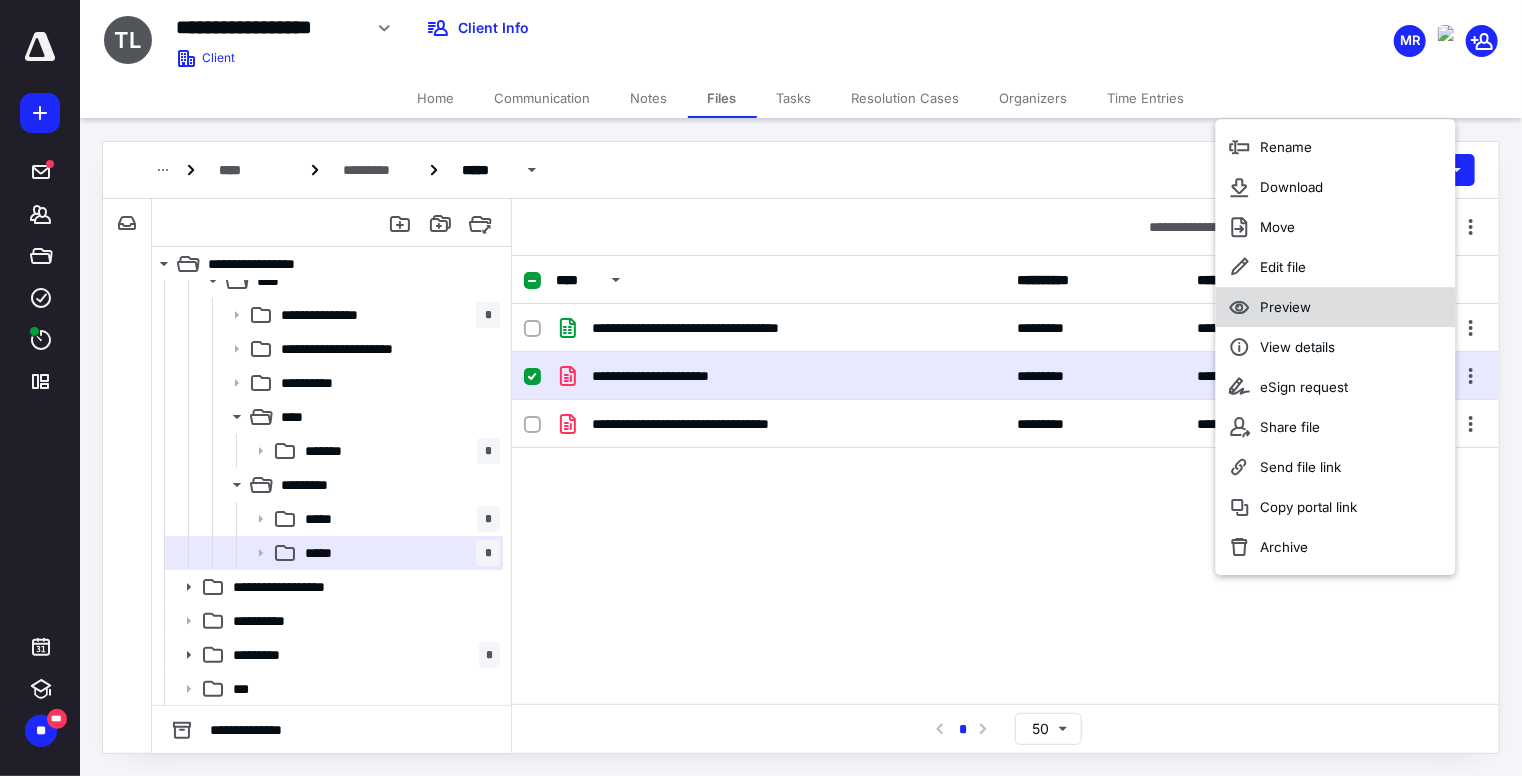 click on "Preview" at bounding box center (1336, 307) 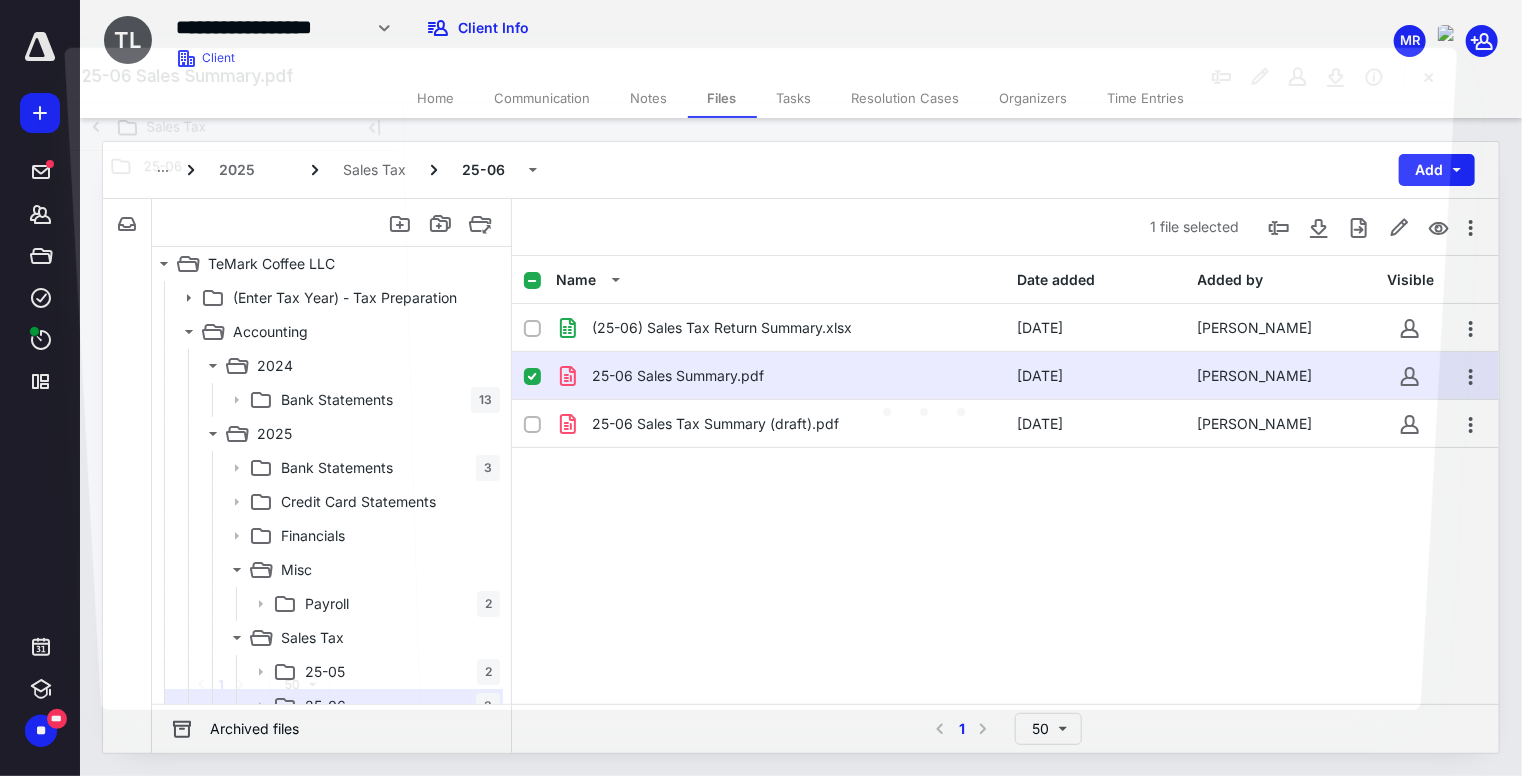 scroll, scrollTop: 153, scrollLeft: 0, axis: vertical 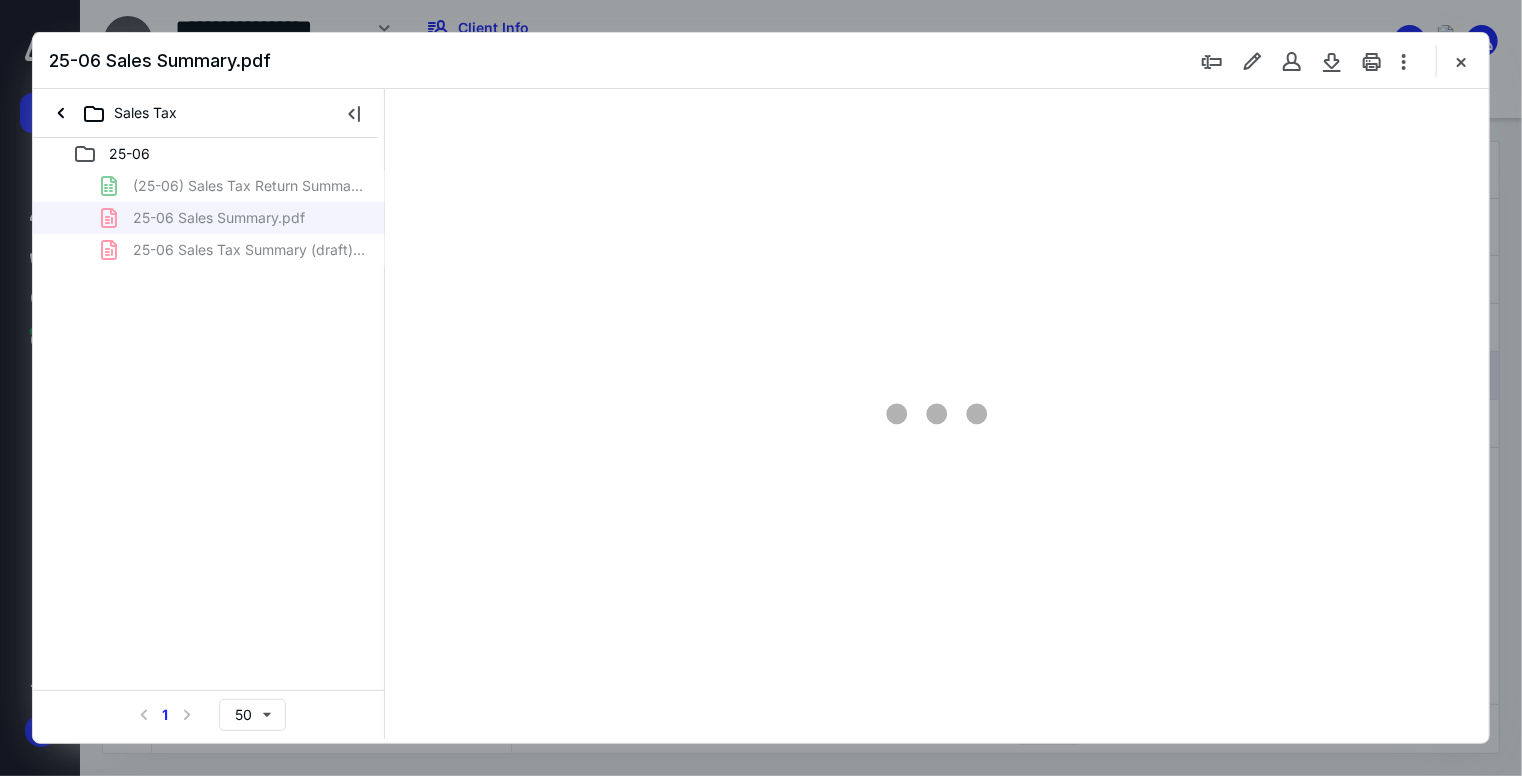 type on "72" 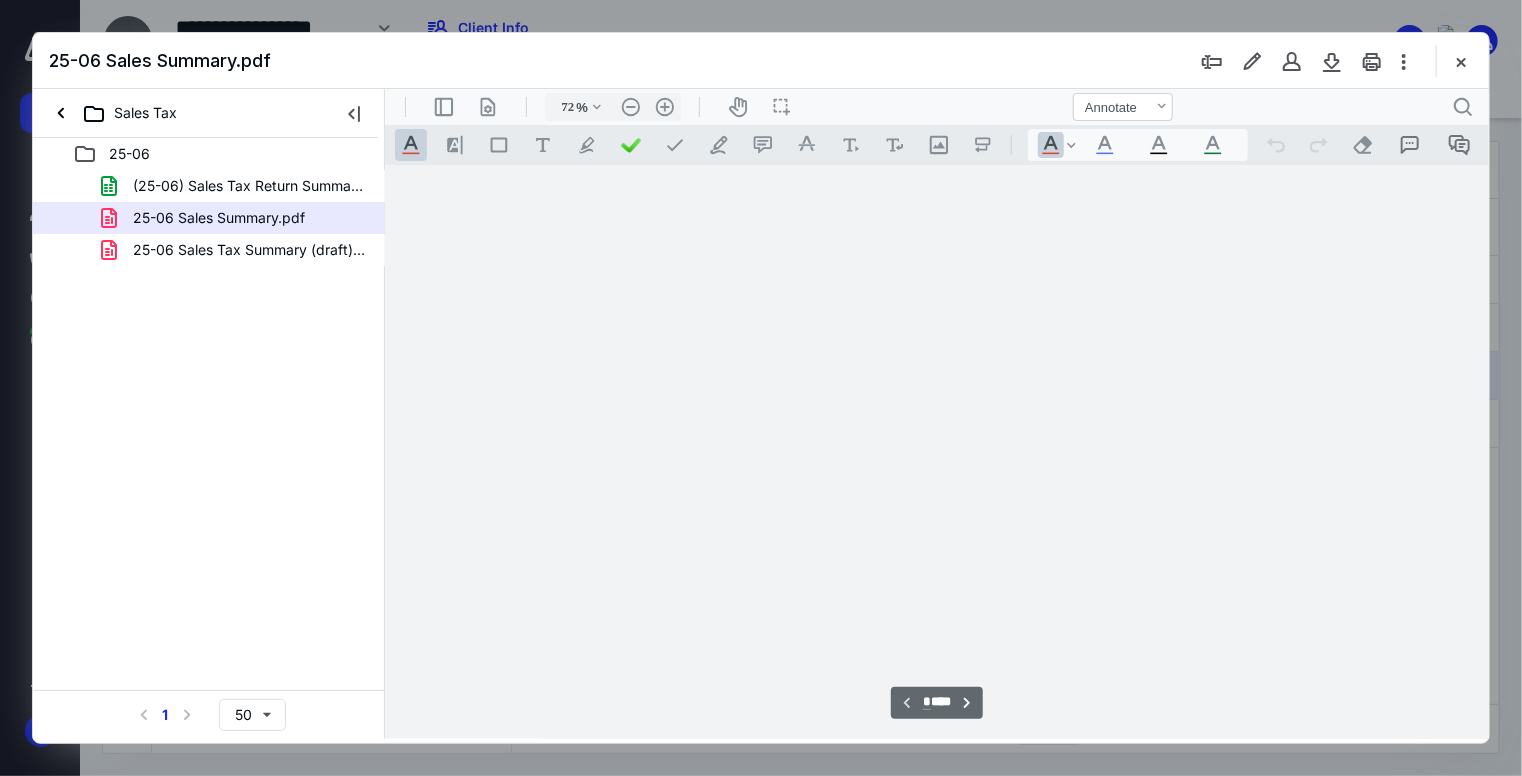 scroll, scrollTop: 79, scrollLeft: 0, axis: vertical 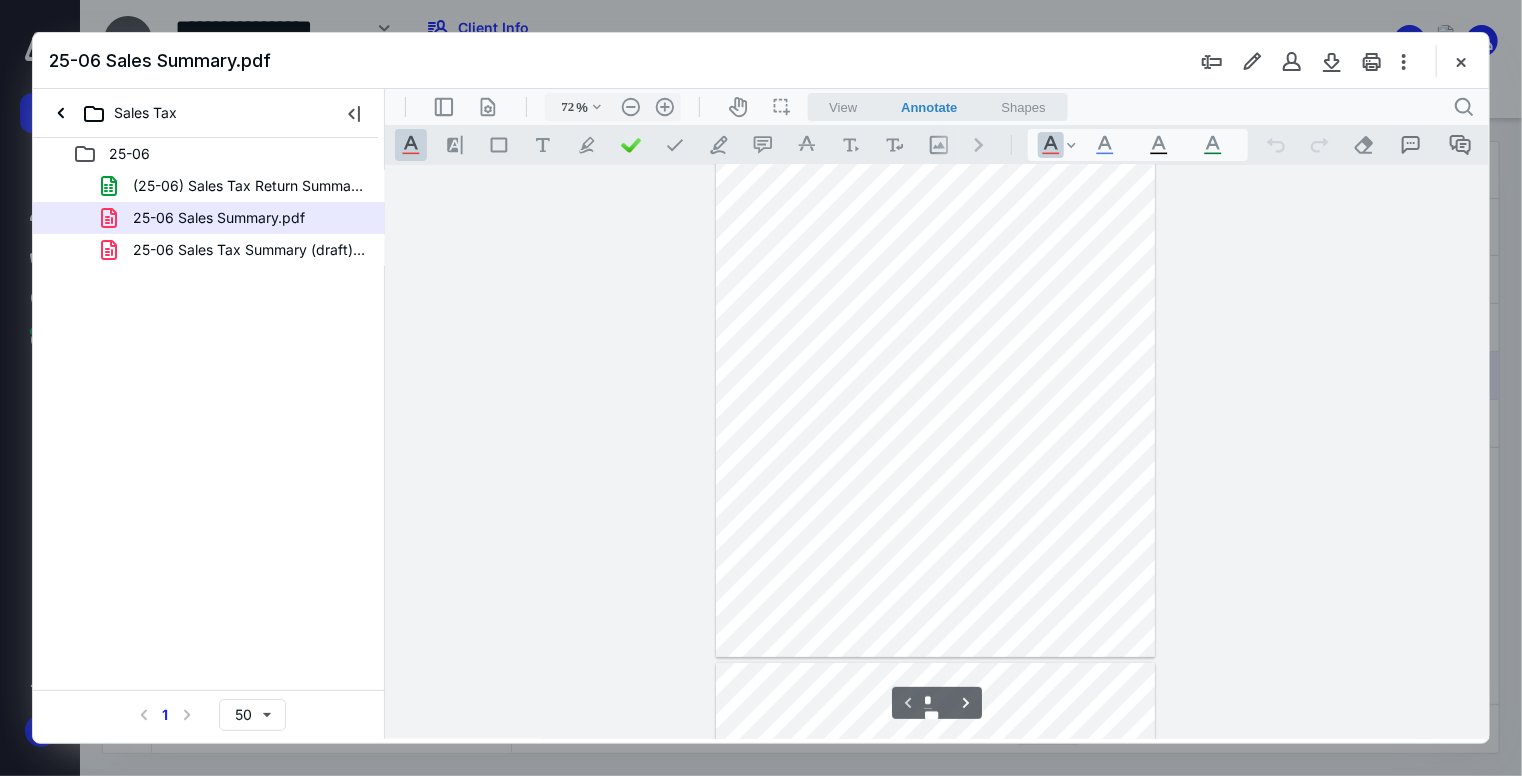 click at bounding box center [934, 372] 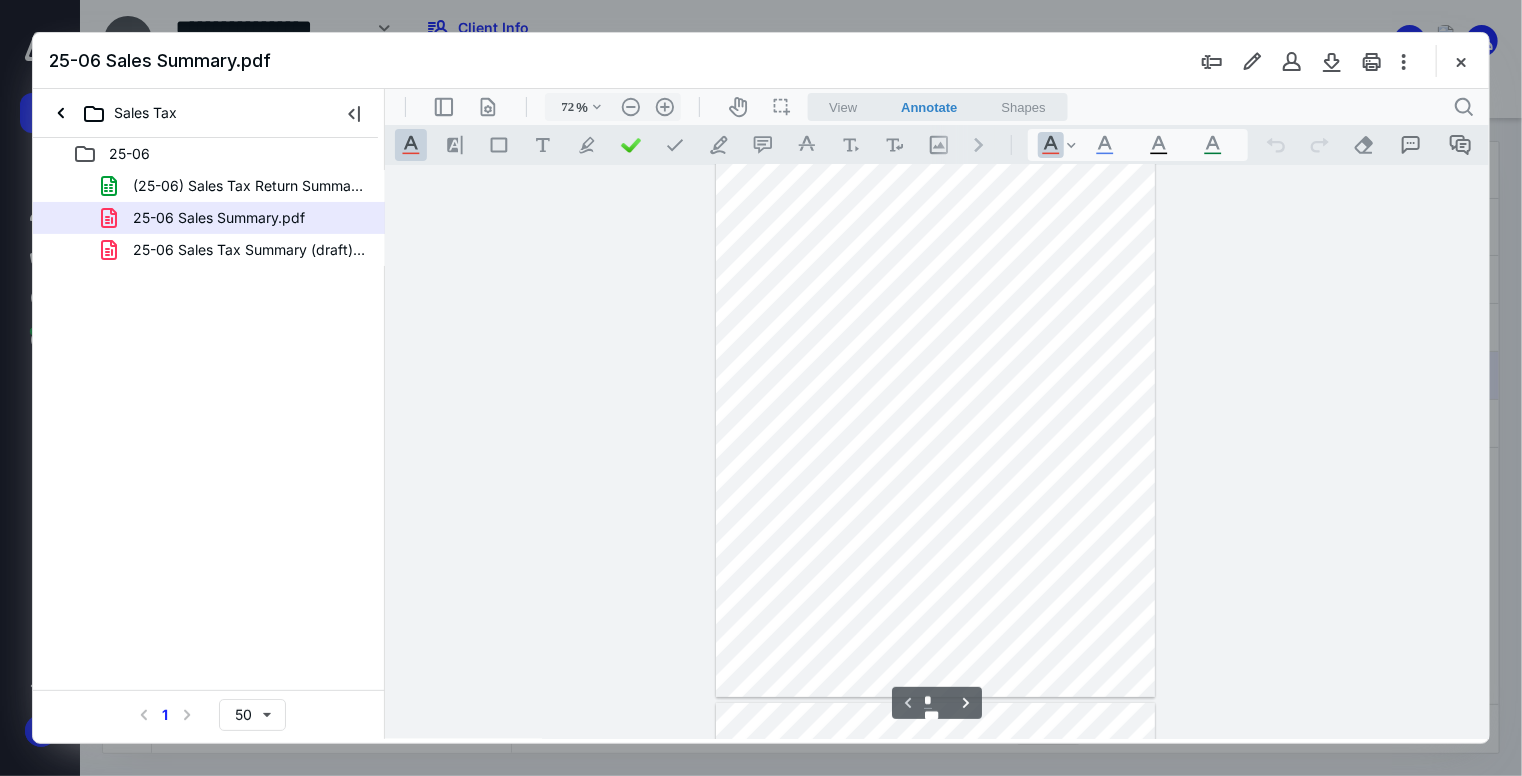 scroll, scrollTop: 0, scrollLeft: 0, axis: both 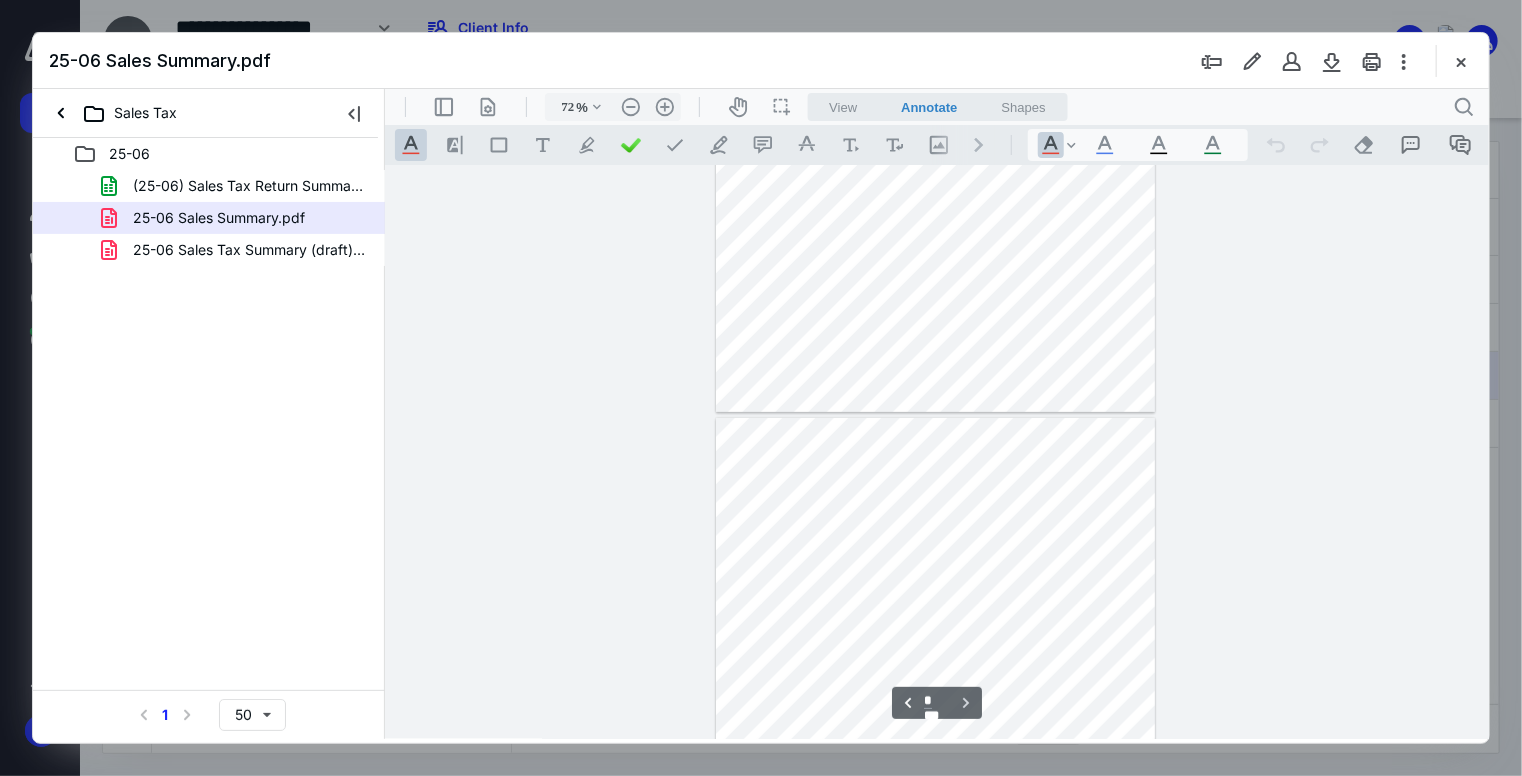 type on "*" 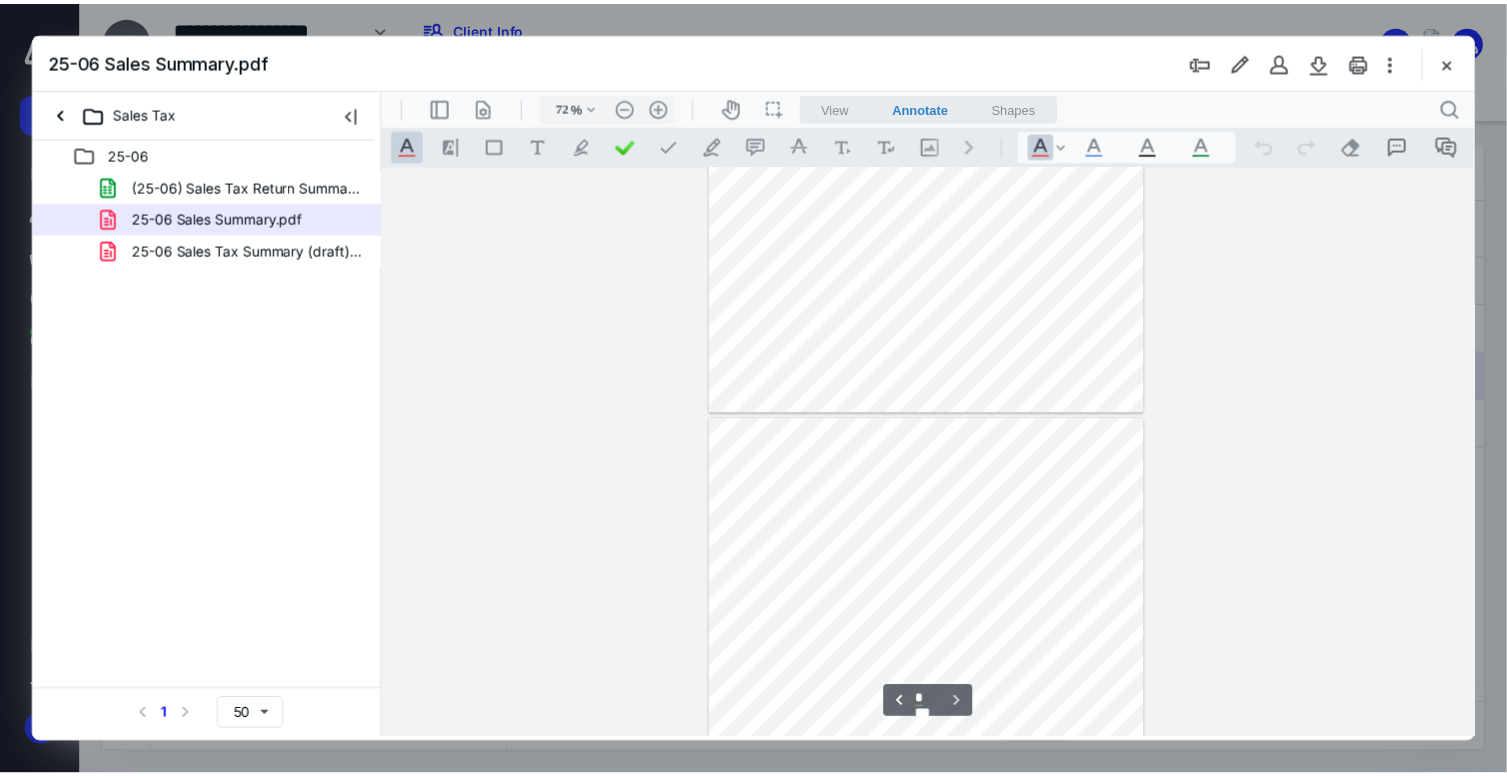 scroll, scrollTop: 213, scrollLeft: 0, axis: vertical 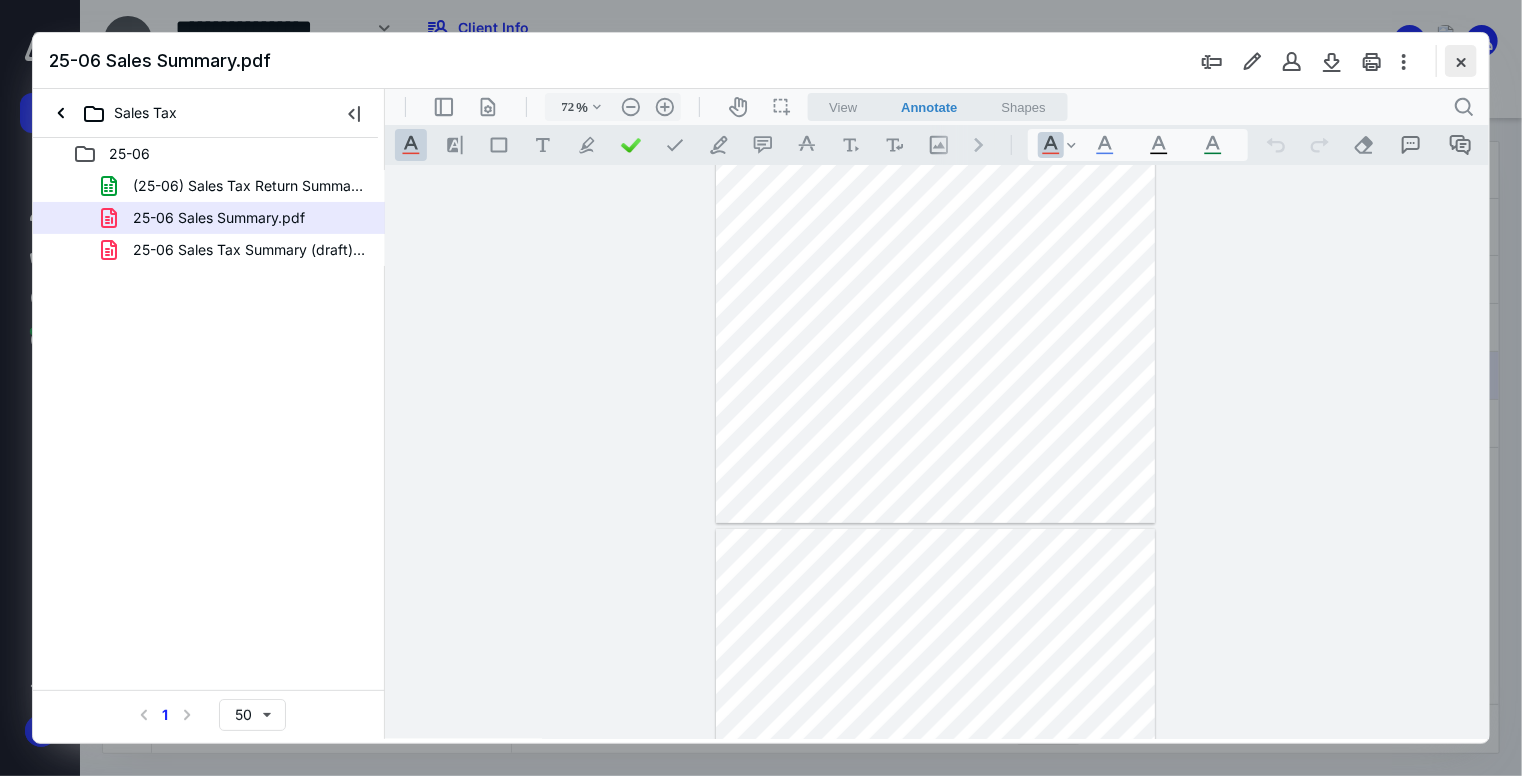 click at bounding box center [1461, 61] 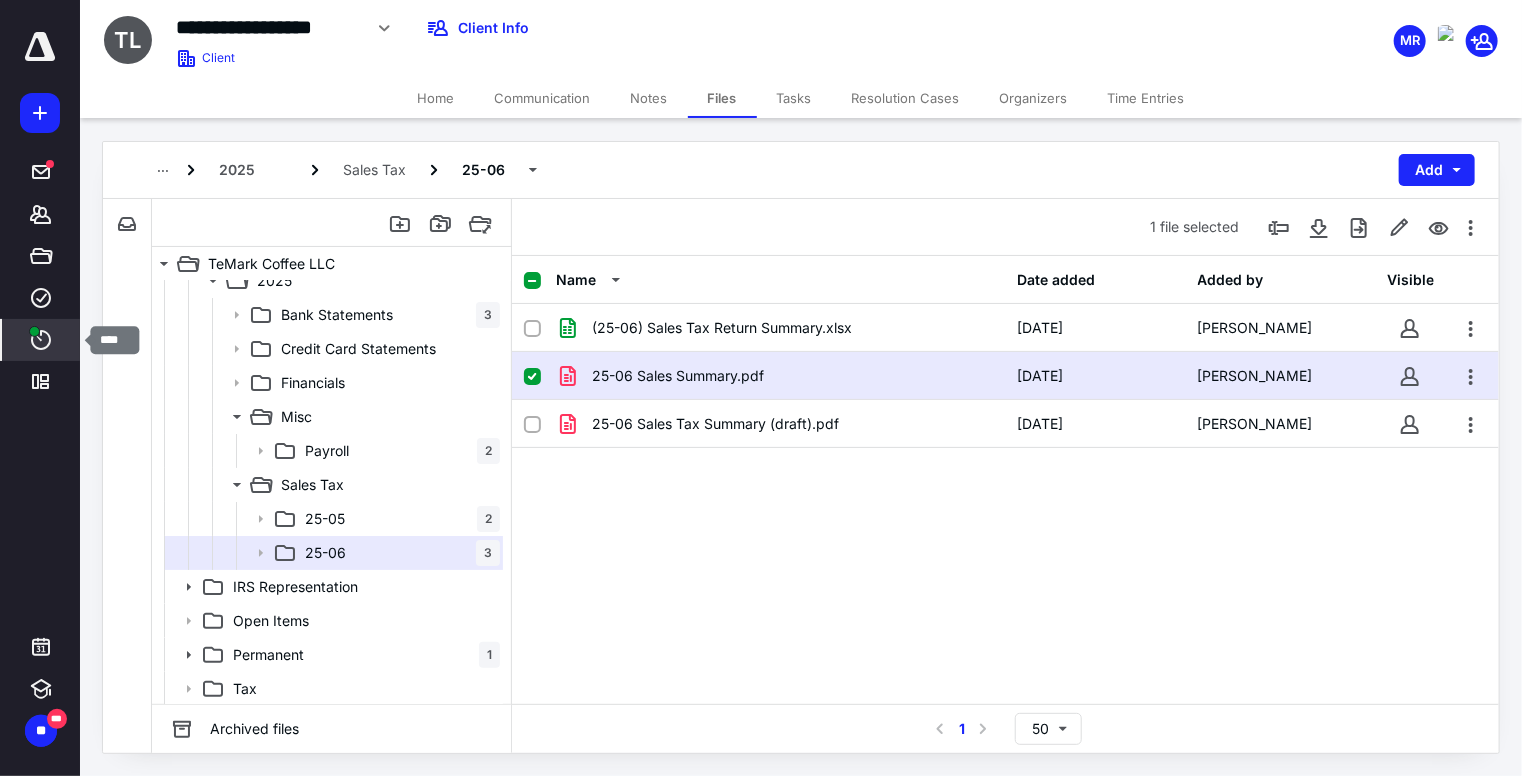 click 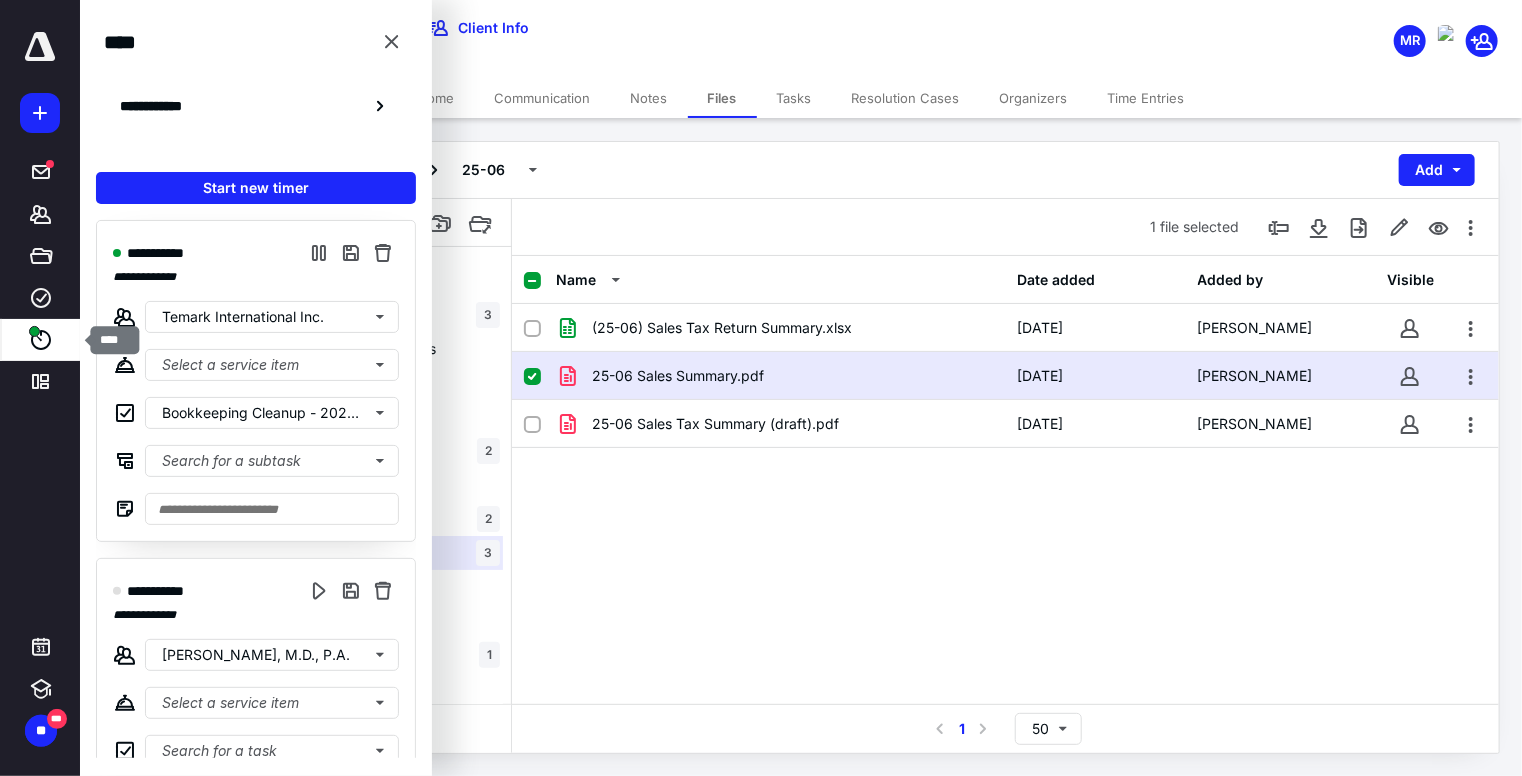 click 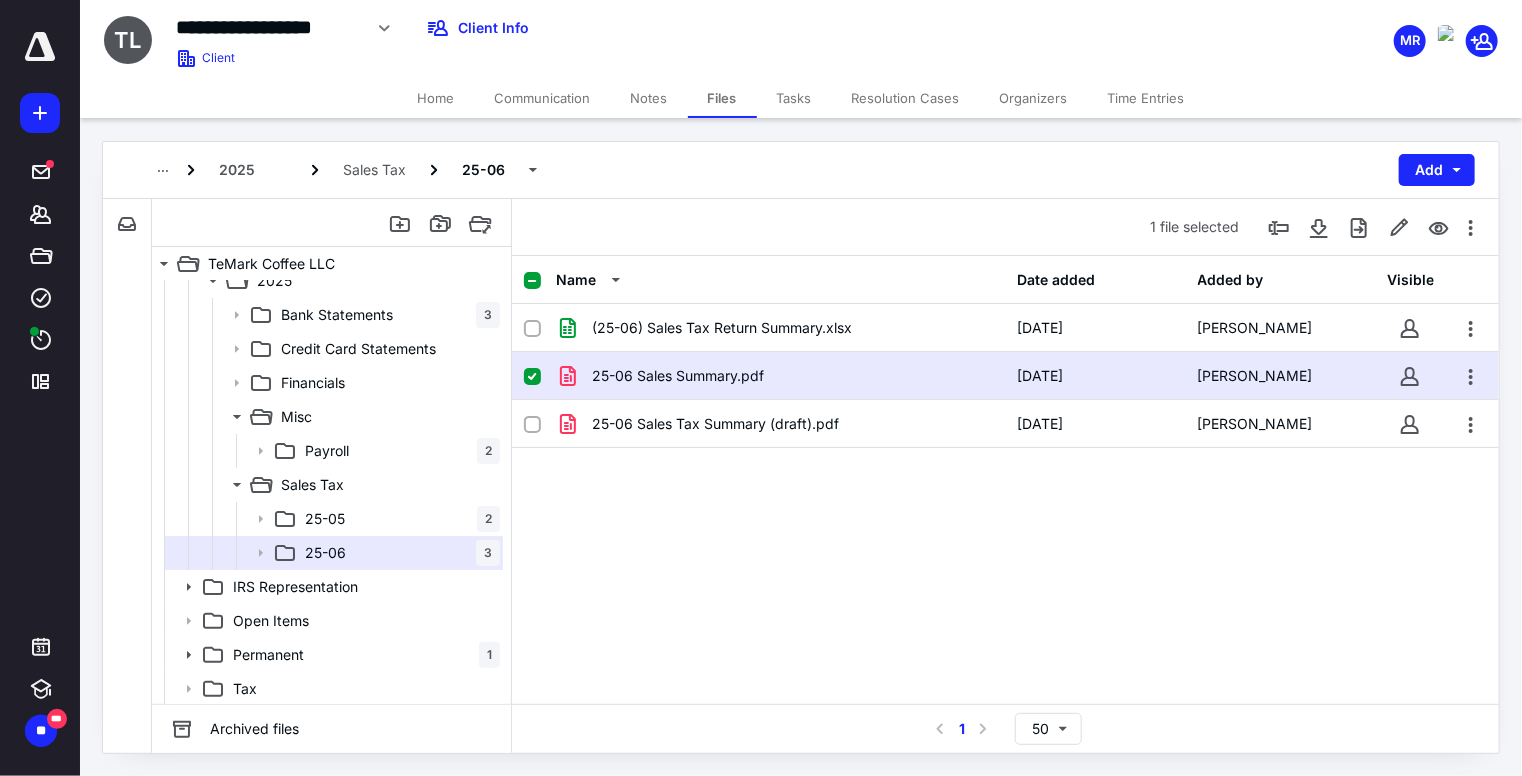 click on "Tasks" at bounding box center [794, 98] 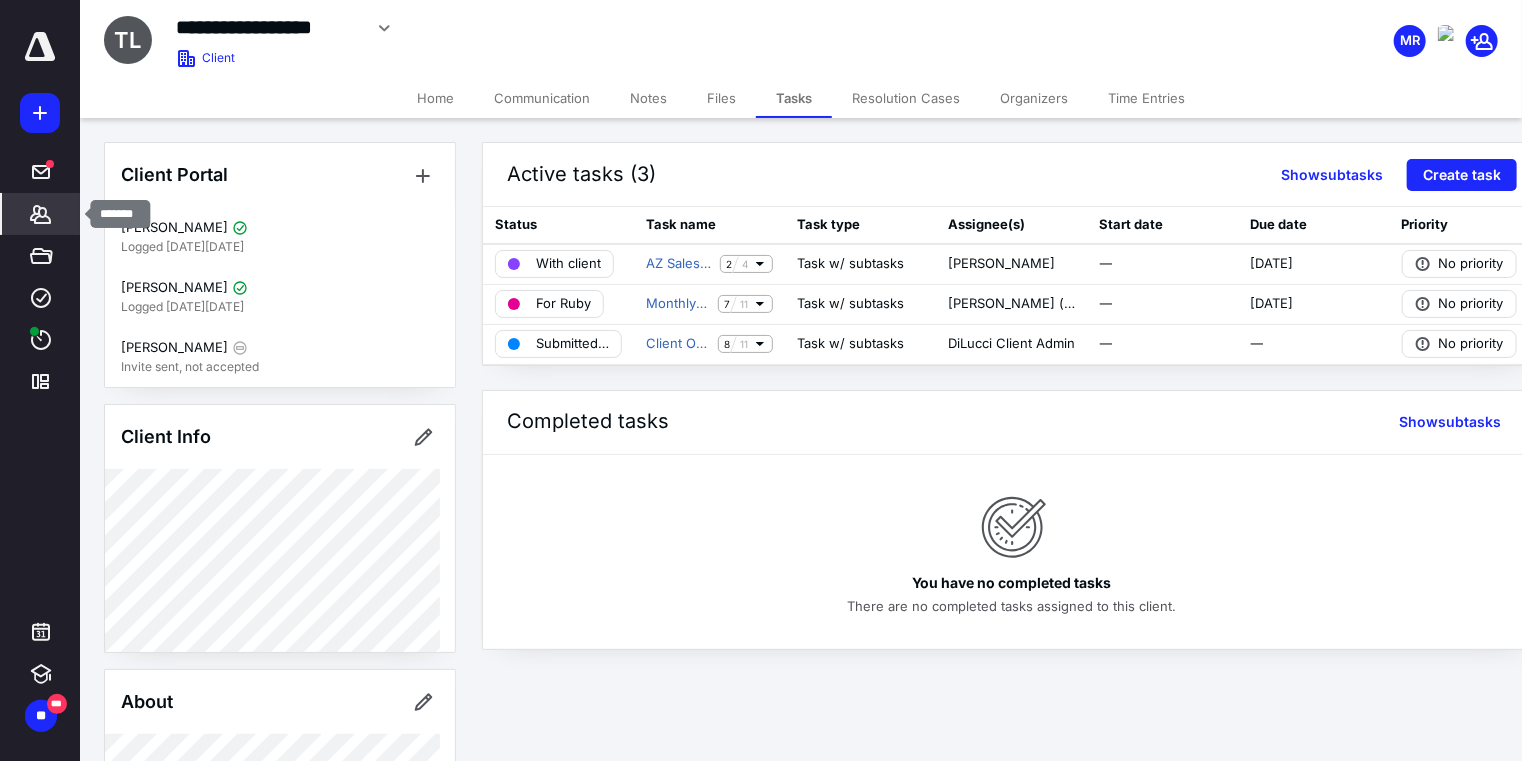 click 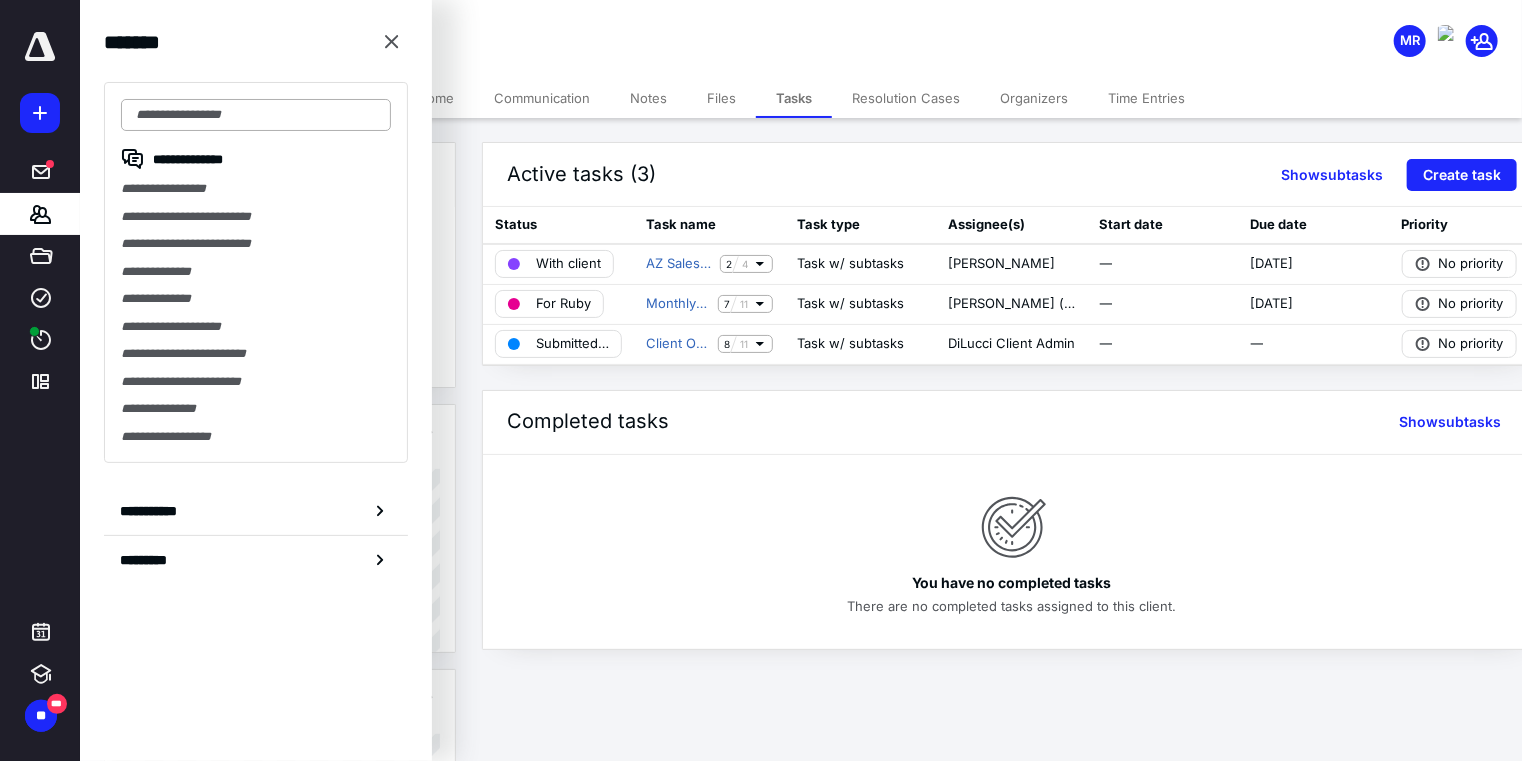 click at bounding box center [256, 115] 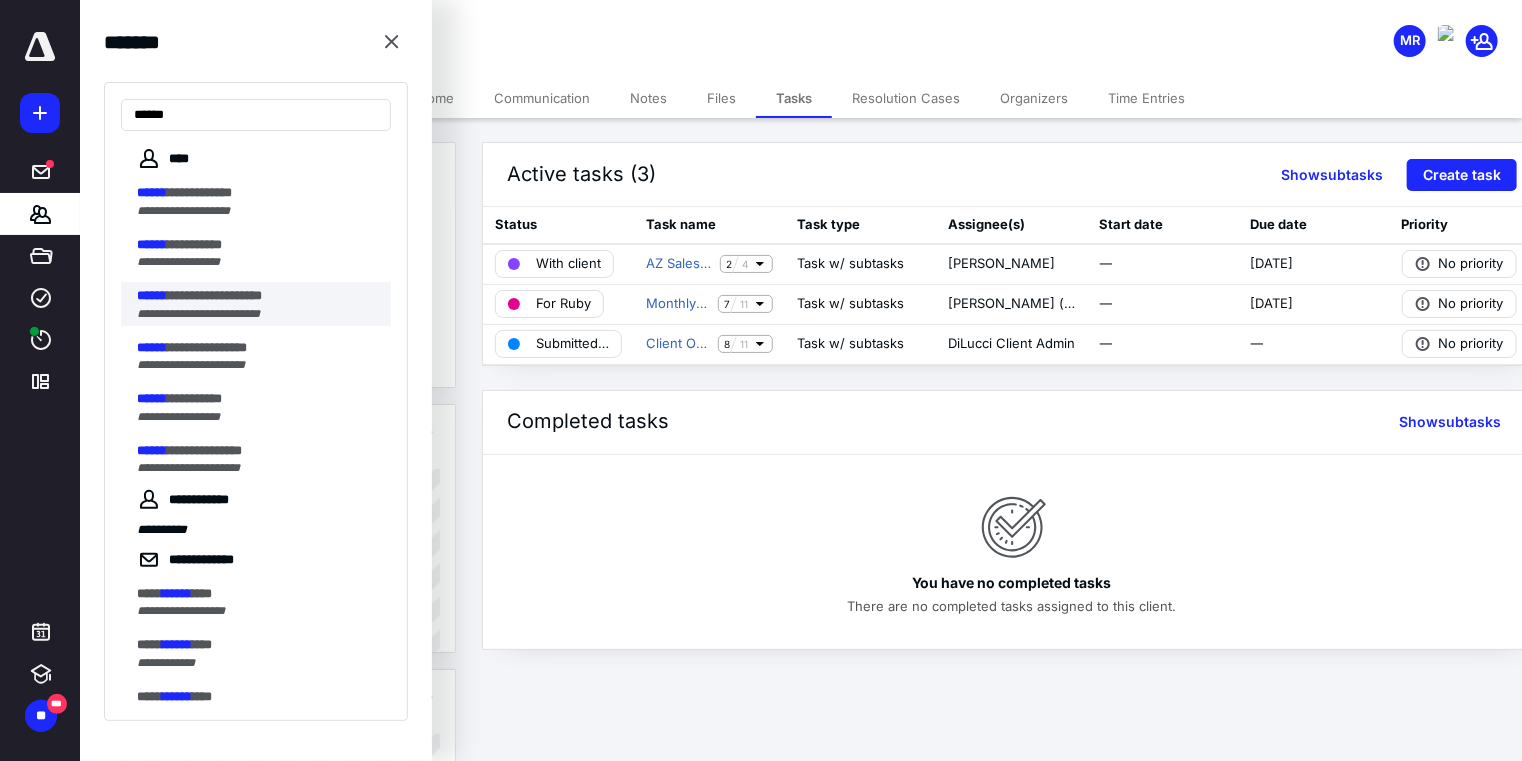 type on "******" 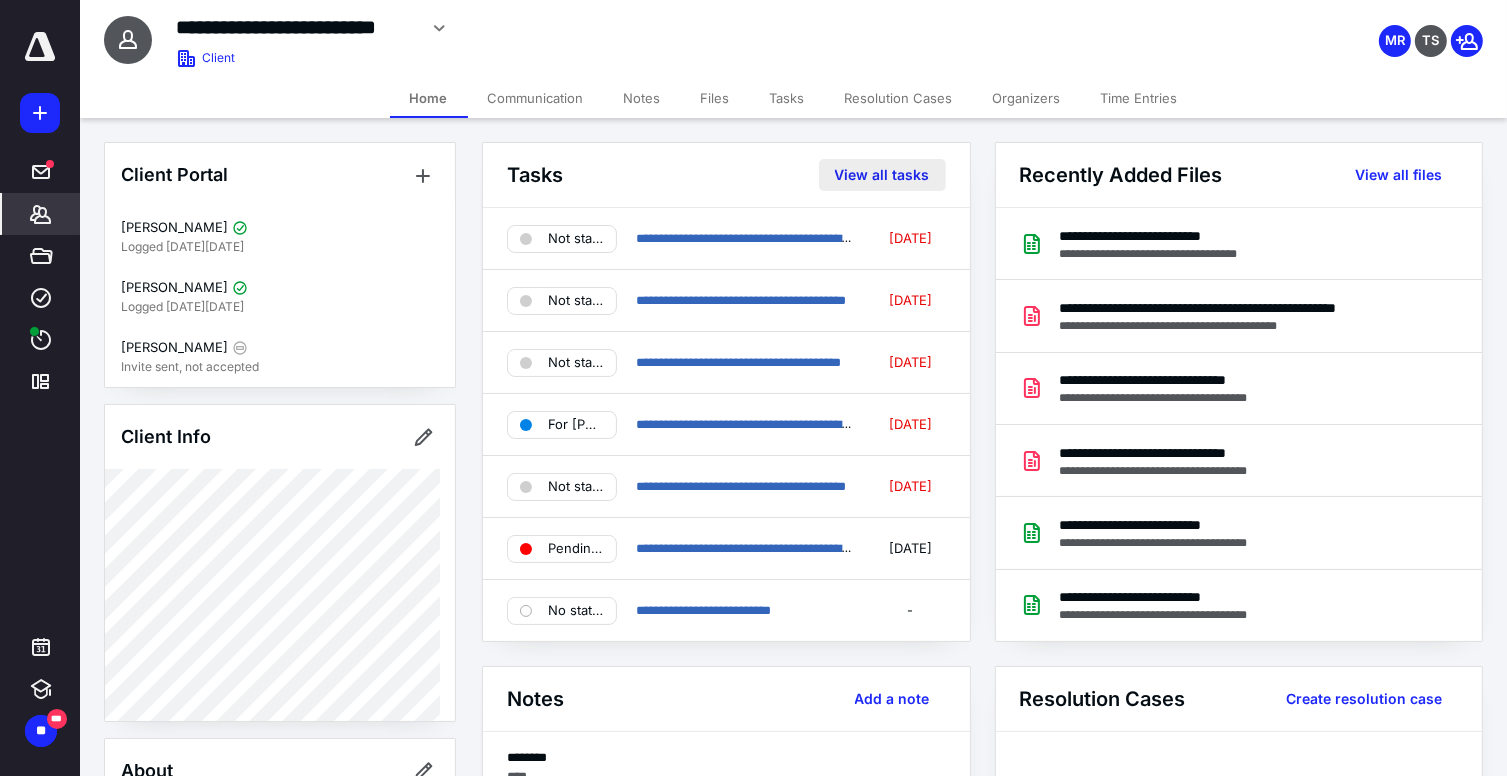 click on "View all tasks" at bounding box center [882, 175] 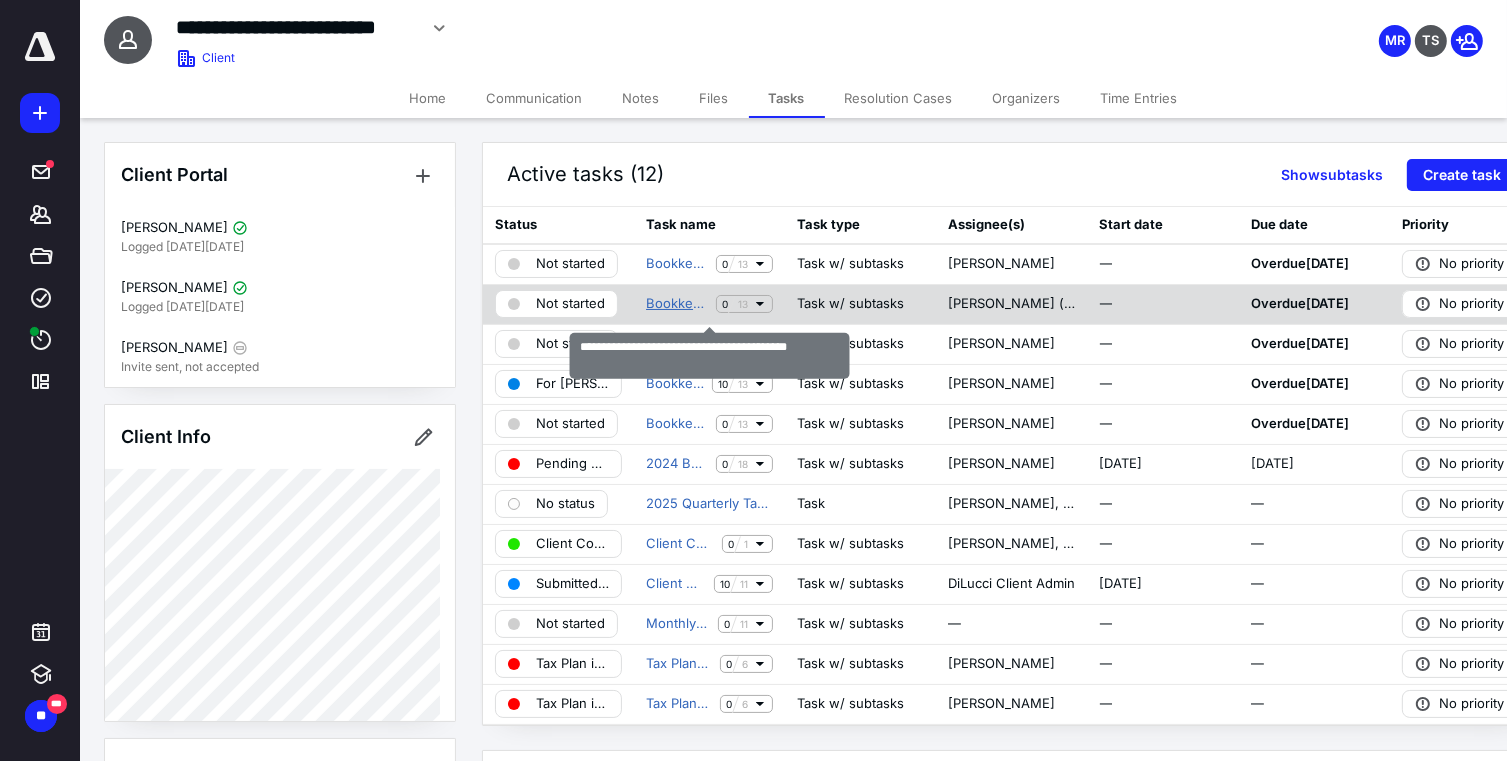 click on "Bookkeeping Cleanup - 2024 (TeMark Coffee)" at bounding box center [677, 304] 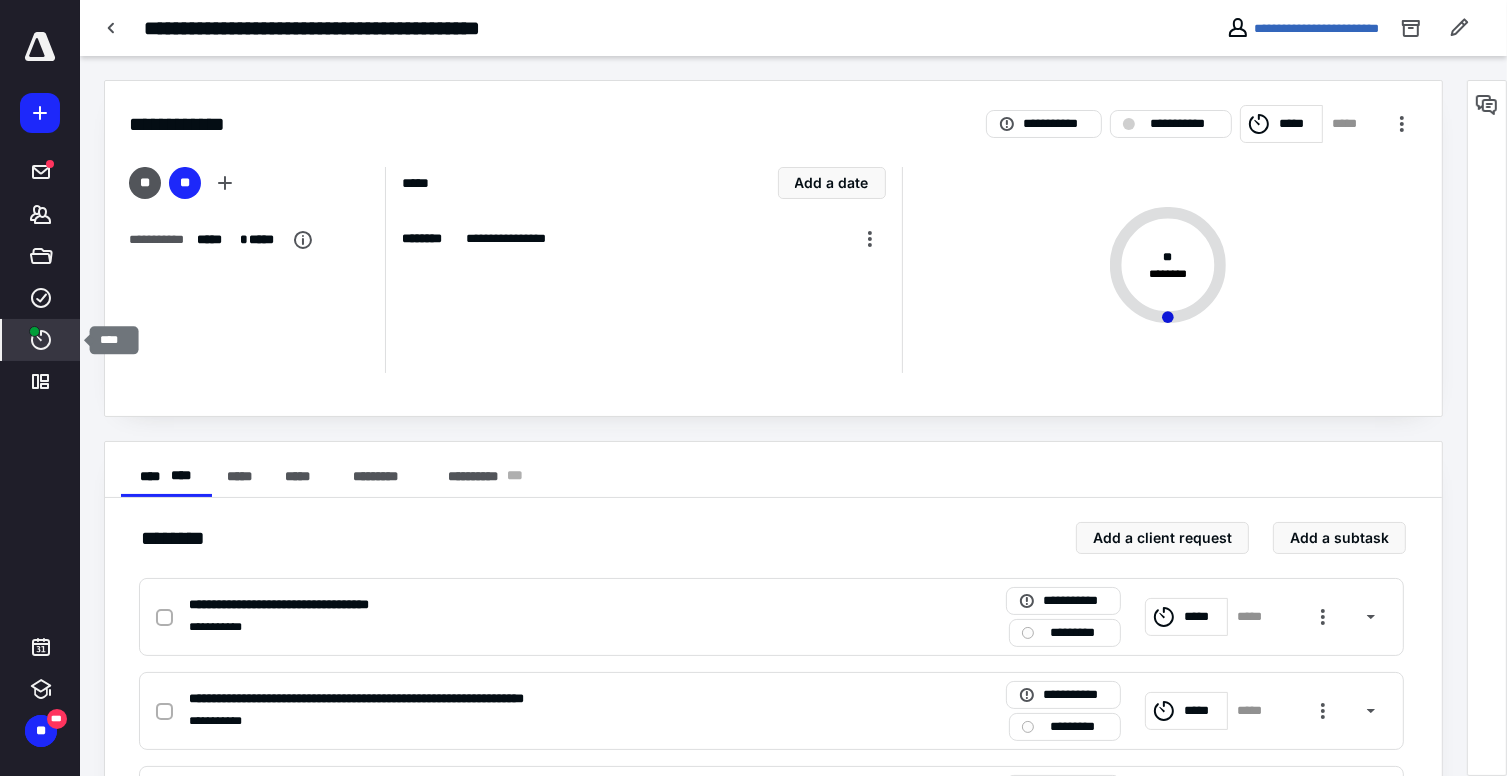 click 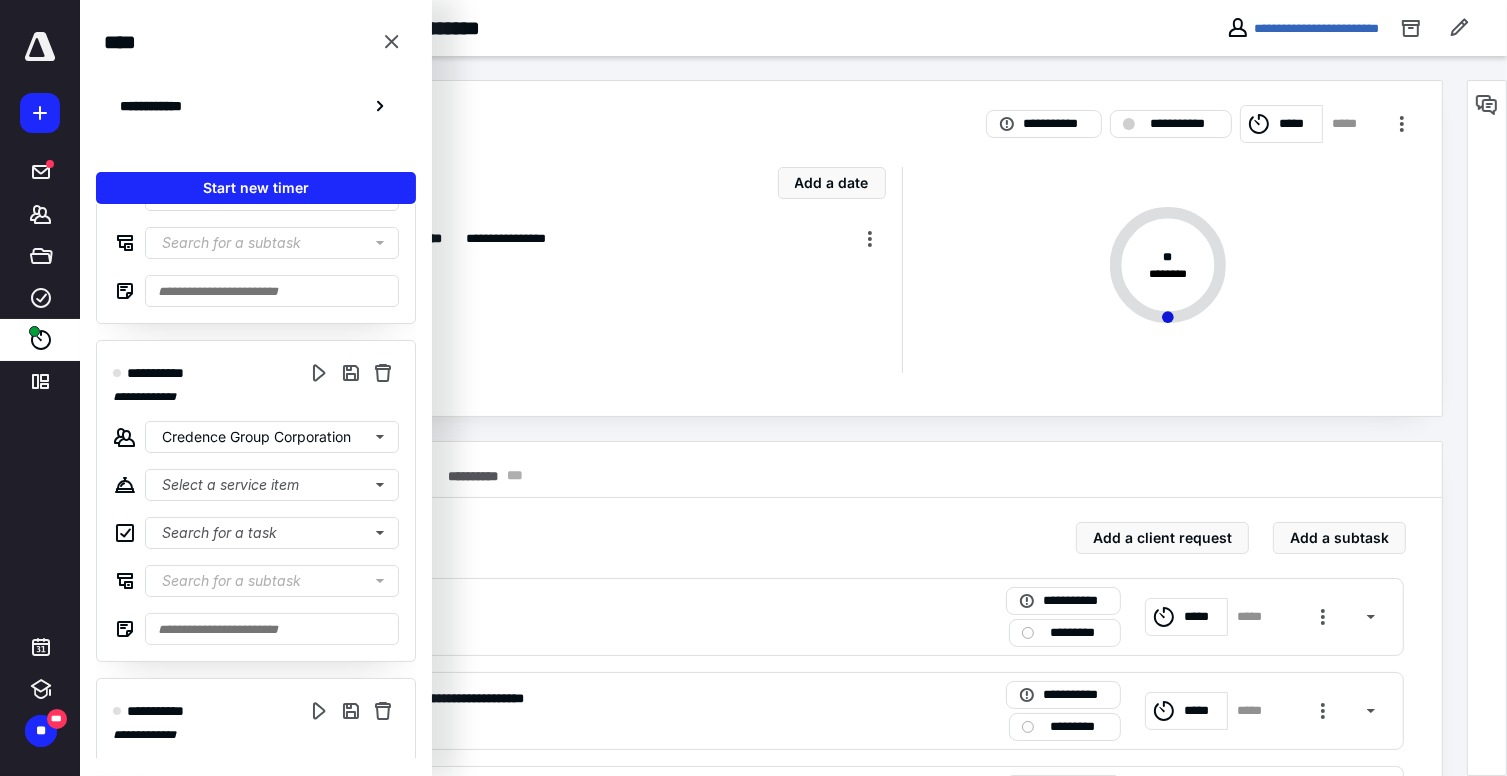 scroll, scrollTop: 560, scrollLeft: 0, axis: vertical 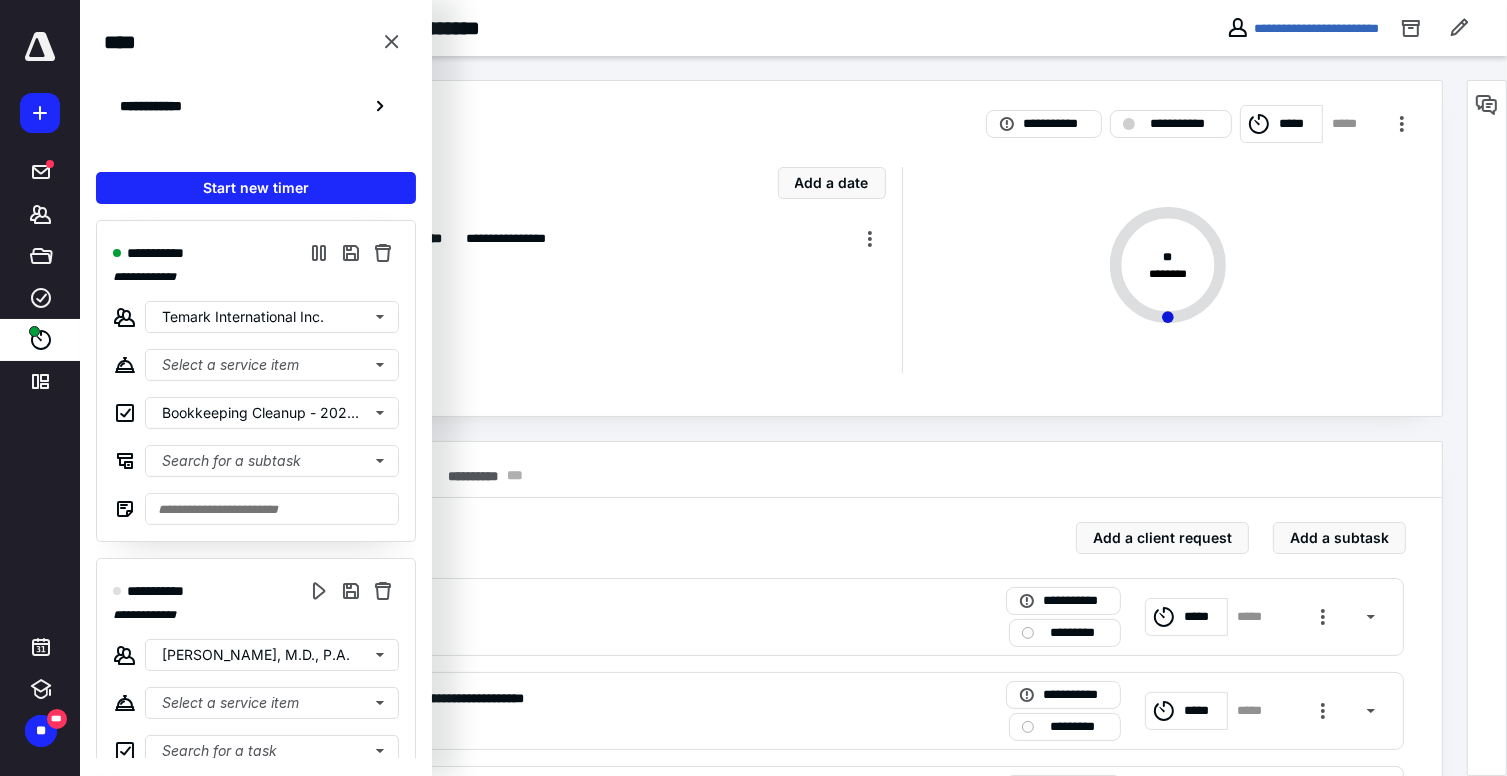 click on "**********" at bounding box center [643, 270] 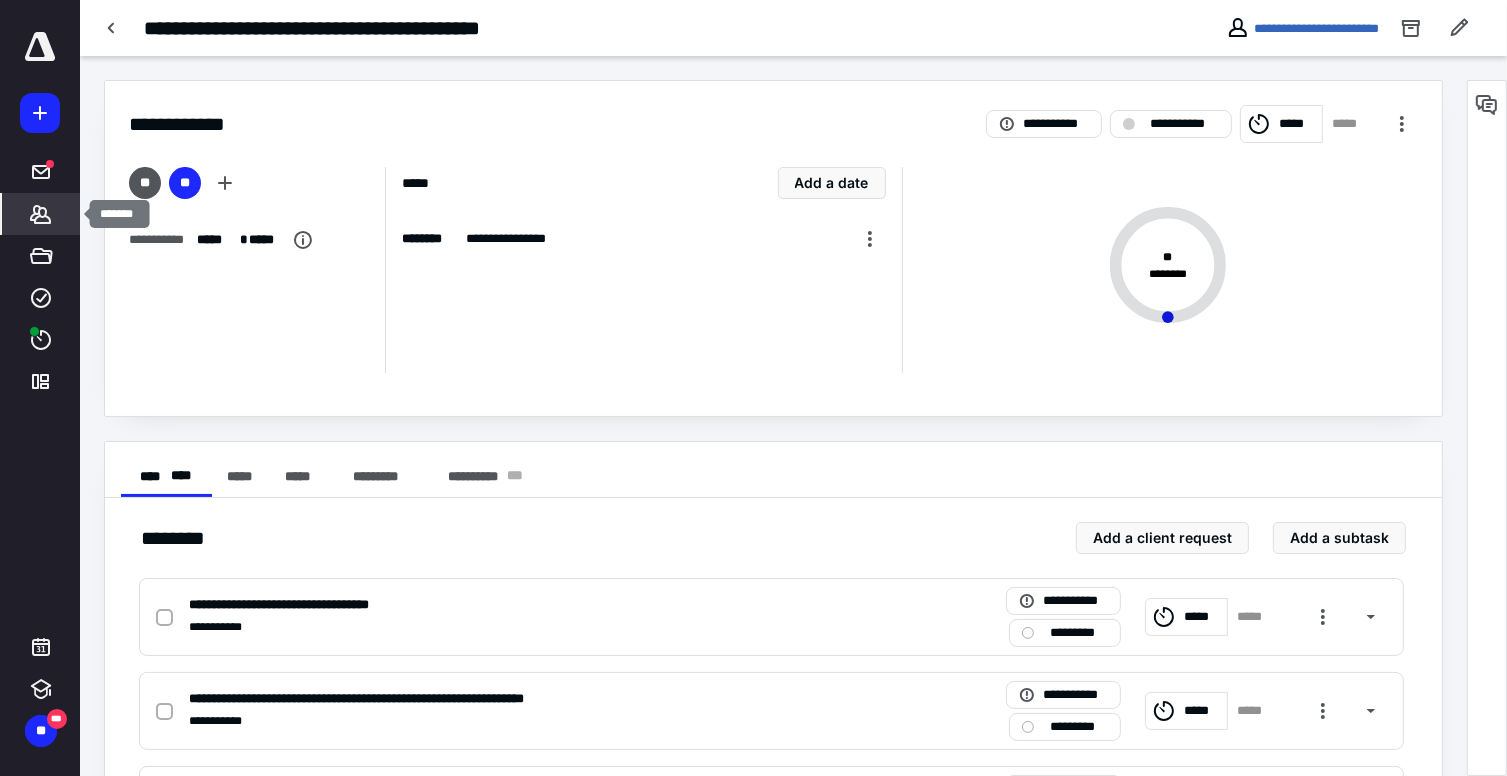 click 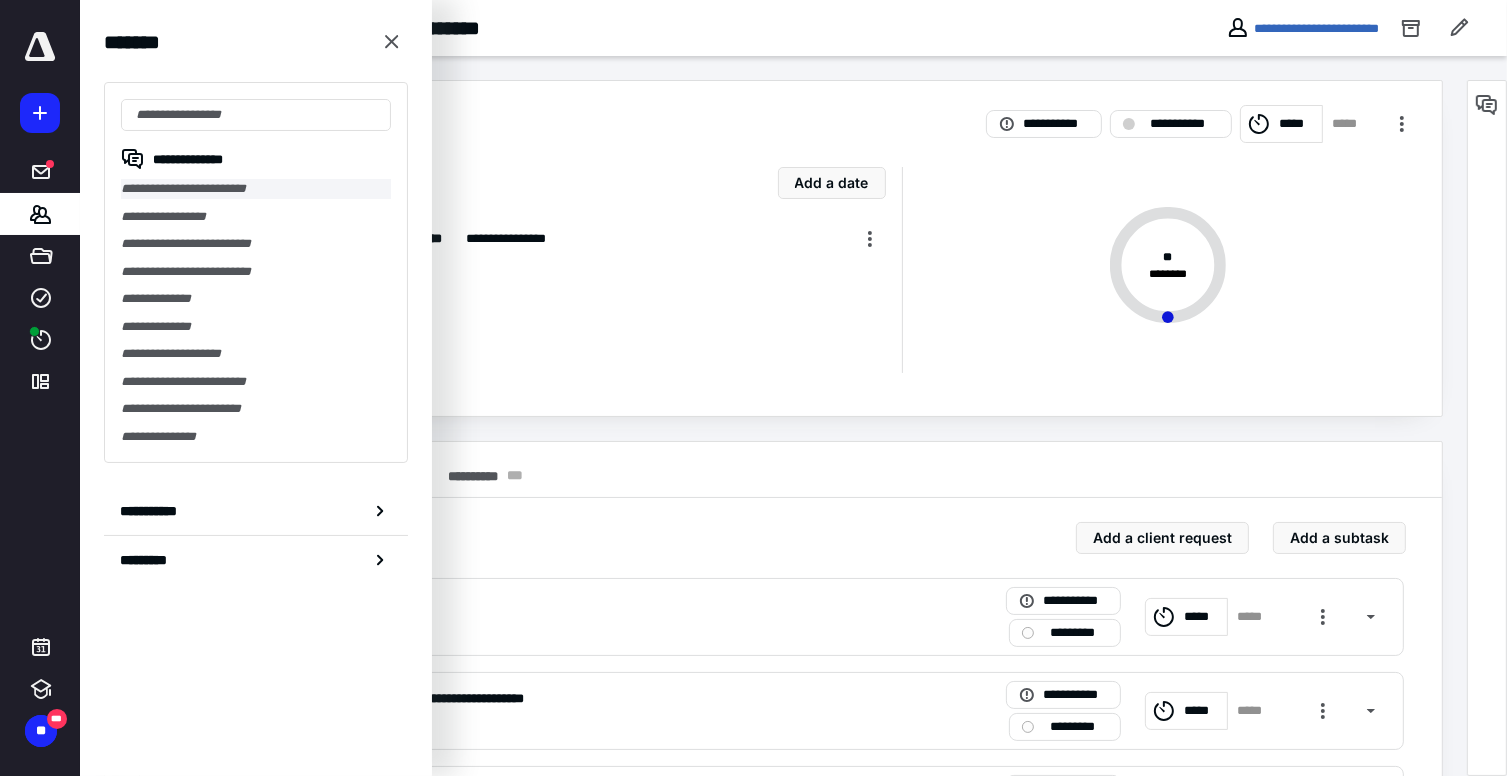 click on "**********" at bounding box center (256, 189) 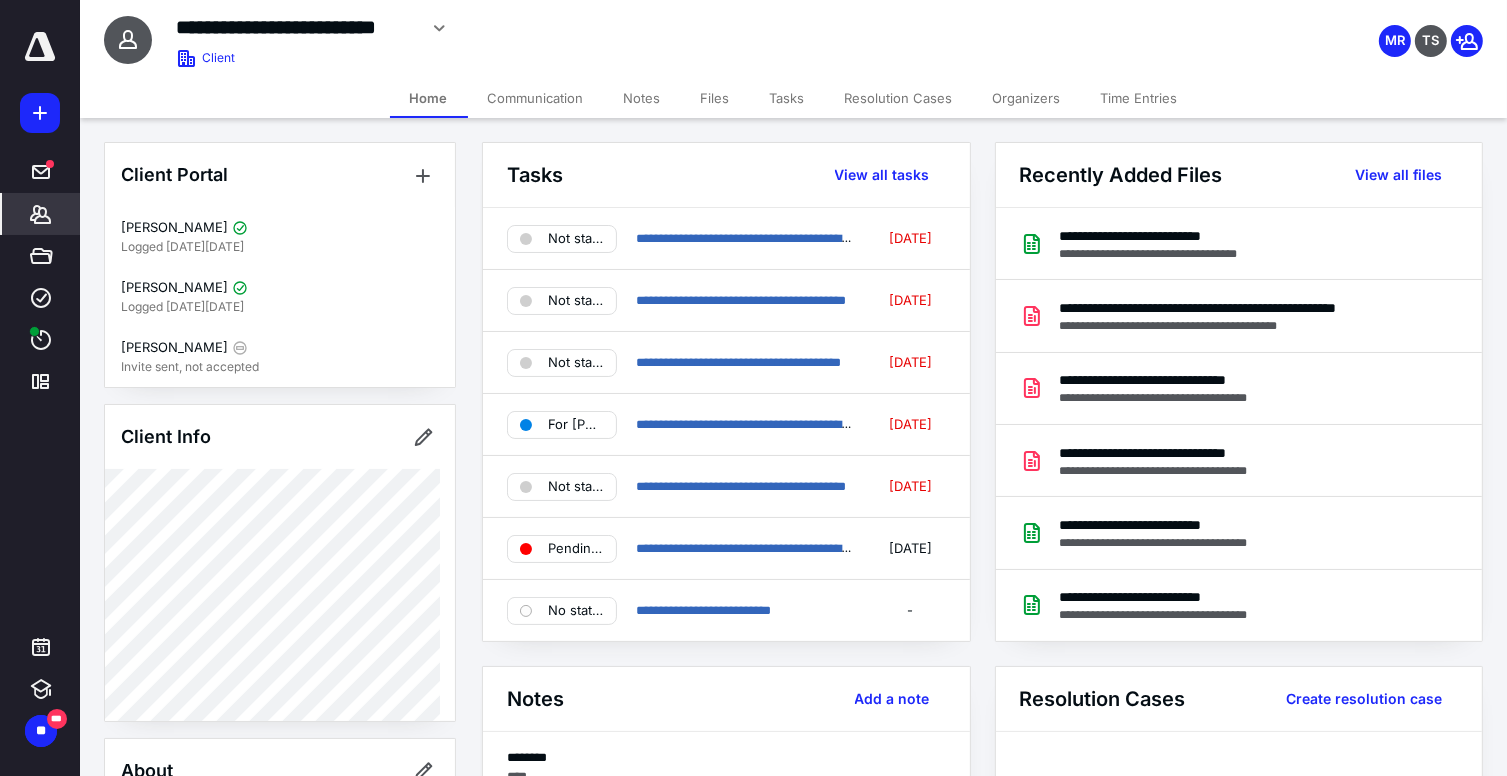 click on "Tasks" at bounding box center [787, 98] 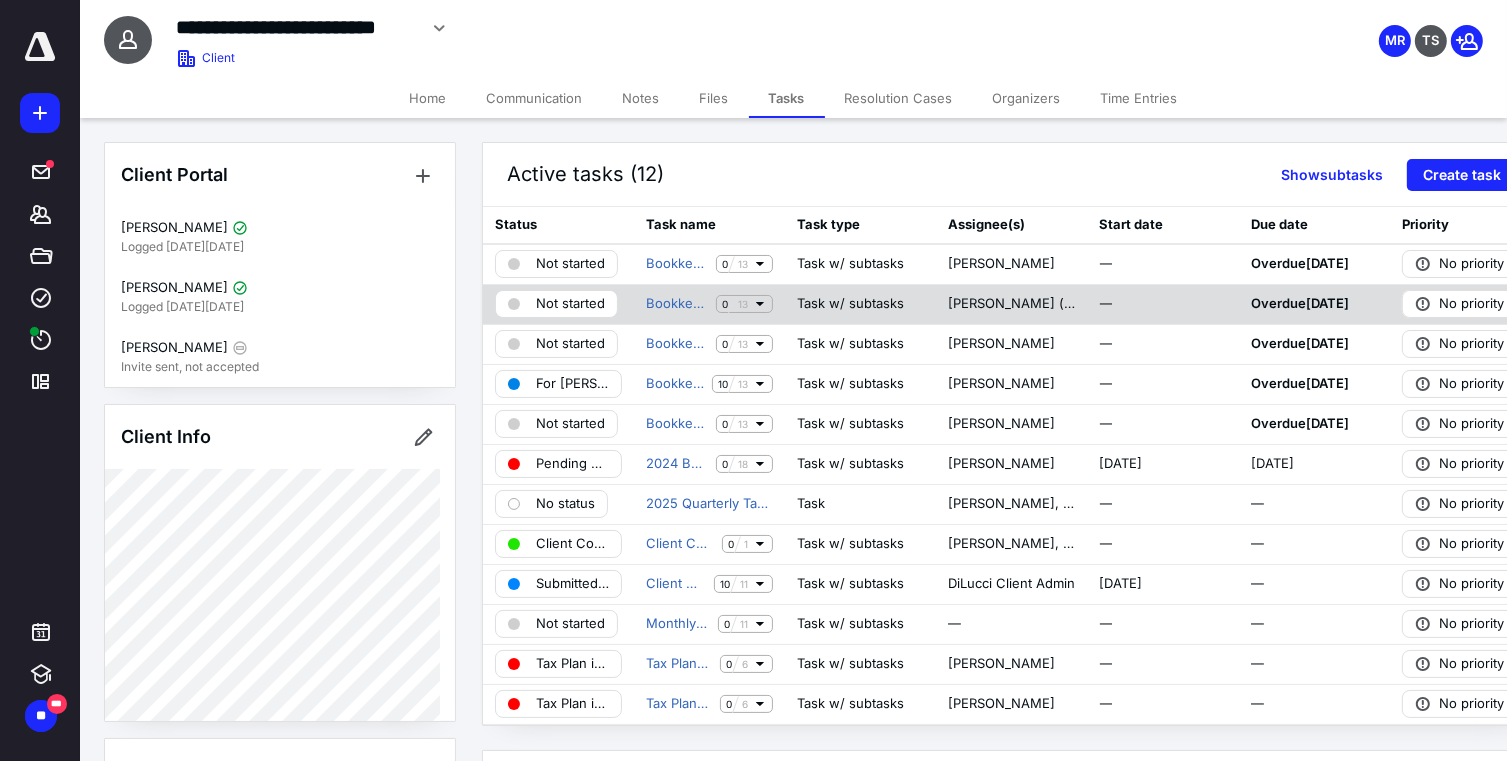 click on "Not started" at bounding box center [570, 304] 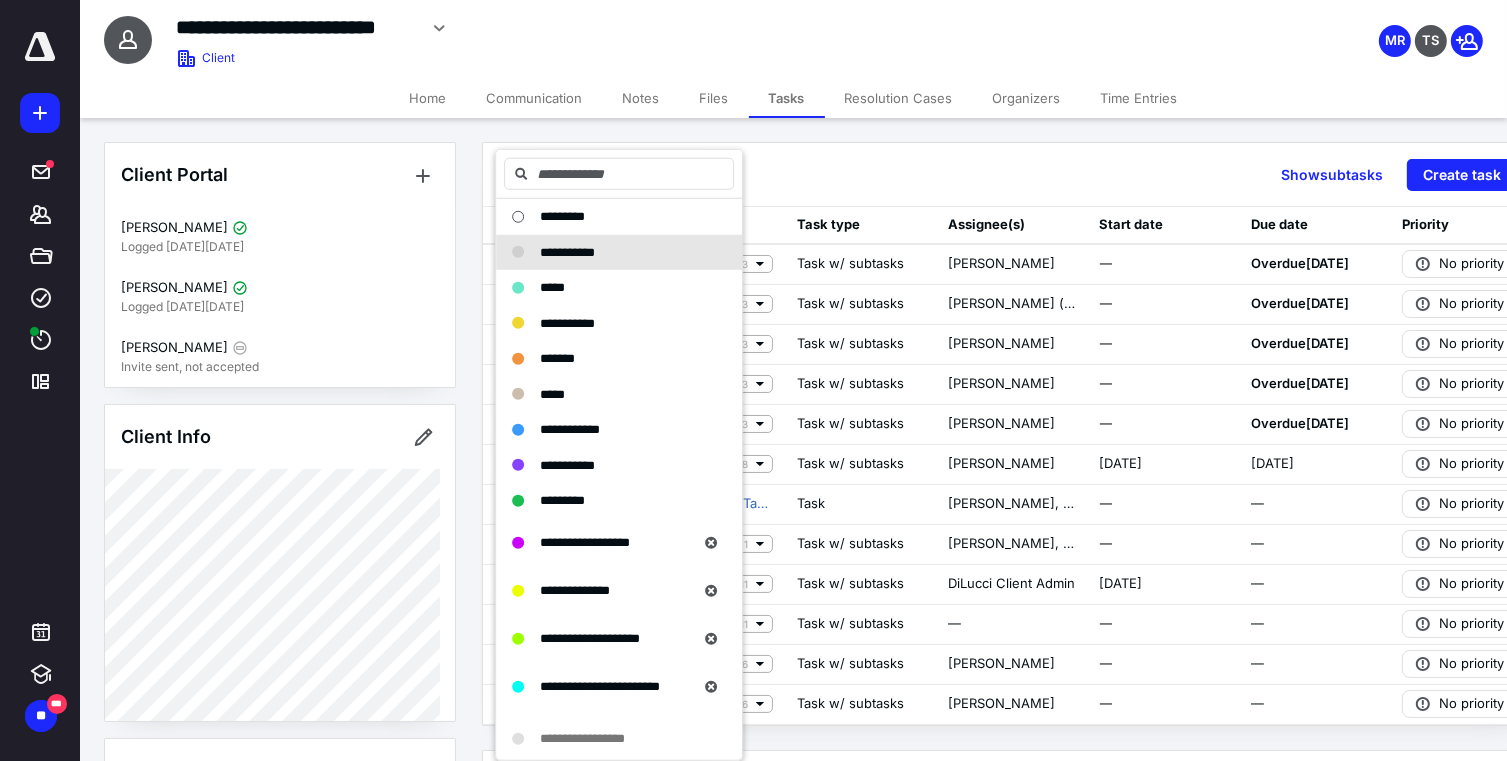 click on "Active   tasks   (12) Show  subtasks Create task" at bounding box center [1012, 175] 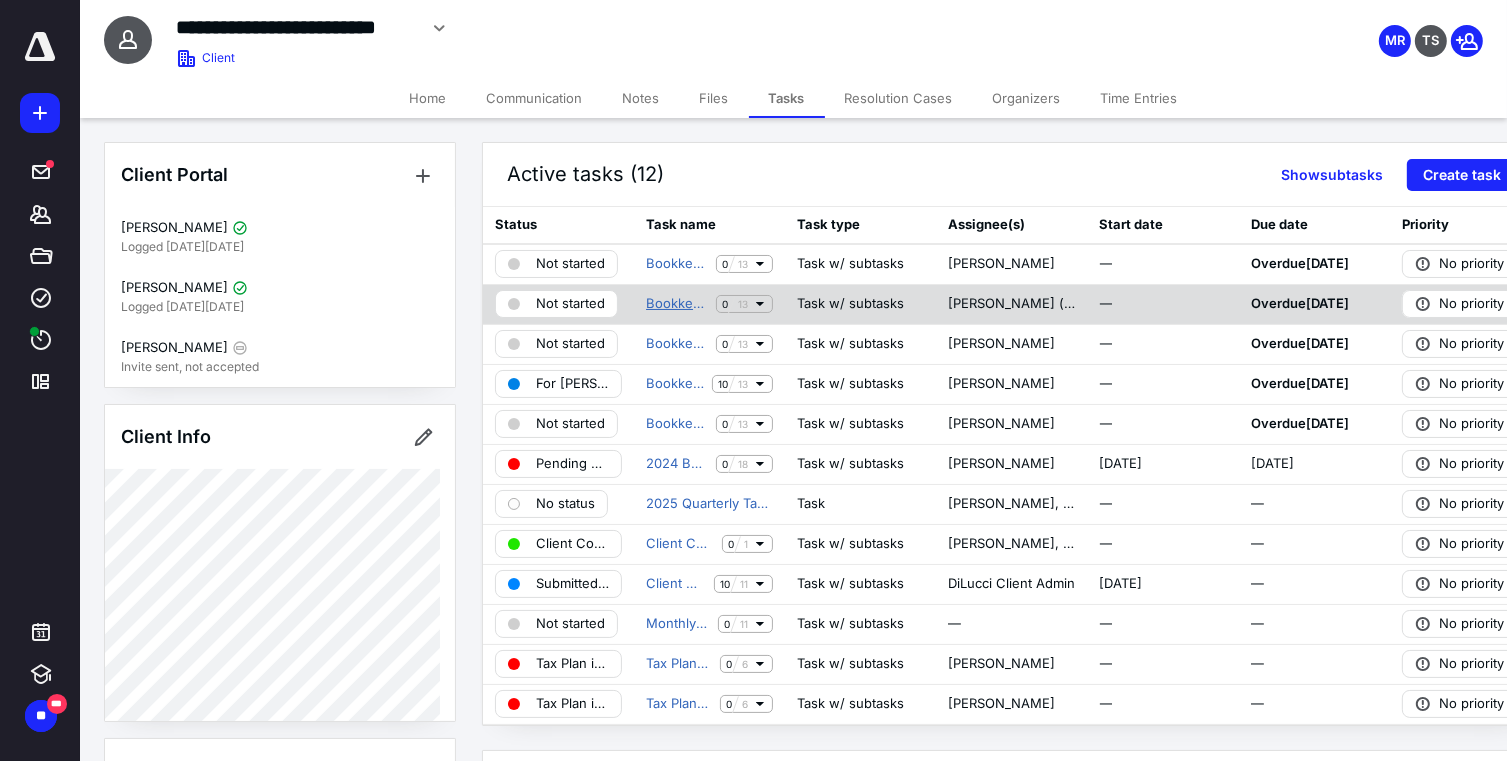 click on "Bookkeeping Cleanup - 2024 (TeMark Coffee)" at bounding box center [677, 304] 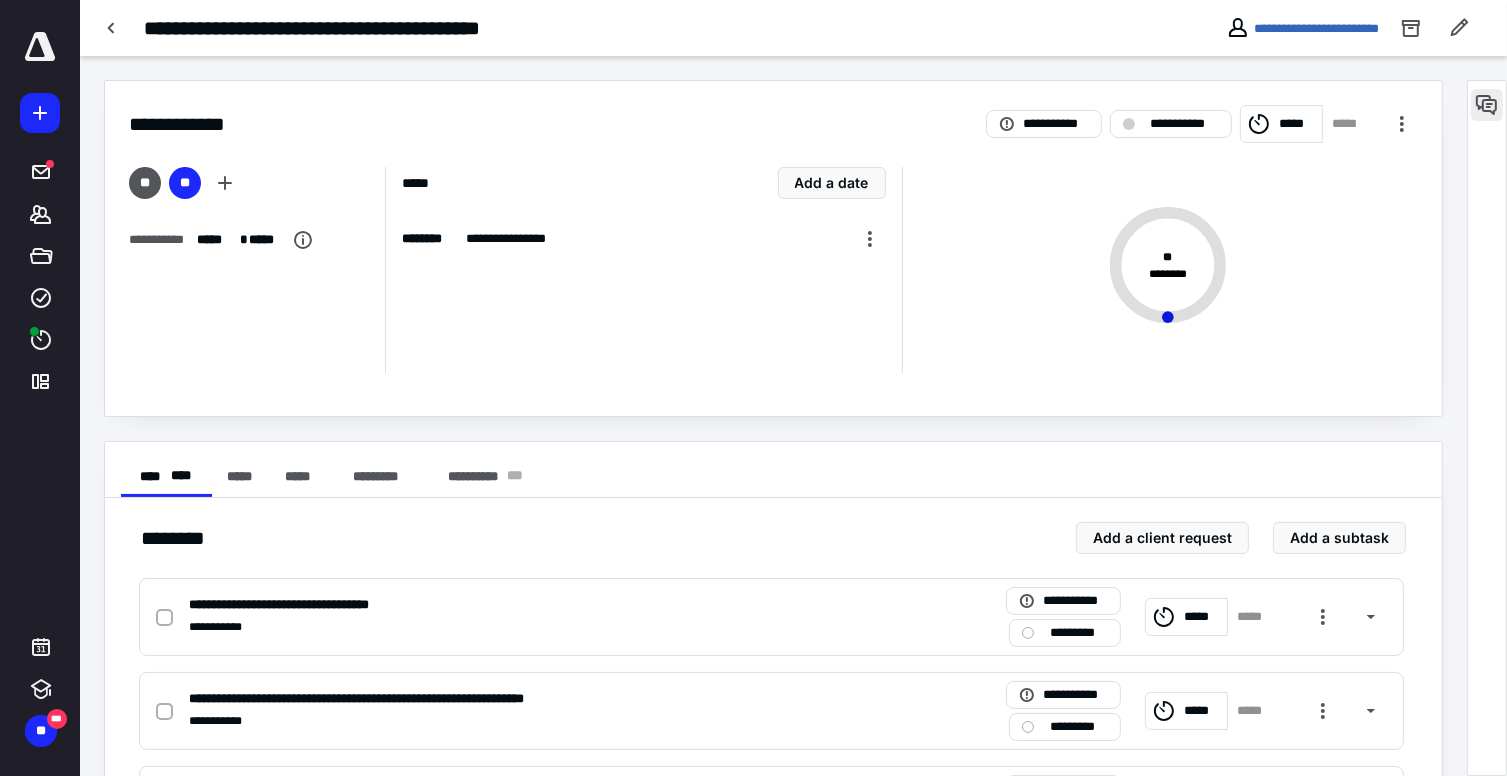 click at bounding box center [1487, 105] 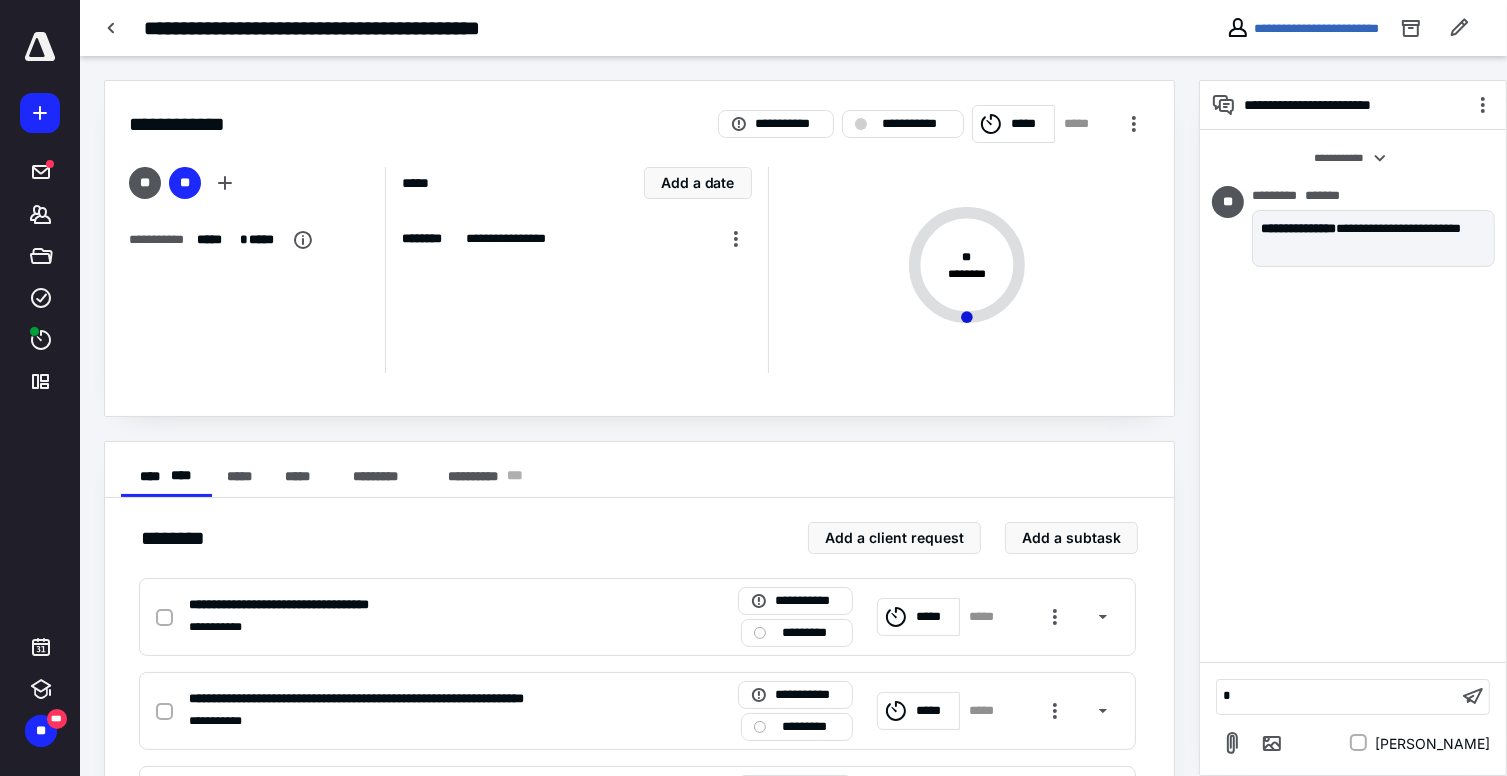 type 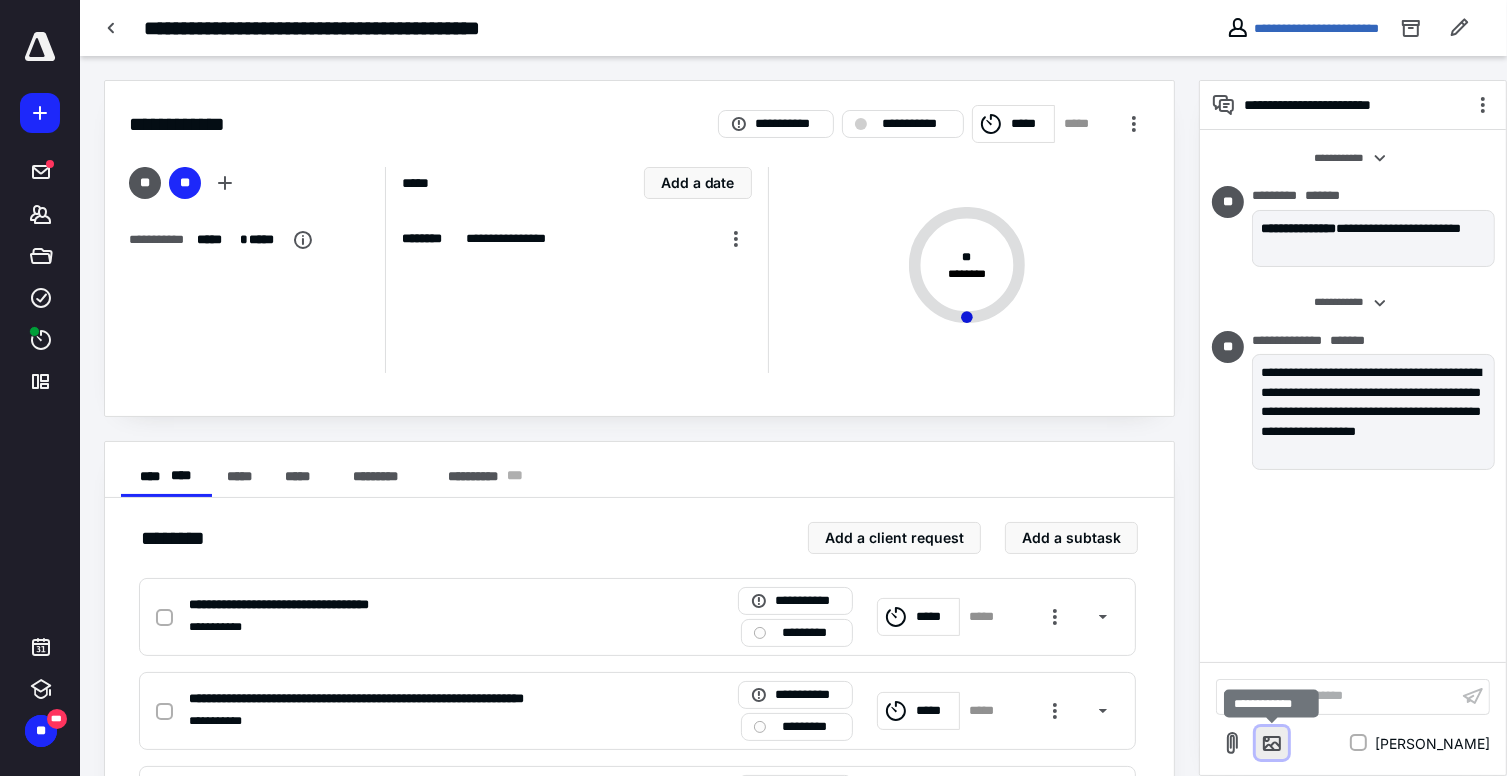 click at bounding box center (1272, 743) 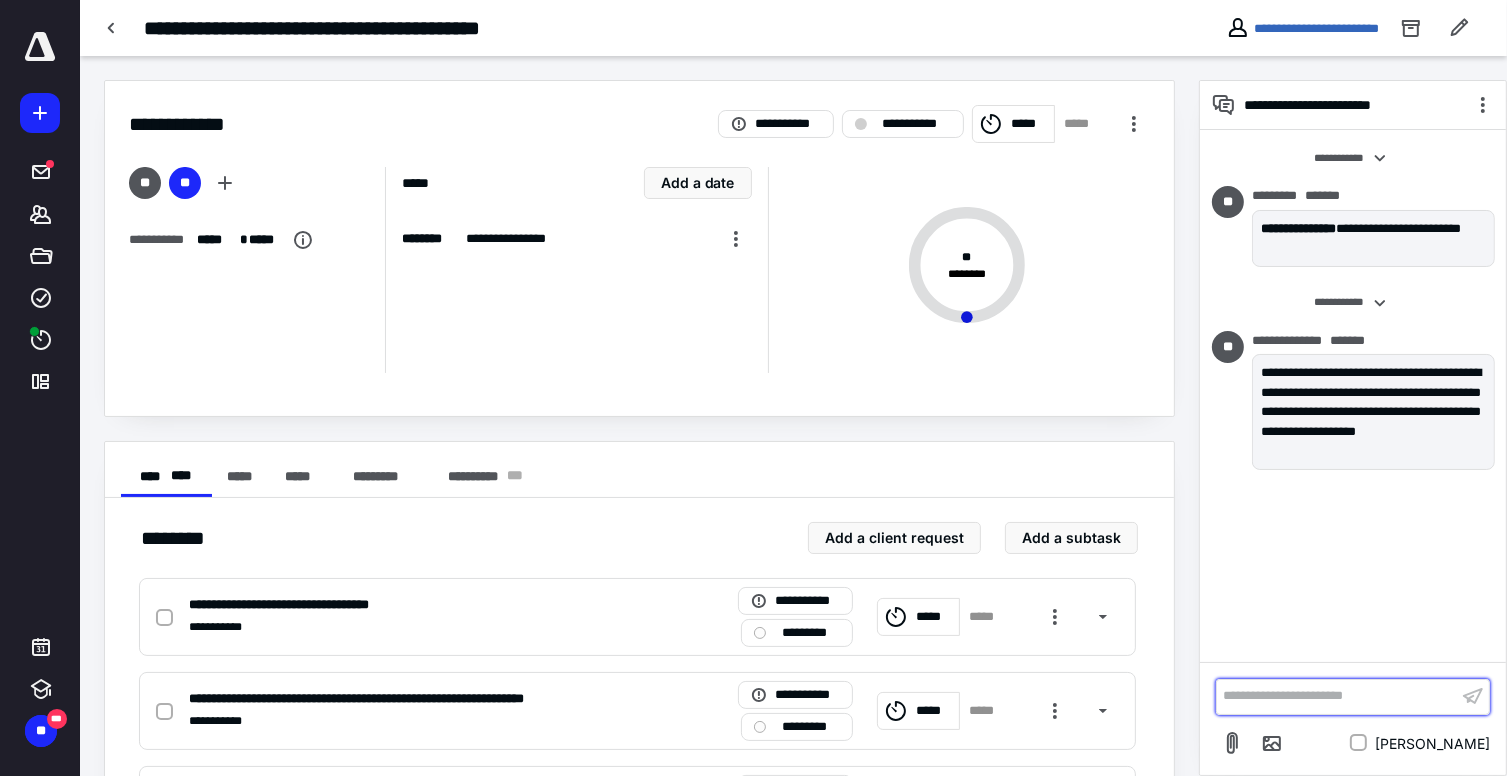 click on "**********" at bounding box center [1337, 696] 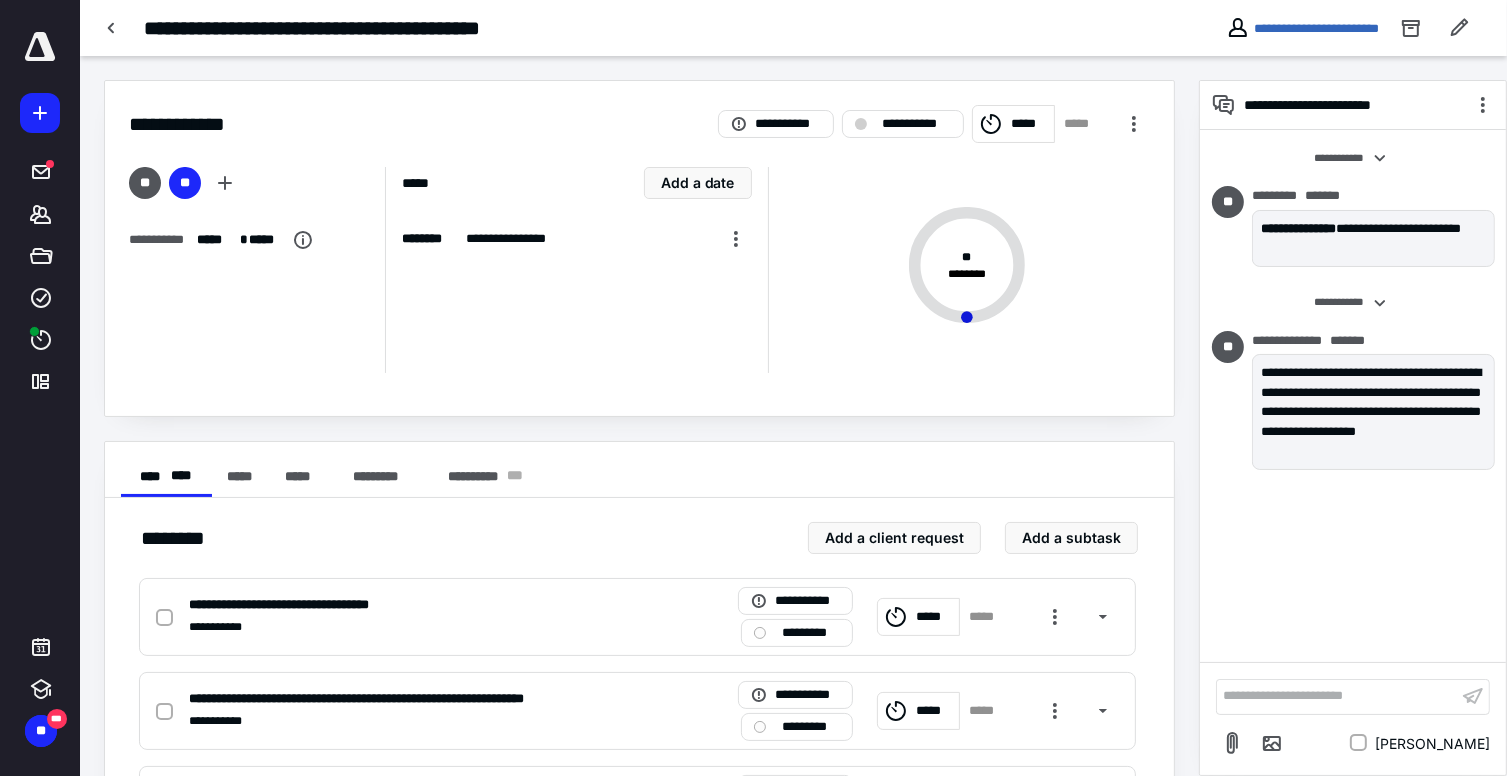 click on "**********" at bounding box center [1353, 396] 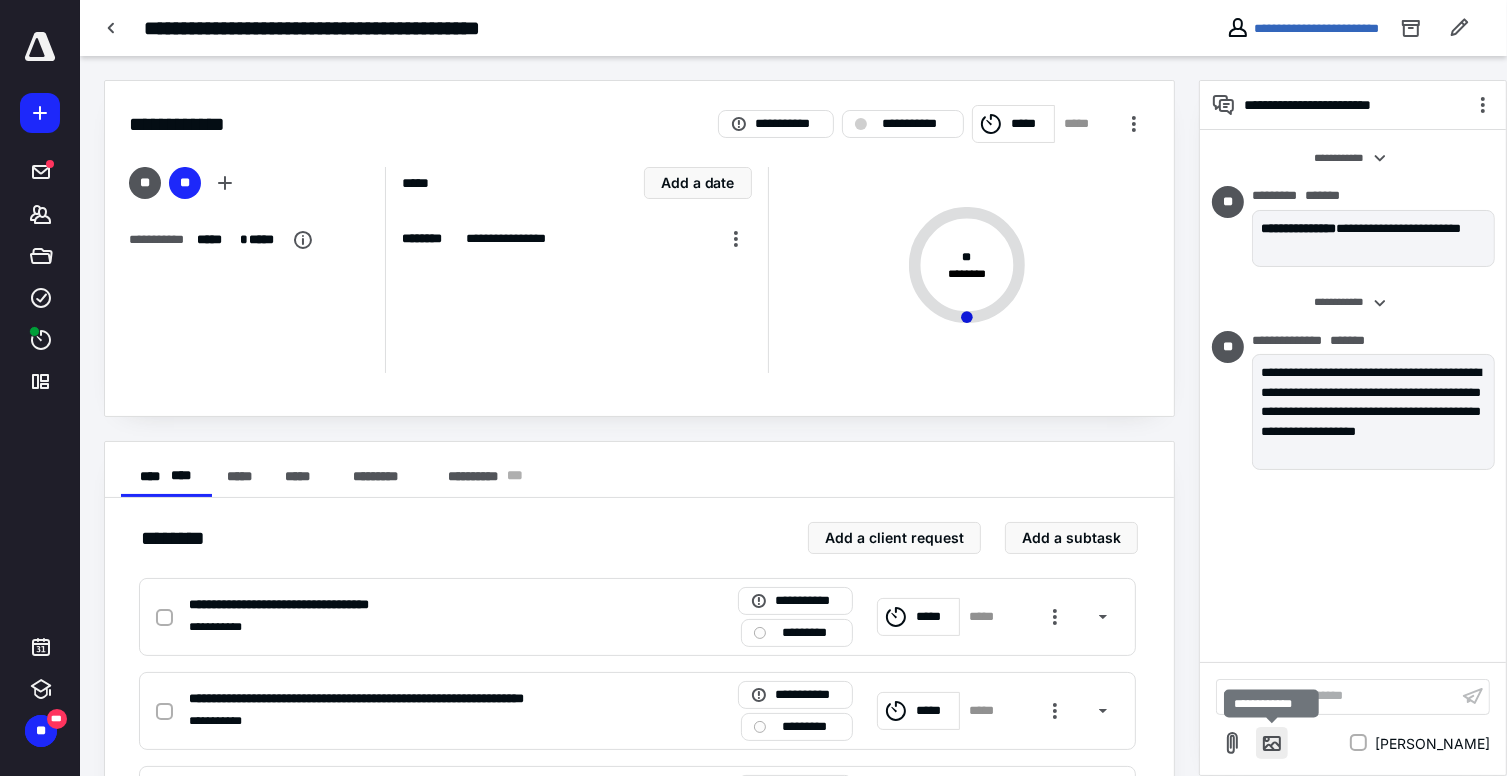click at bounding box center (1272, 743) 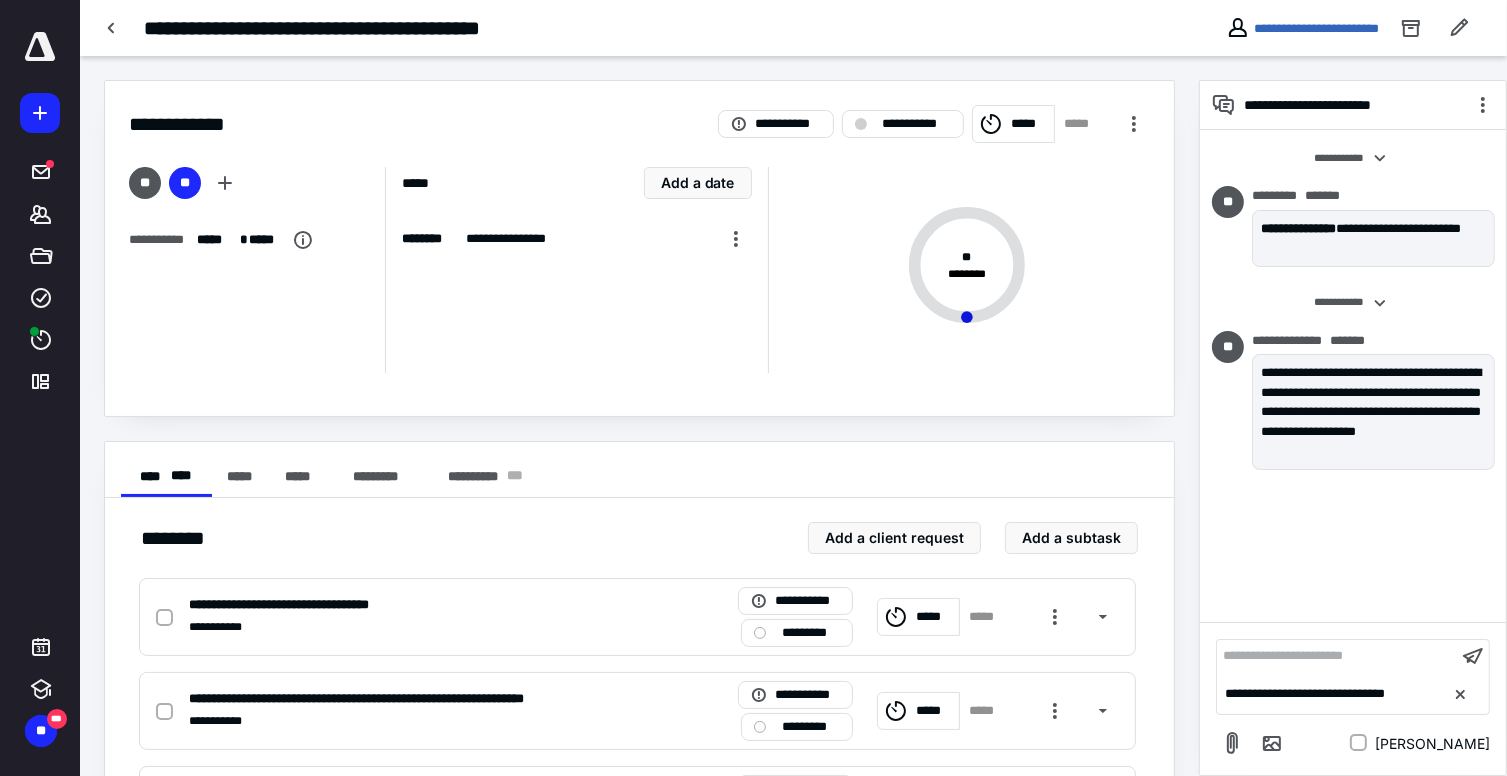 type 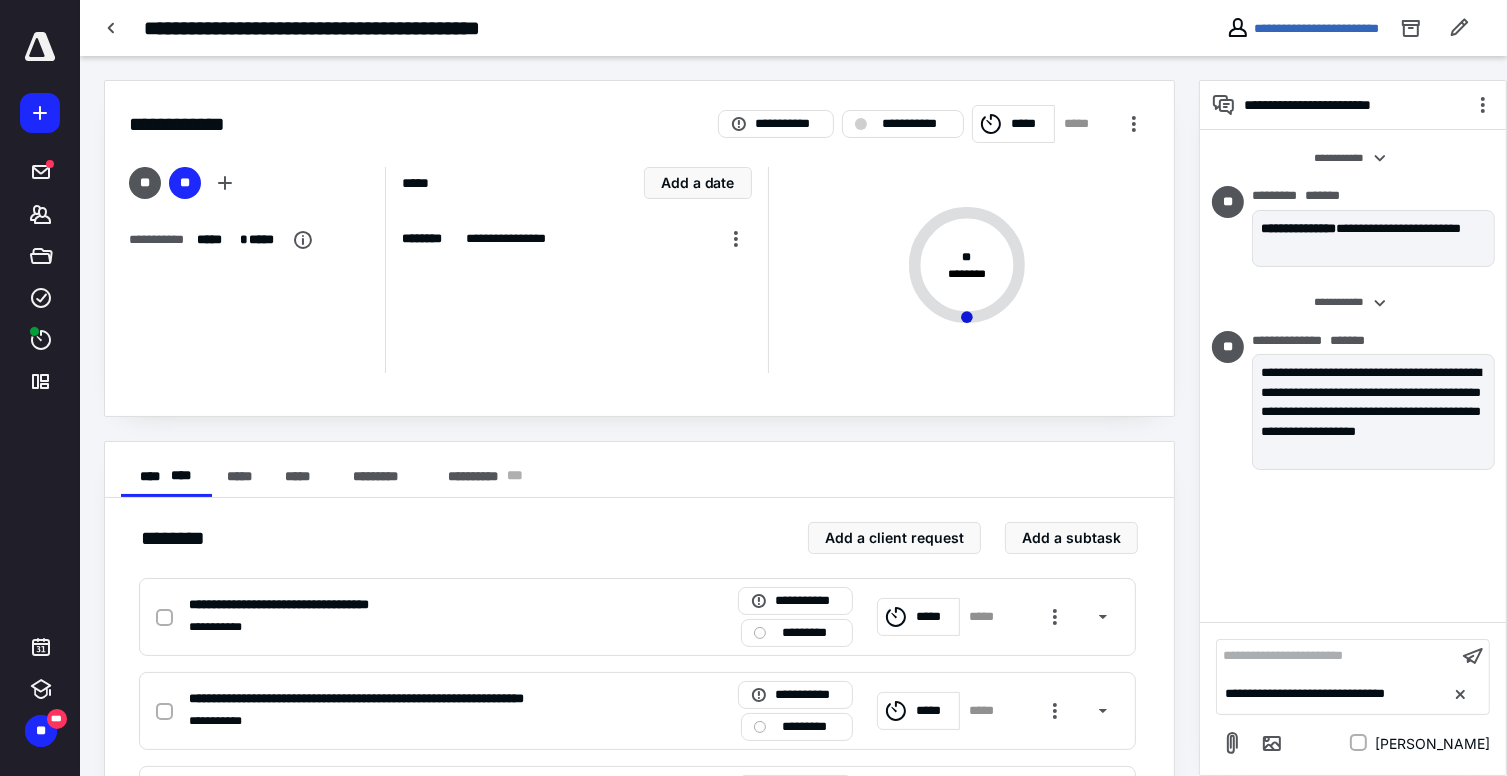 click at bounding box center [1272, 743] 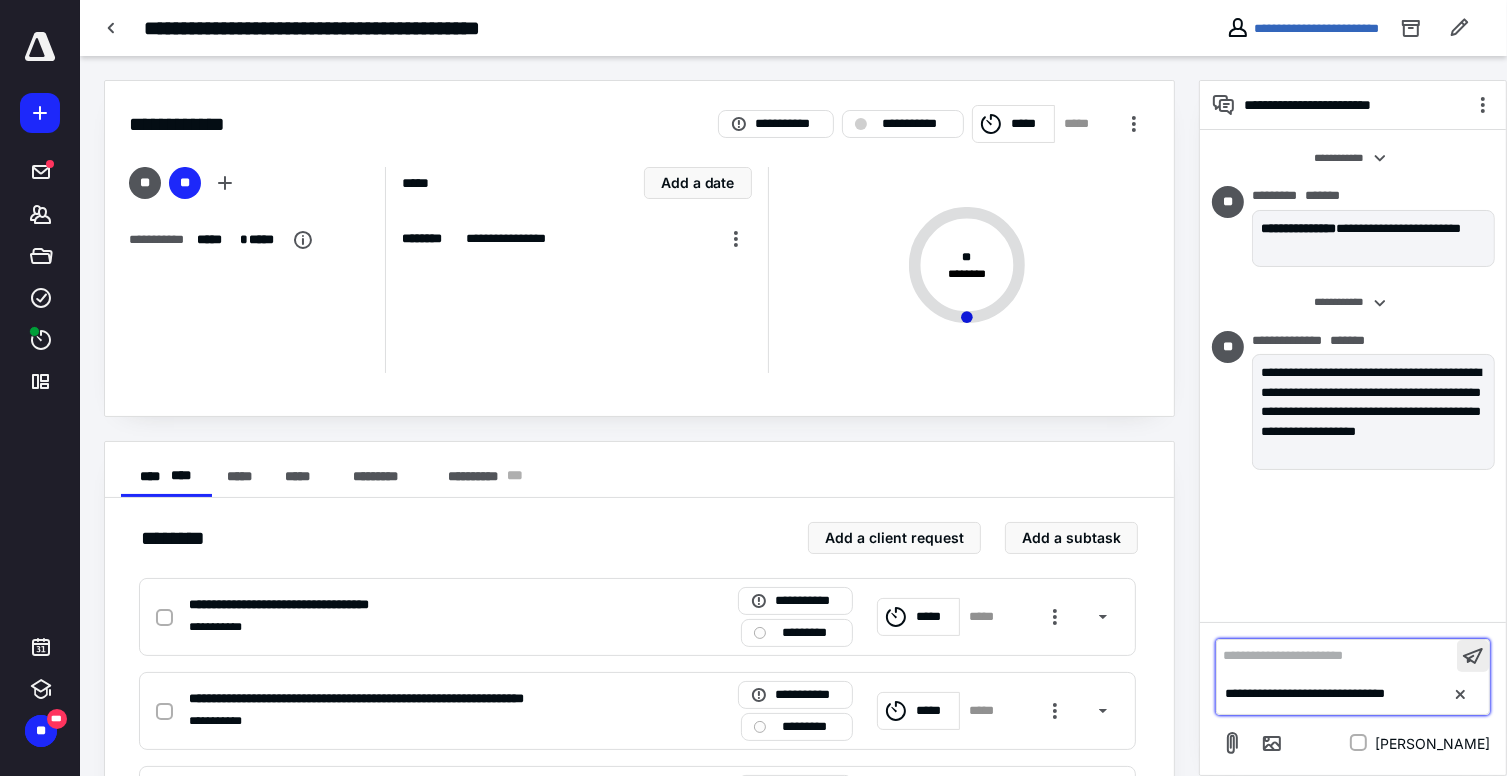 click at bounding box center (1473, 656) 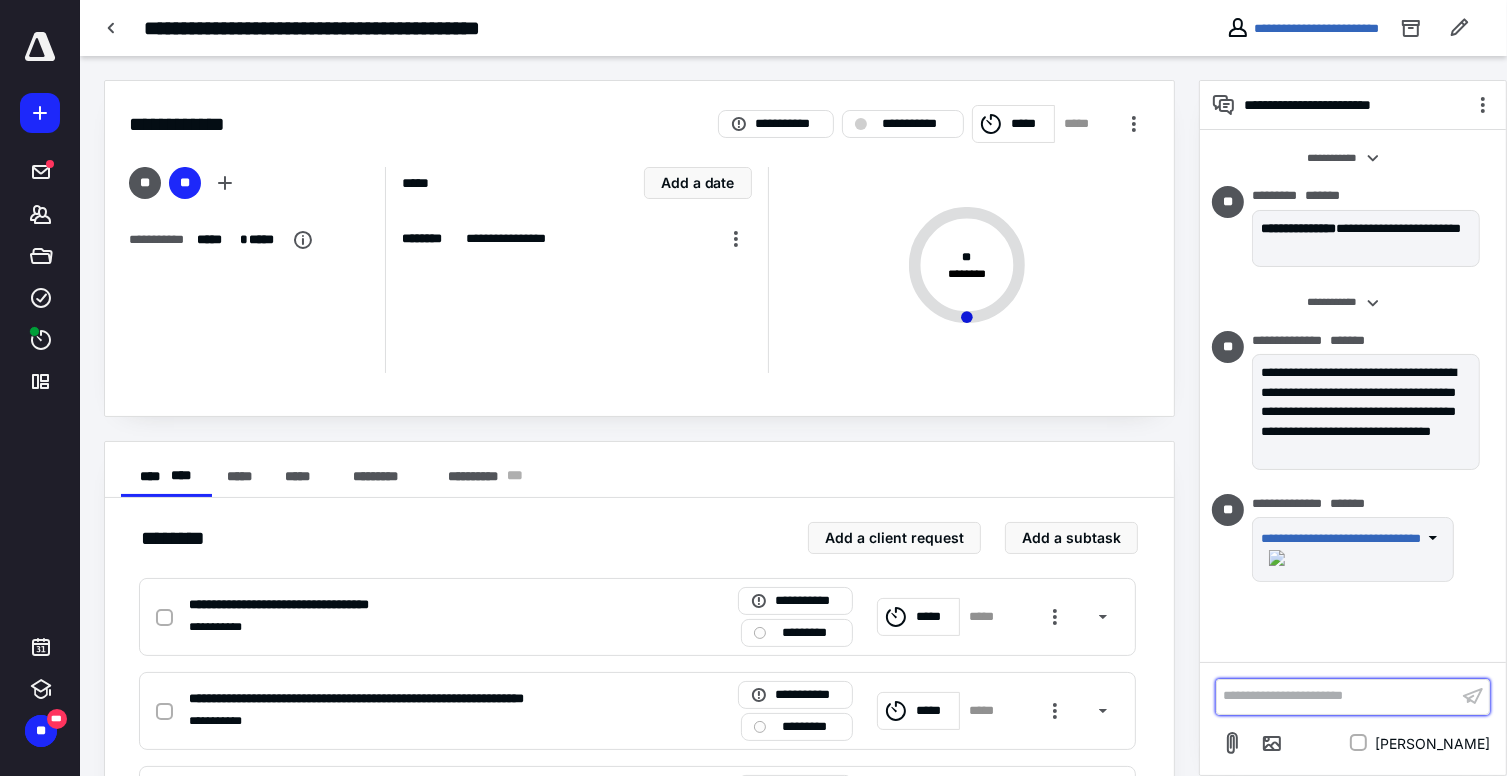 type 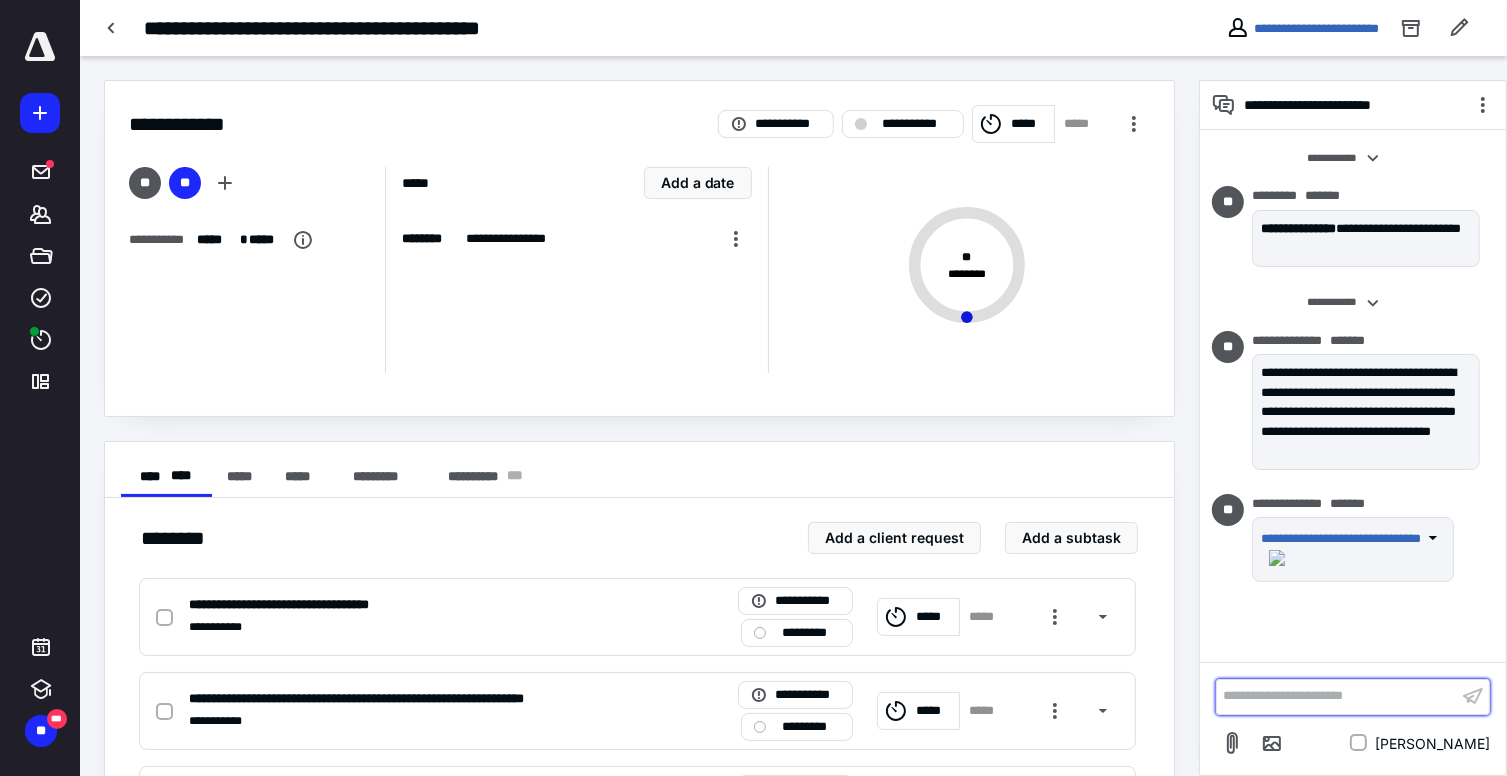 click on "**********" at bounding box center [1337, 696] 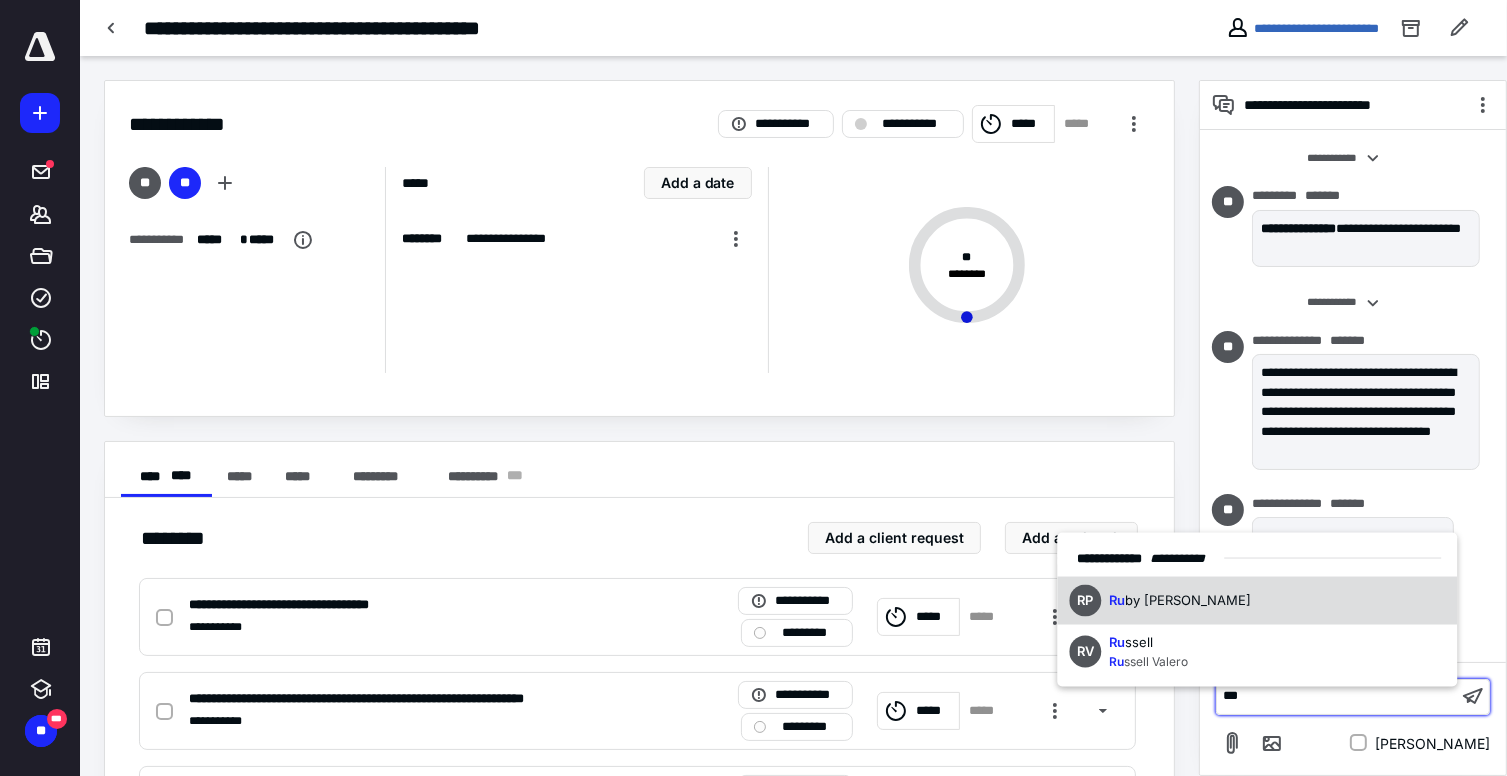 click on "by [PERSON_NAME]" at bounding box center [1189, 600] 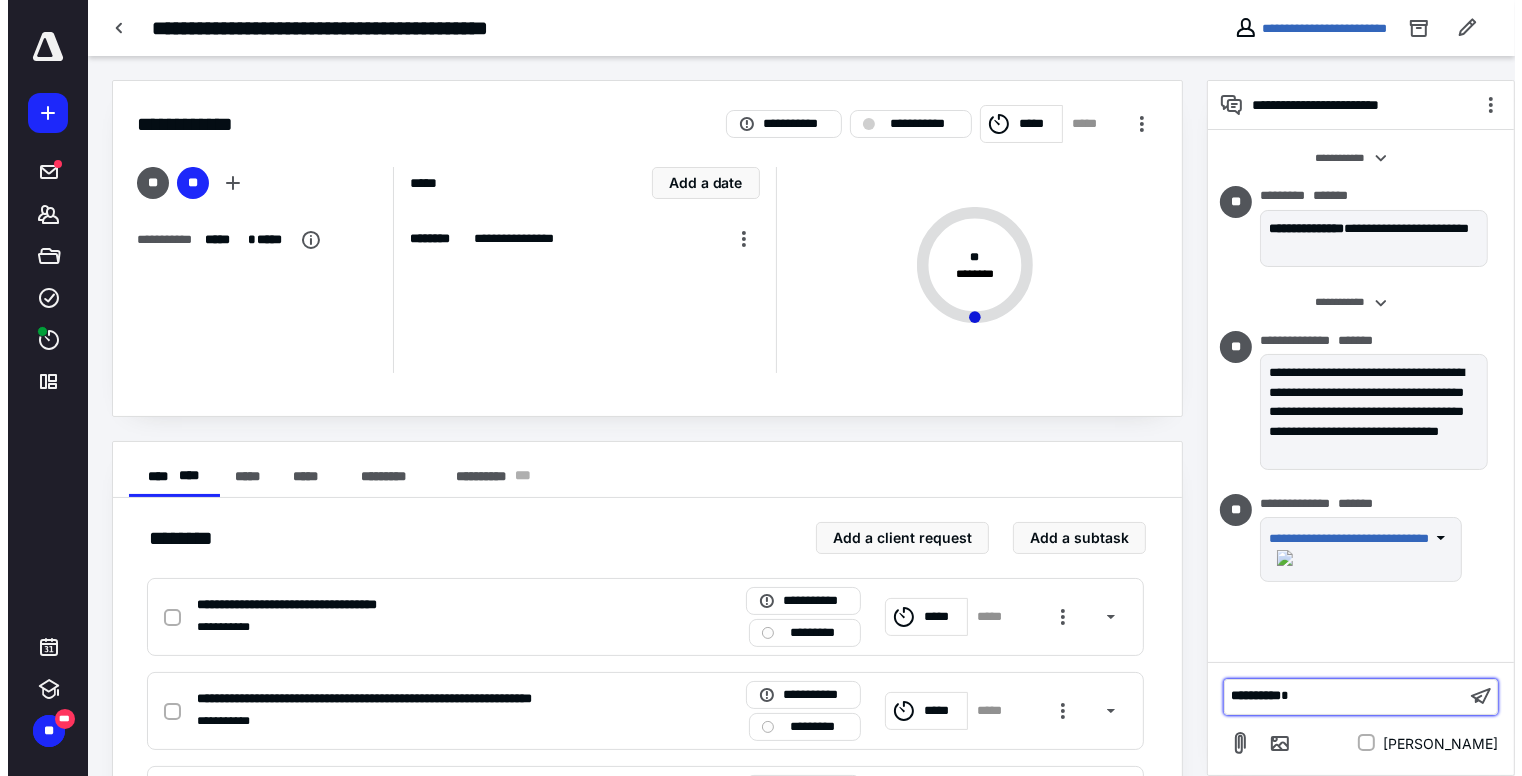 scroll, scrollTop: 195, scrollLeft: 0, axis: vertical 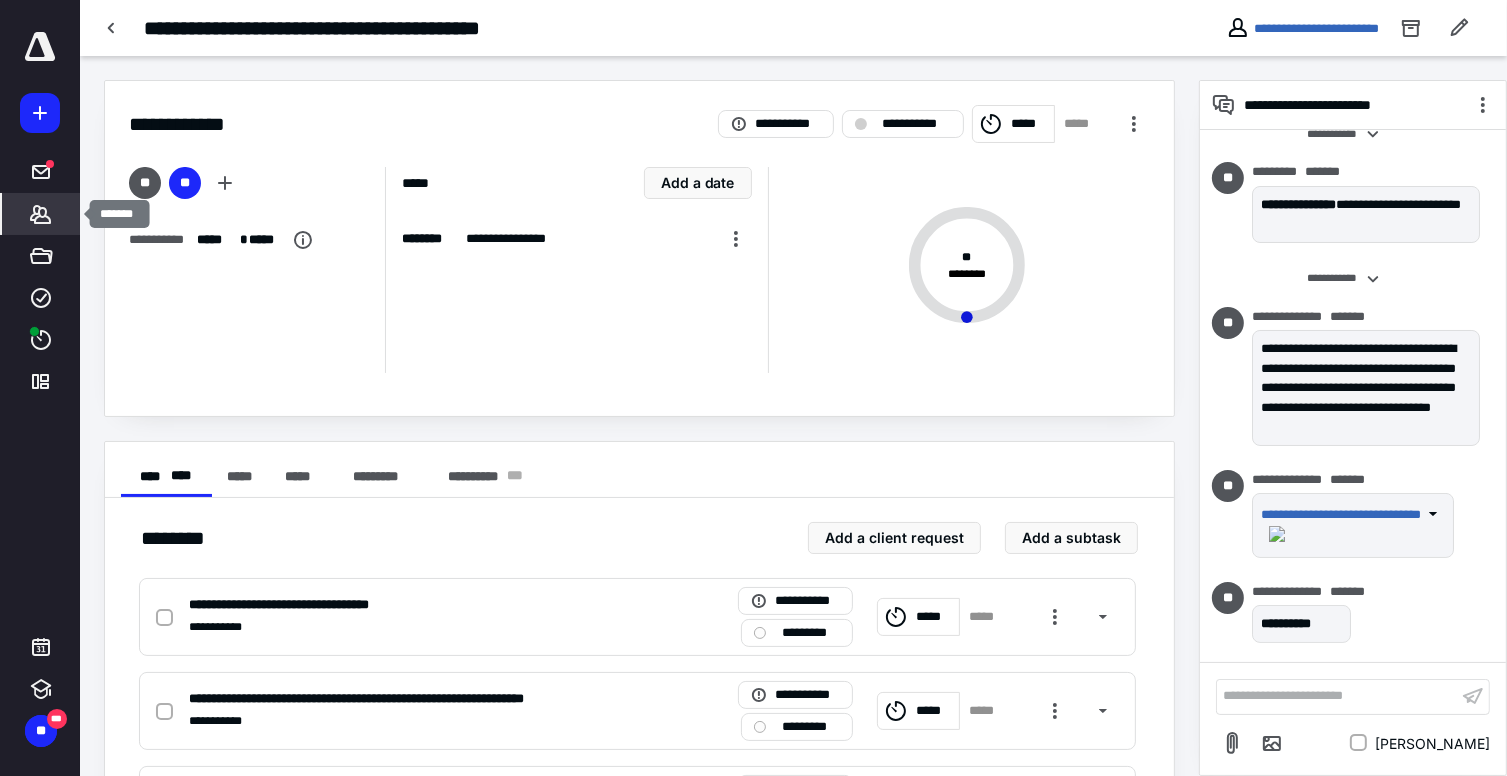 click on "*******" at bounding box center [41, 214] 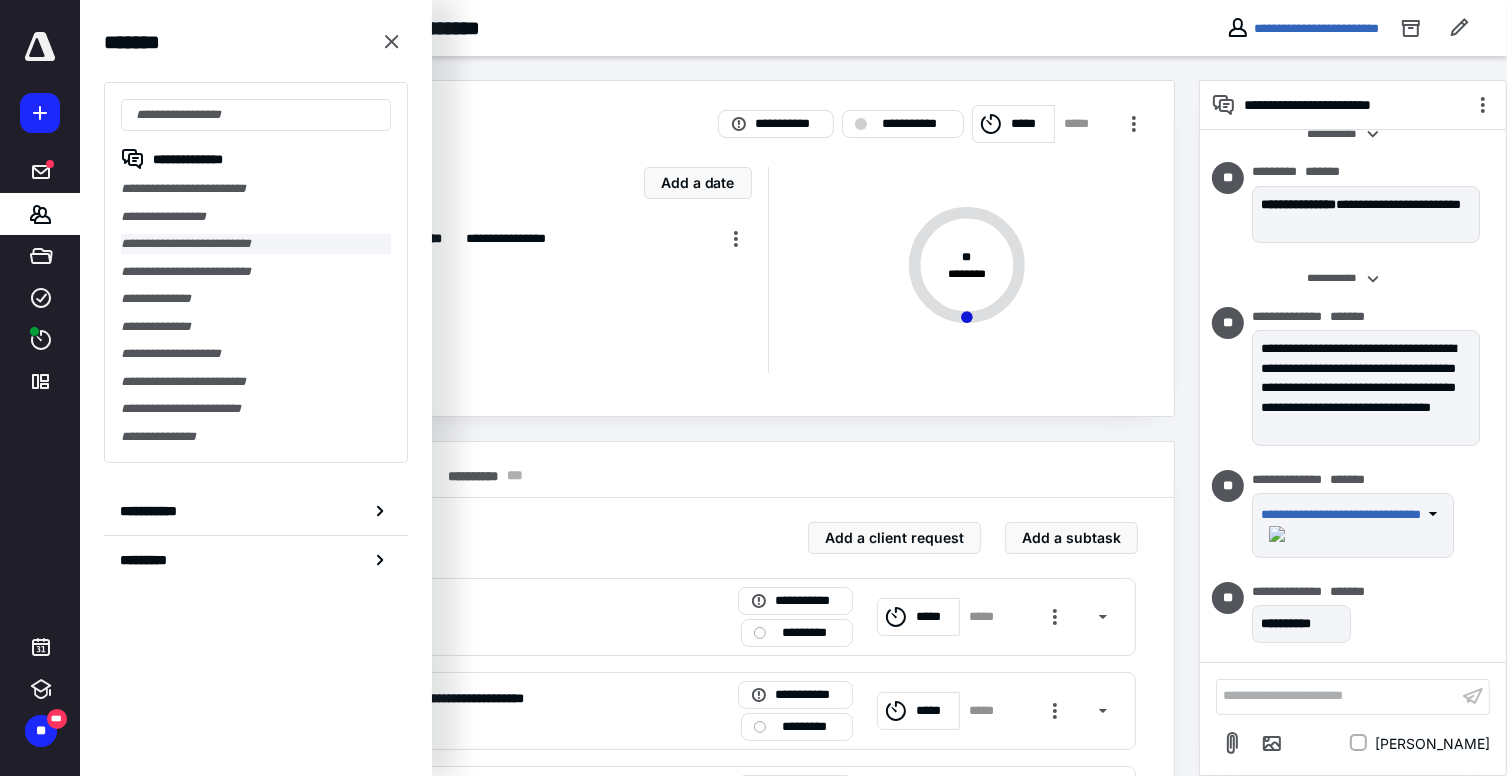 click on "**********" at bounding box center [256, 244] 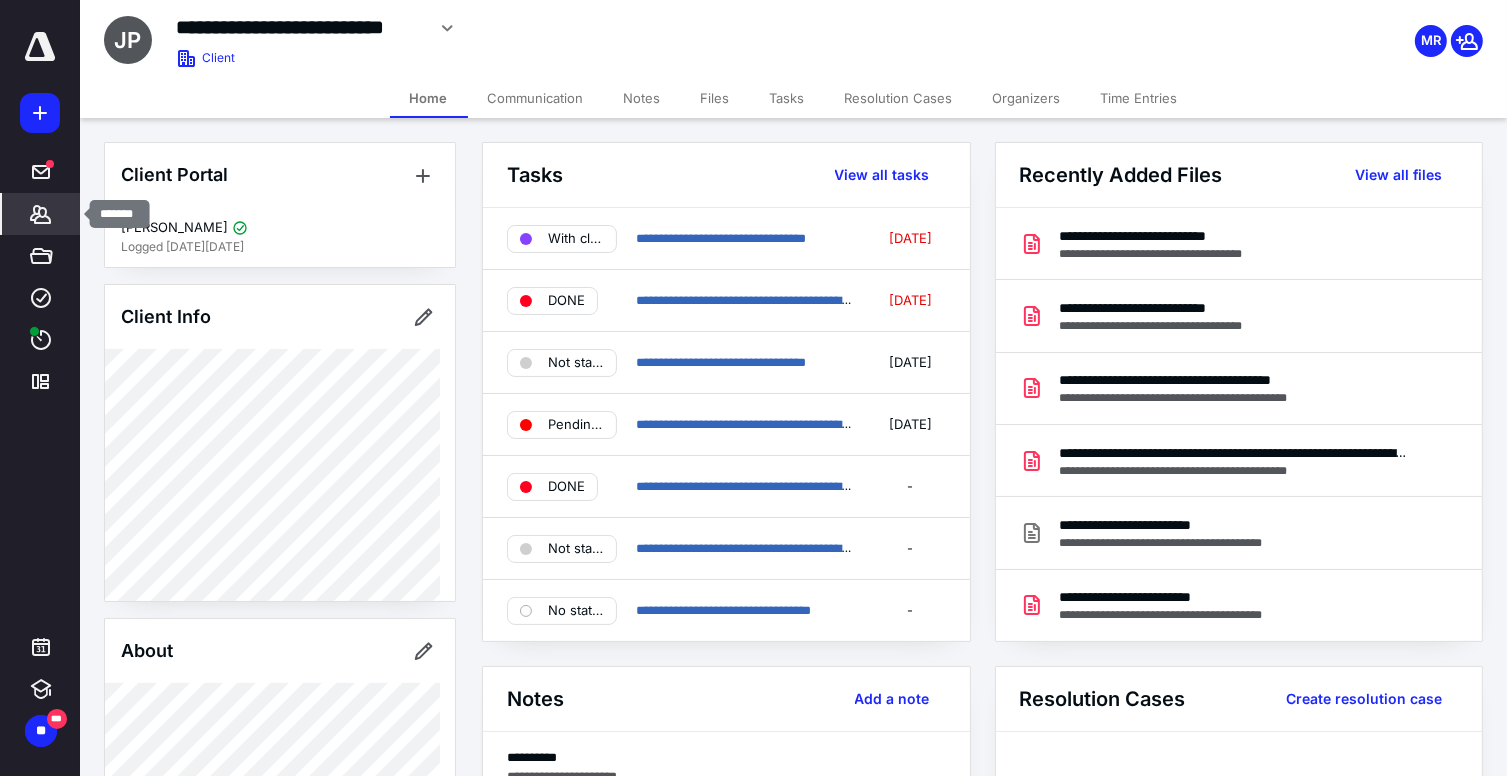 click 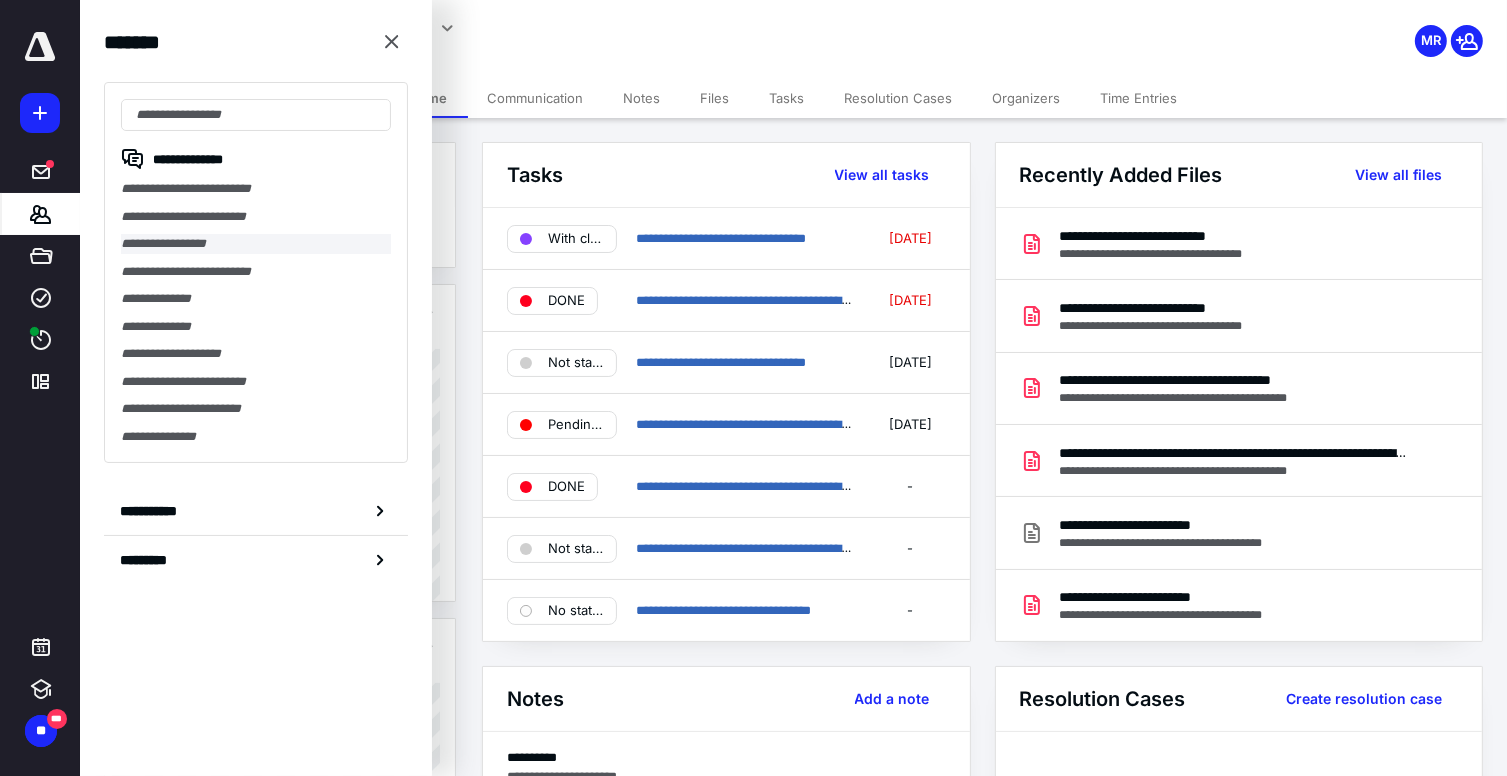 click on "**********" at bounding box center (256, 244) 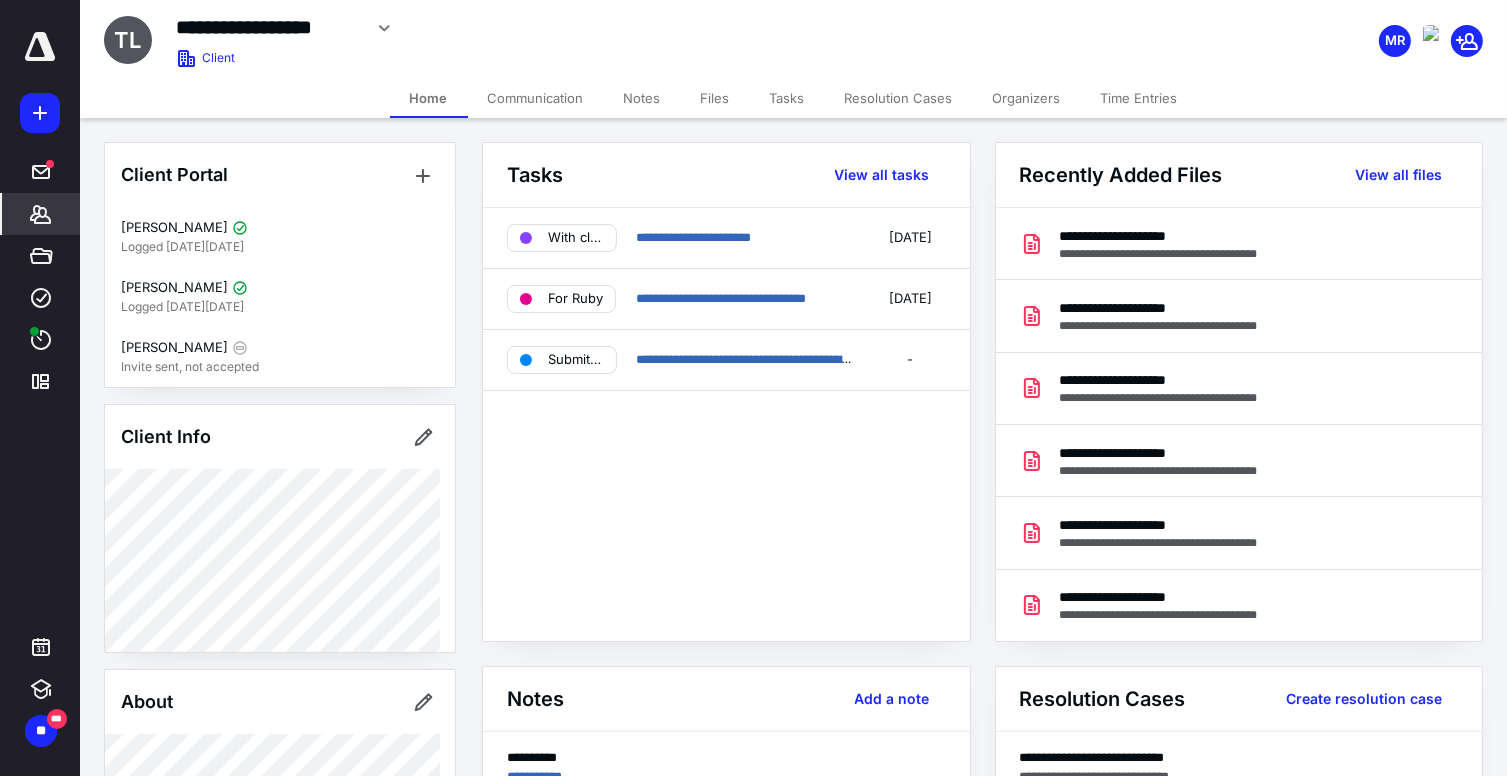 click on "Files" at bounding box center [715, 98] 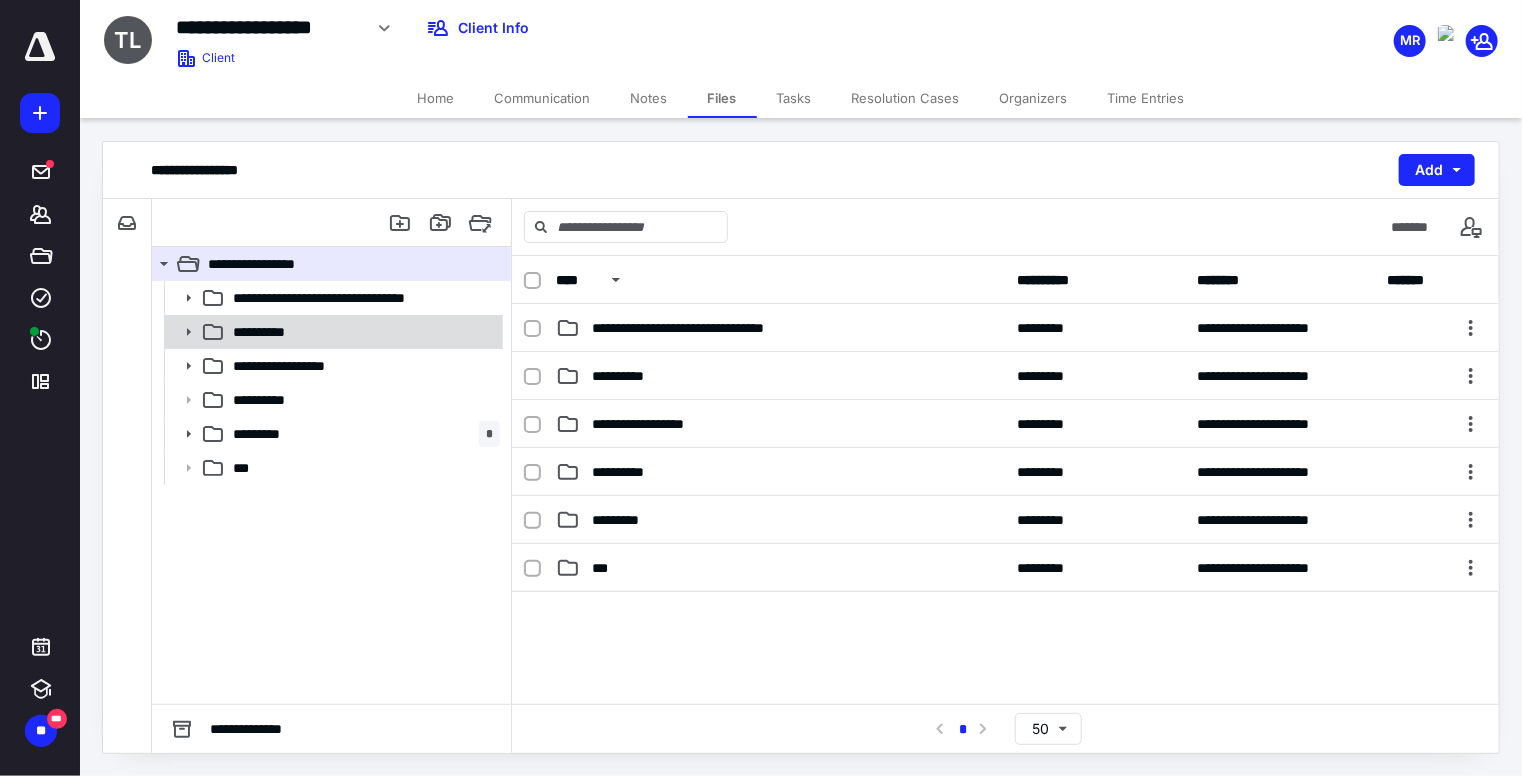 click 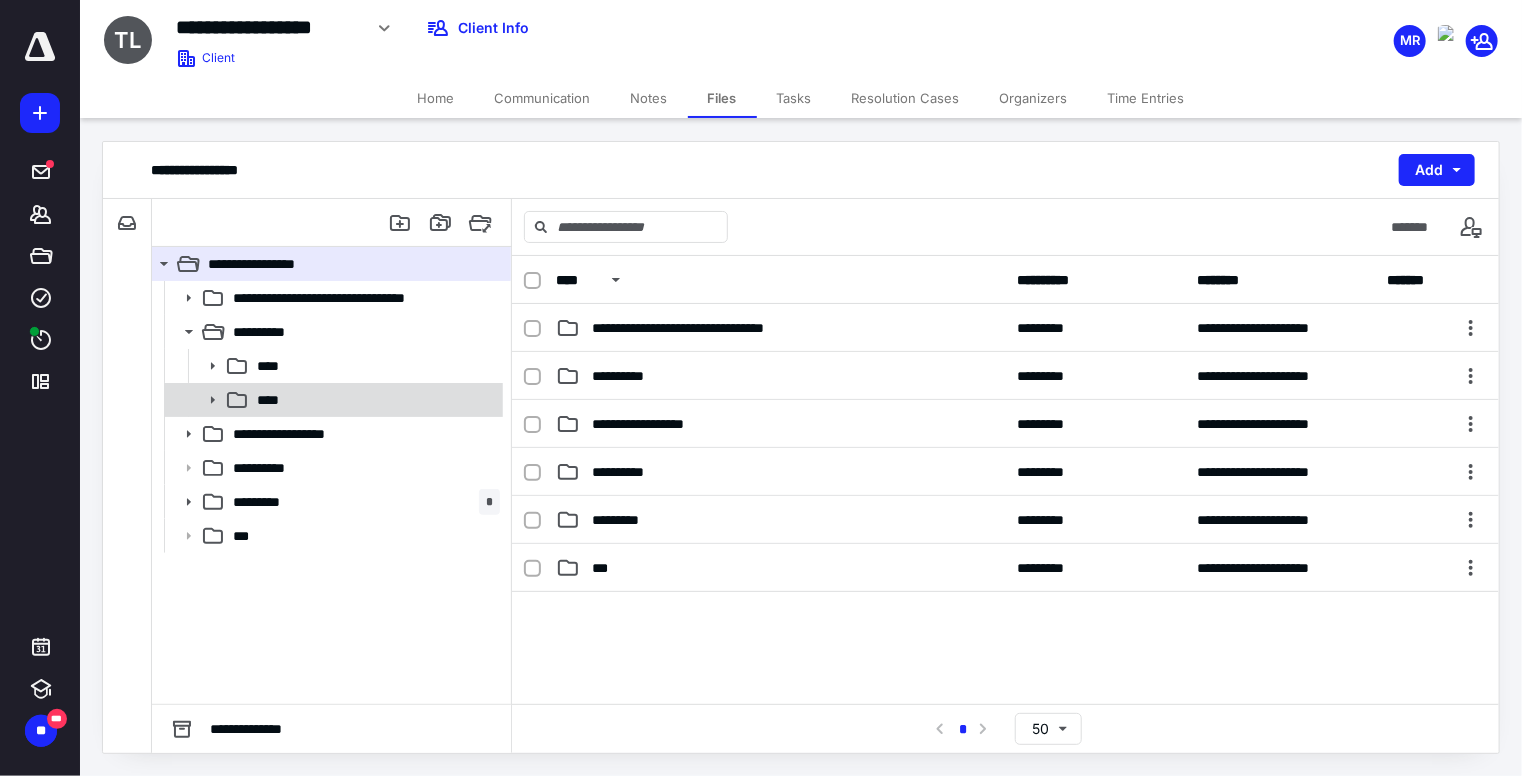click 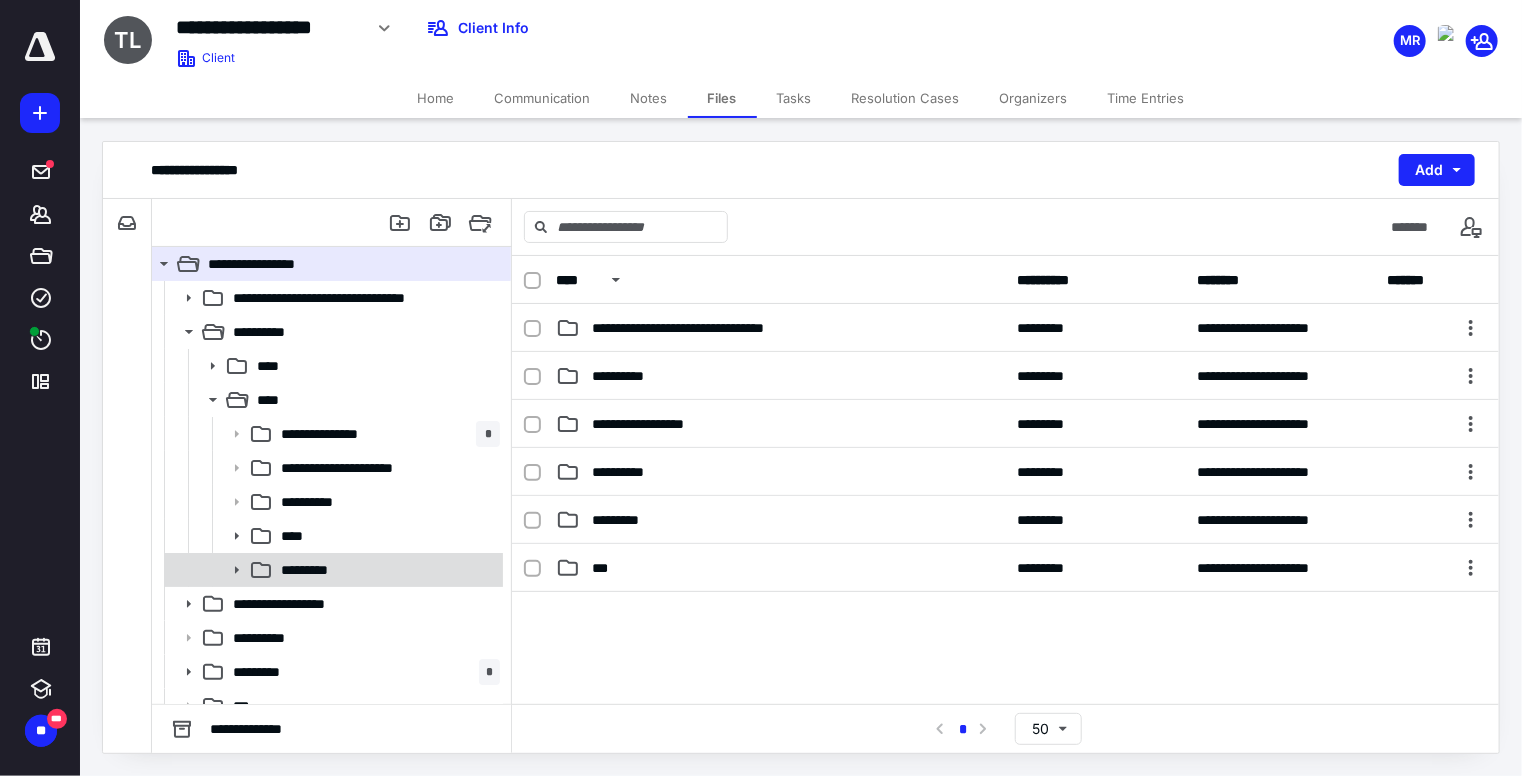 click on "*********" at bounding box center [386, 570] 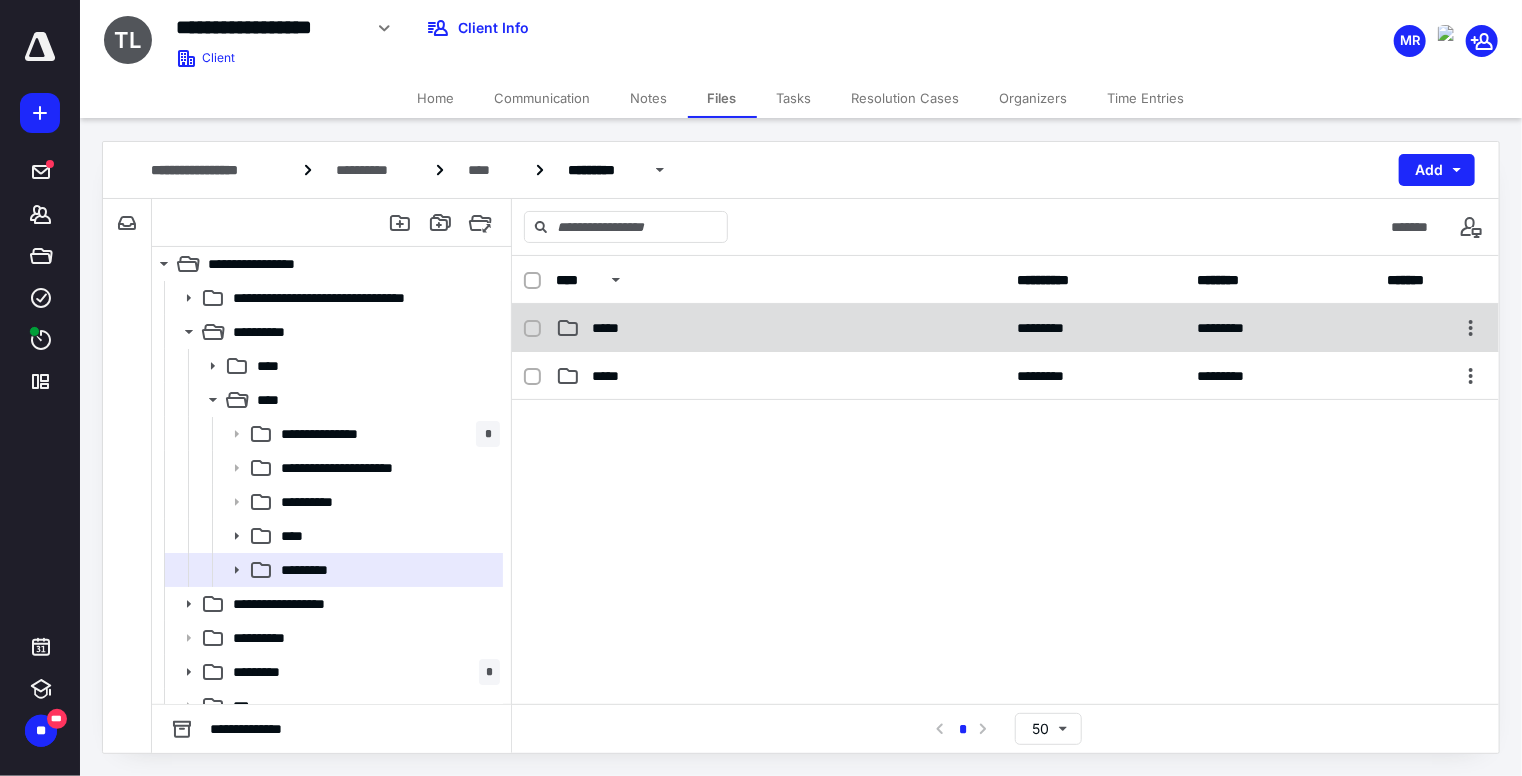click on "***** ********* *********" at bounding box center [1005, 328] 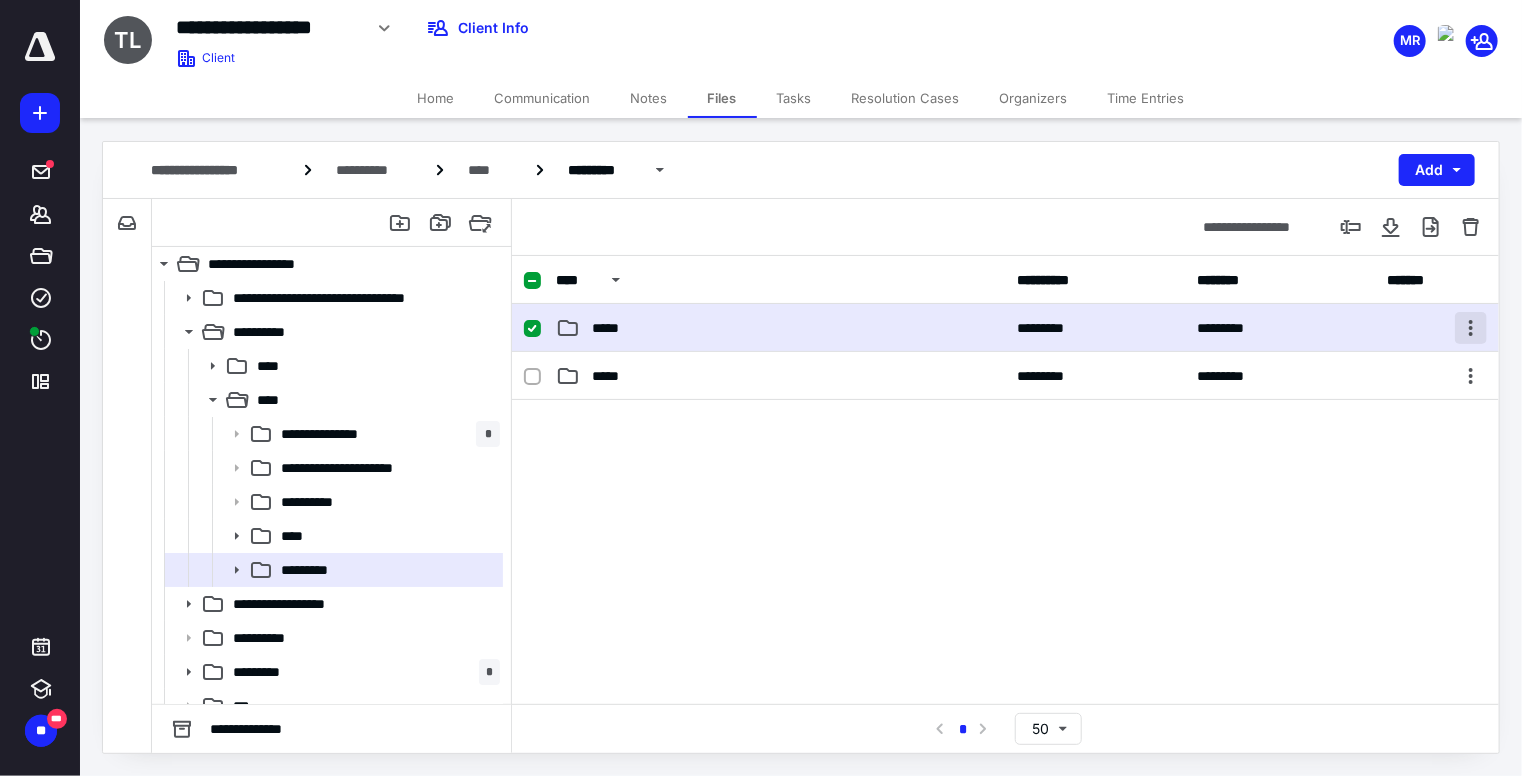 click at bounding box center (1471, 328) 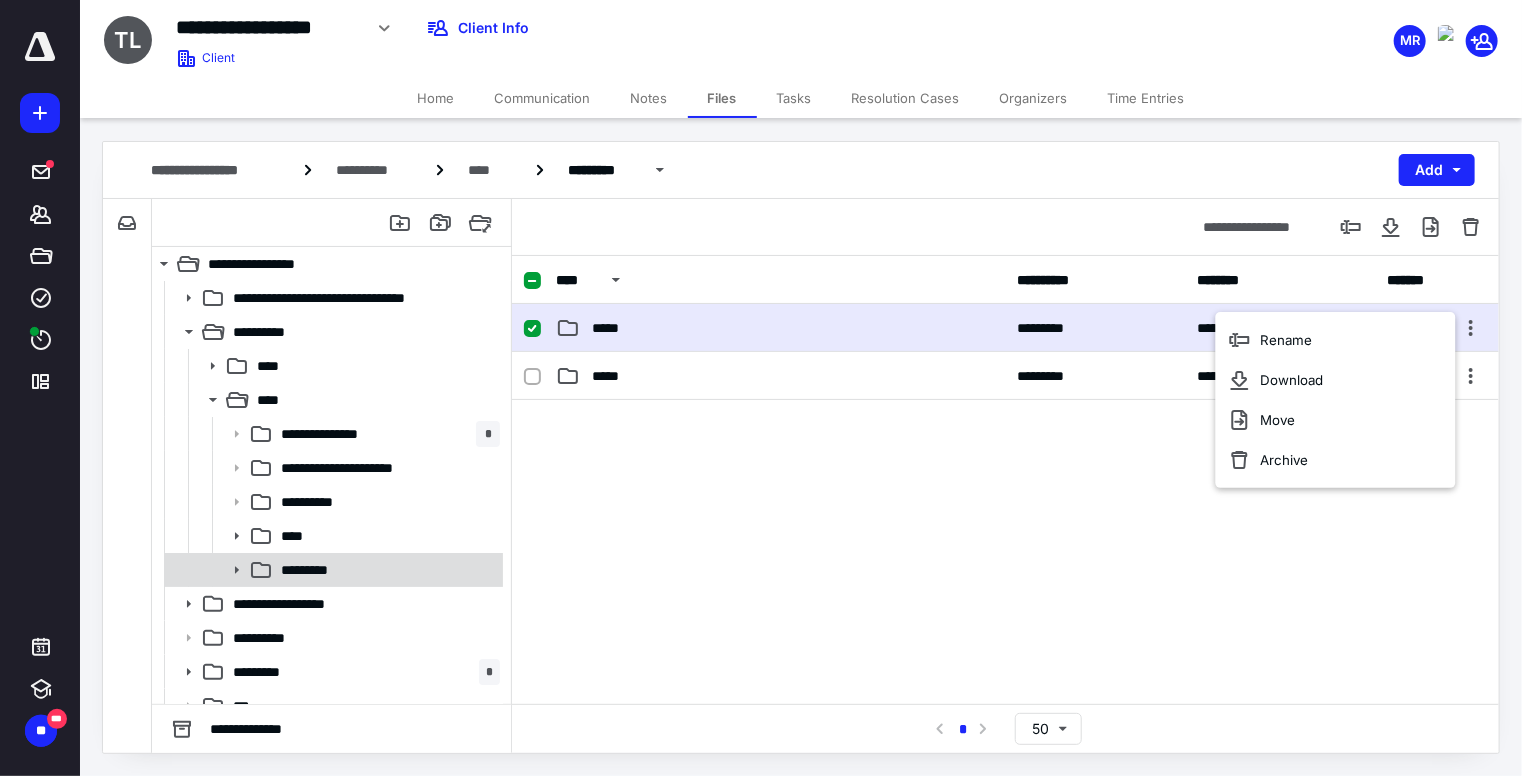 click 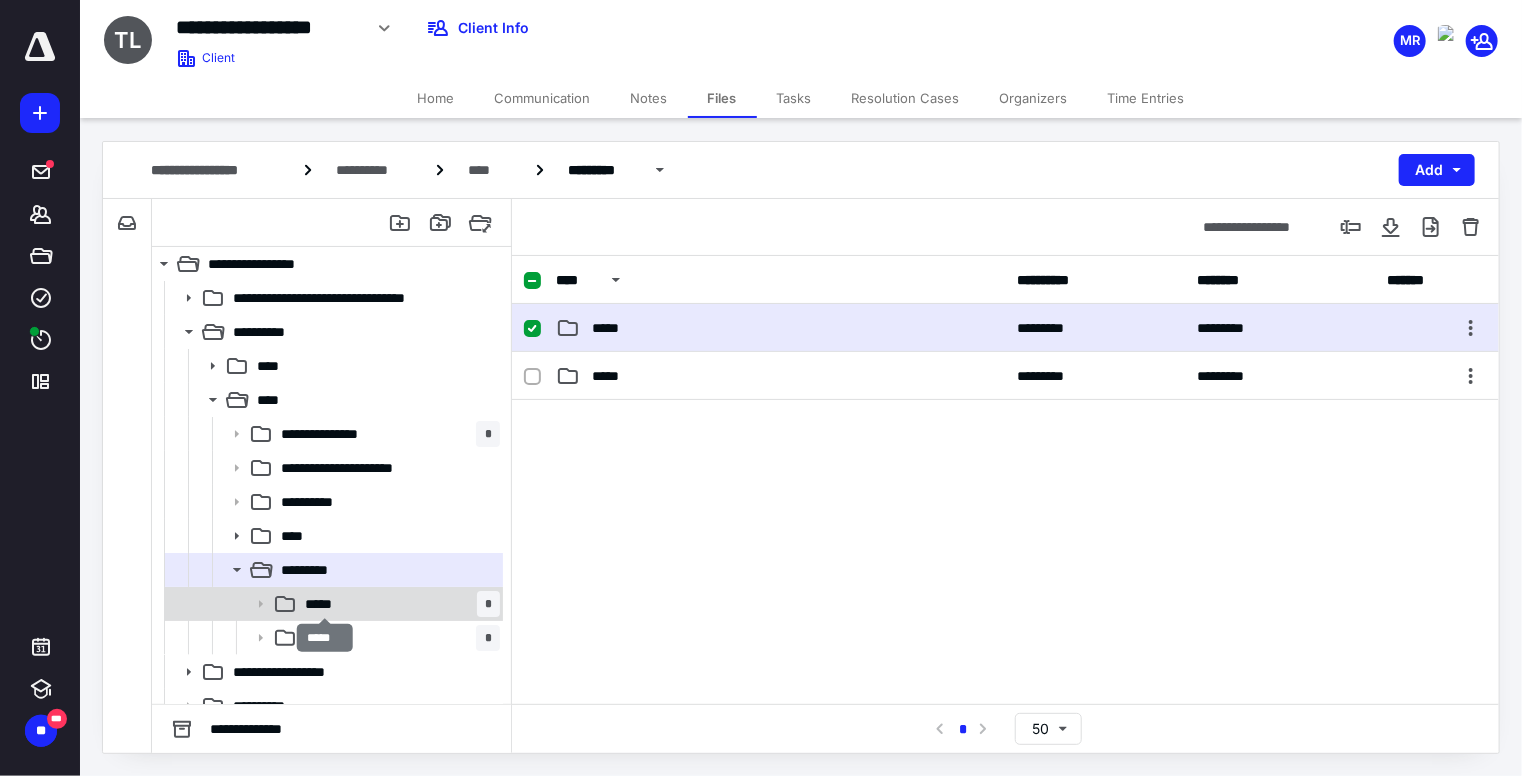 click on "*****" at bounding box center [325, 604] 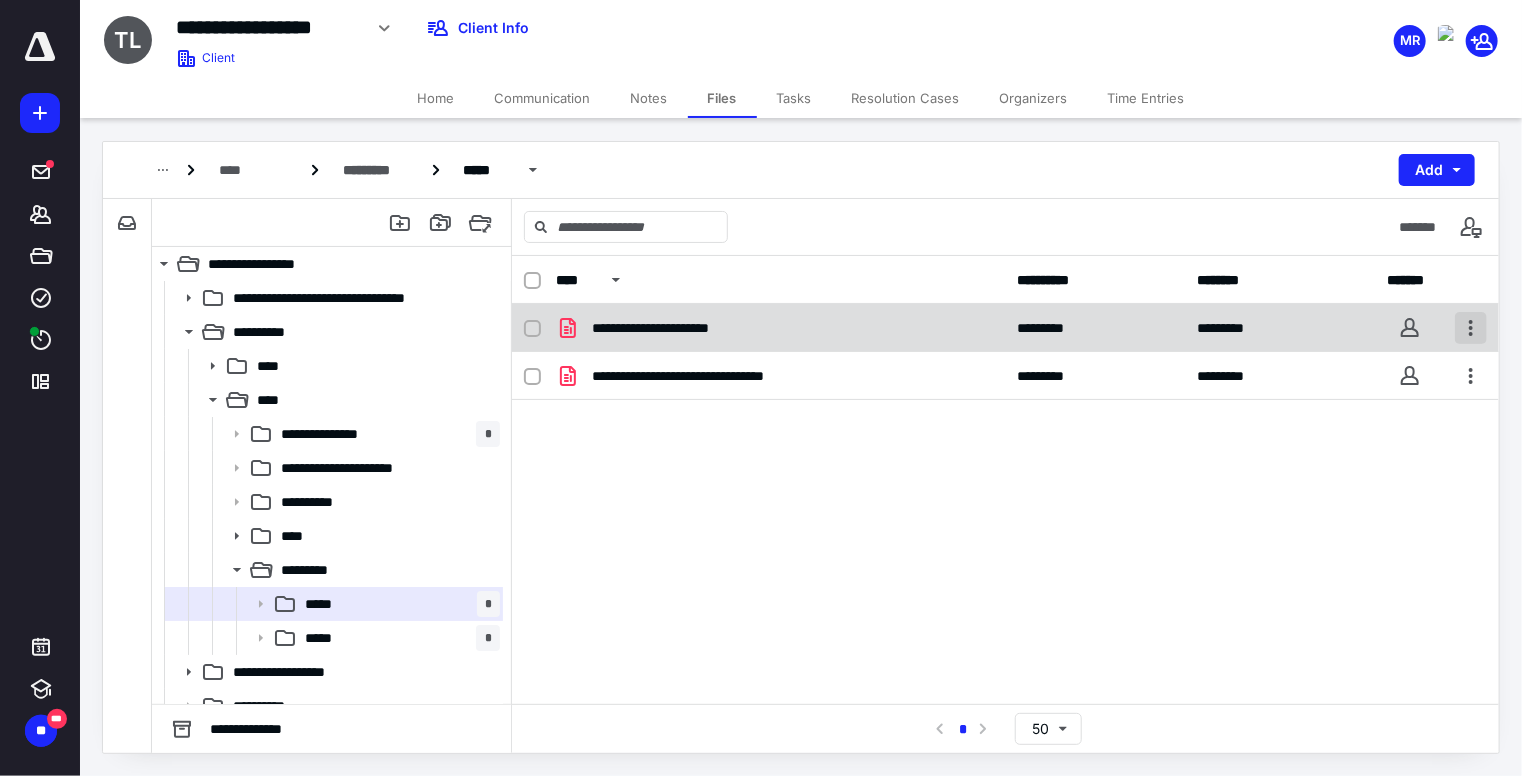click at bounding box center [1471, 328] 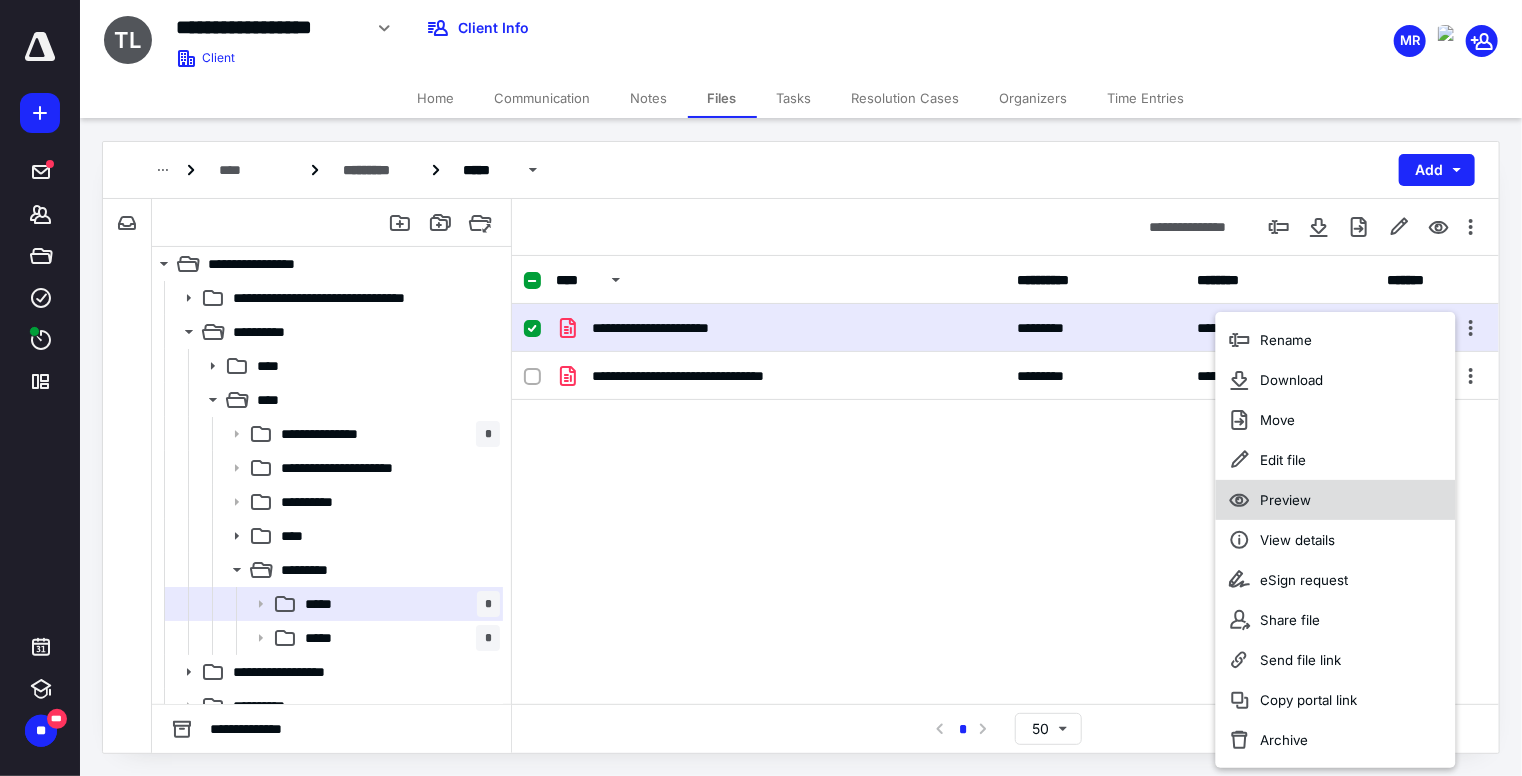 click on "Preview" at bounding box center [1285, 500] 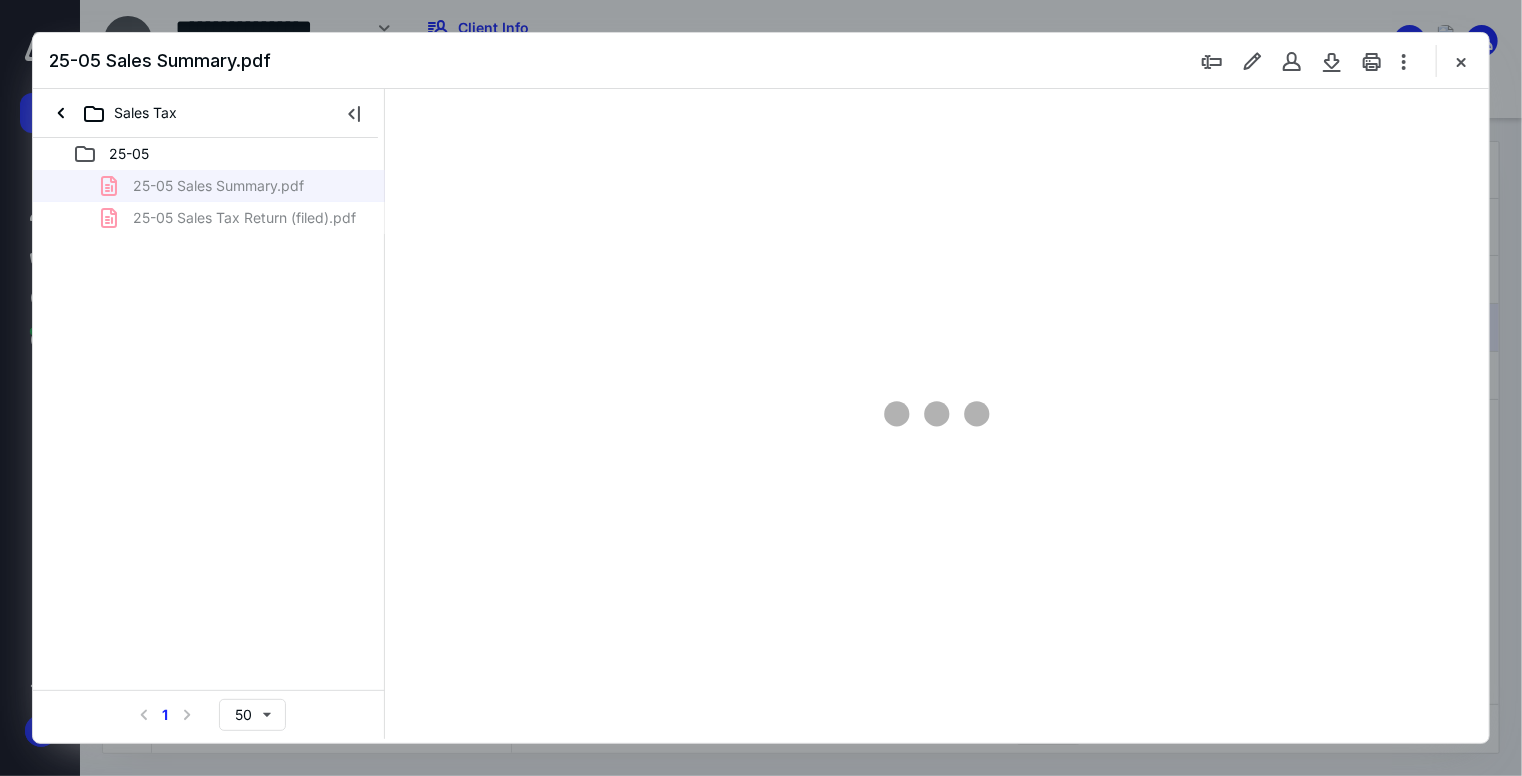 scroll, scrollTop: 0, scrollLeft: 0, axis: both 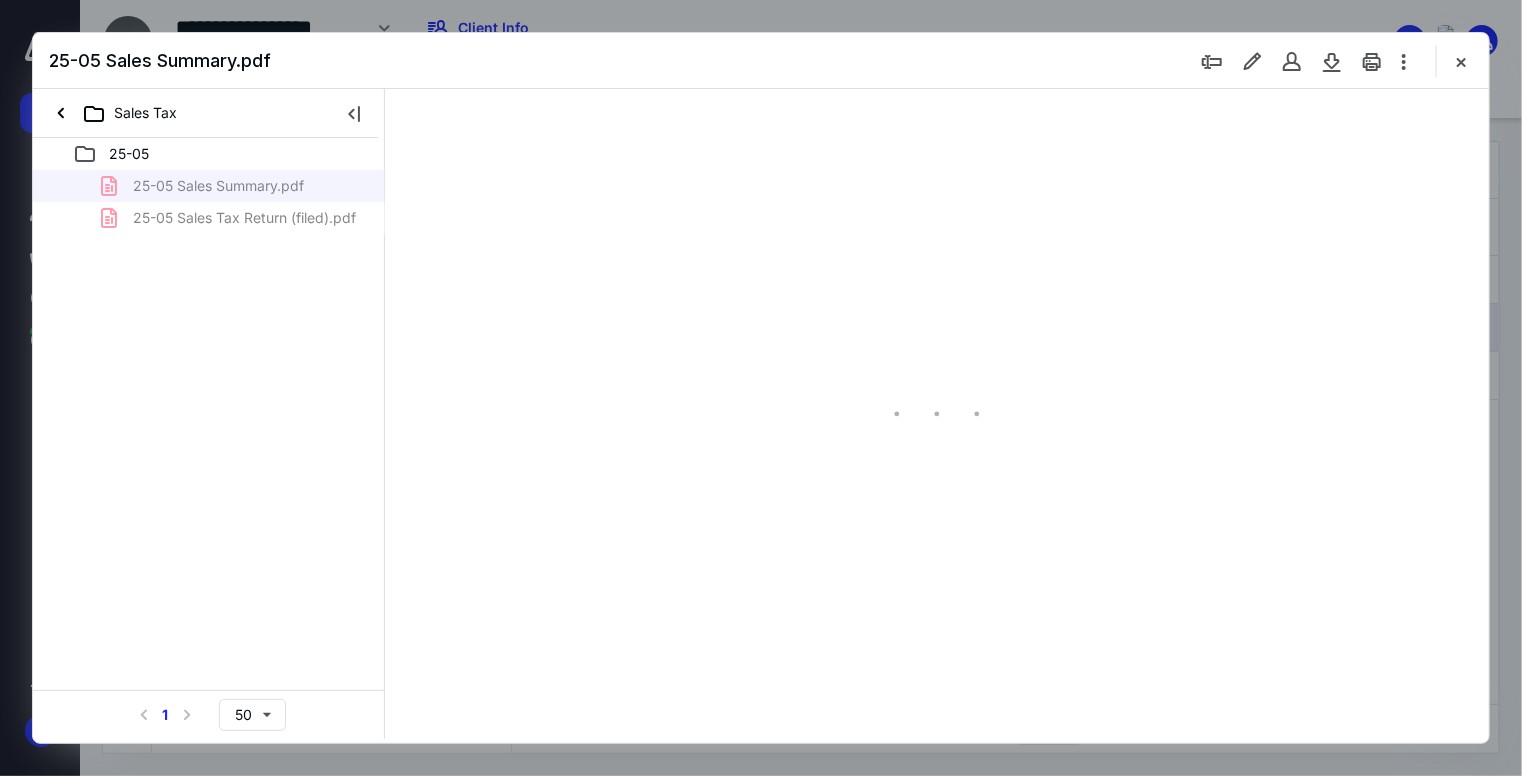 type on "72" 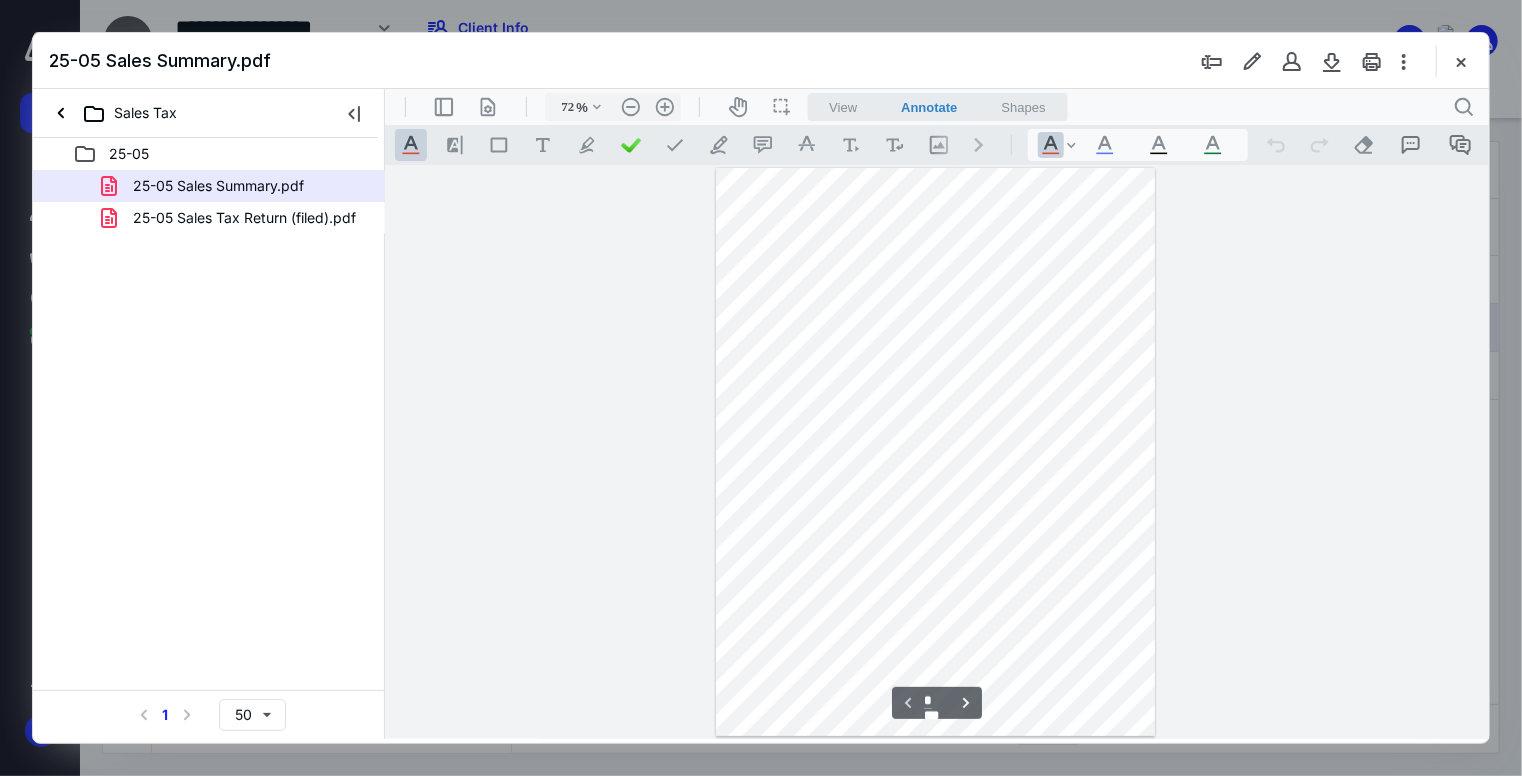 click at bounding box center [934, 451] 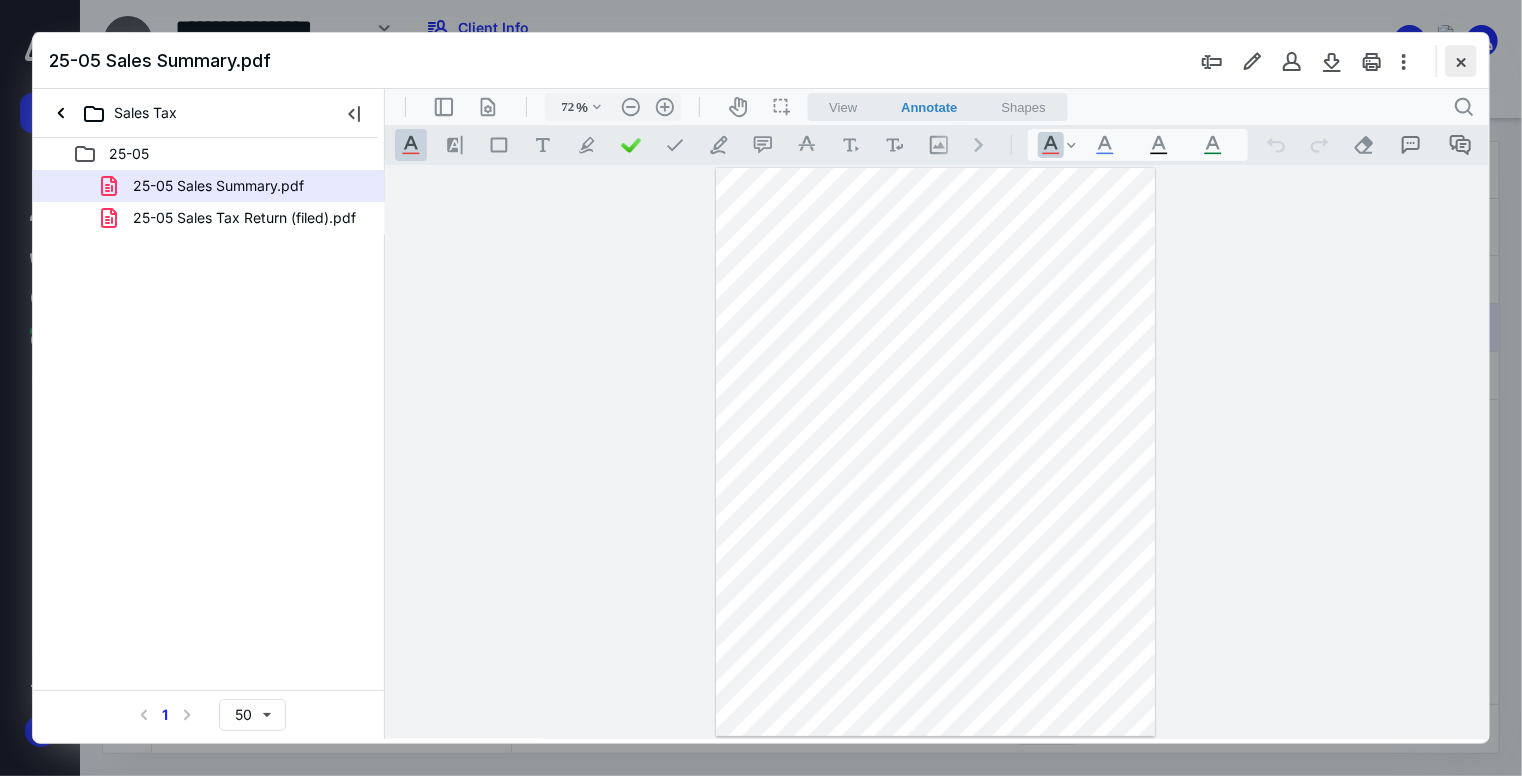 click at bounding box center (1461, 61) 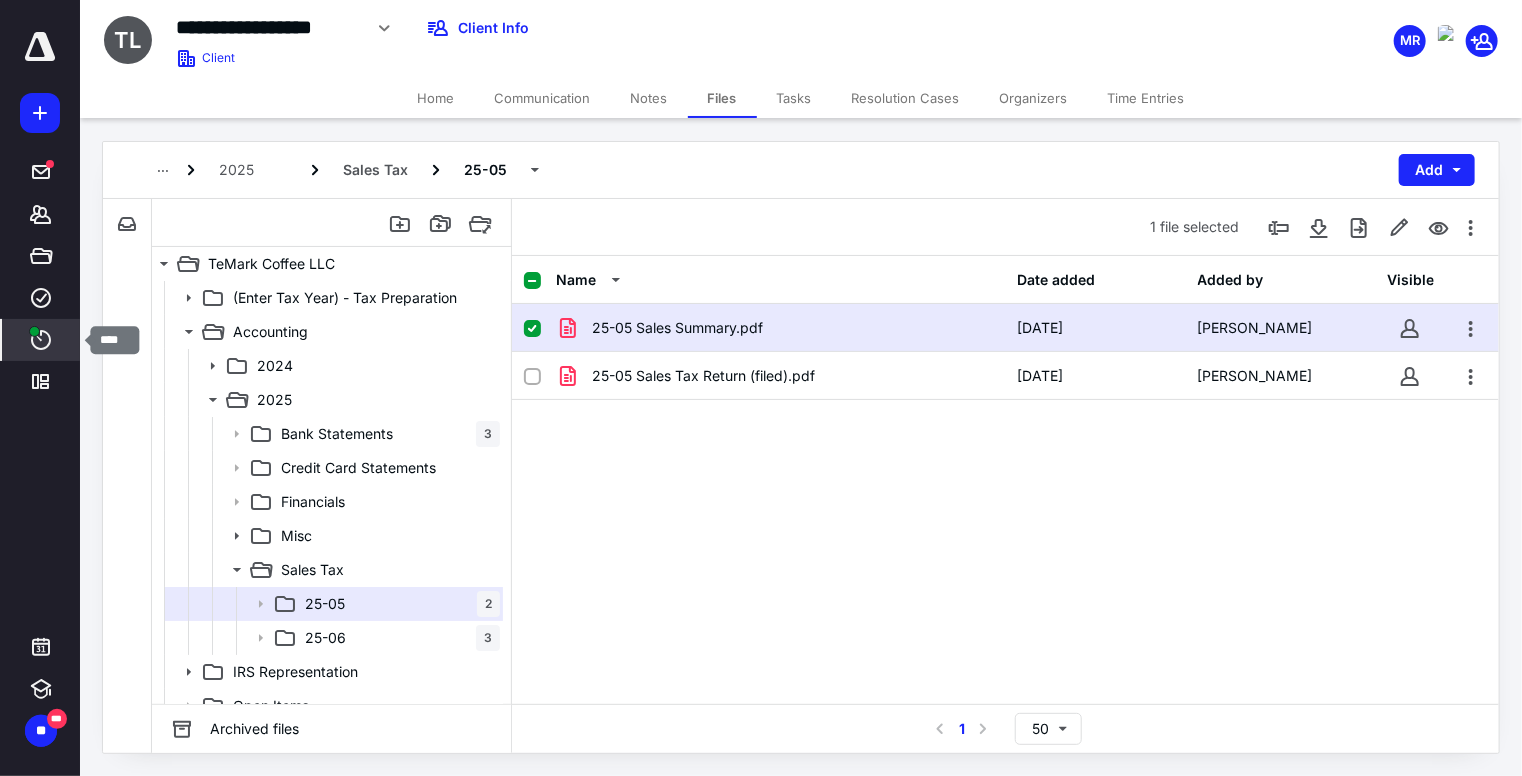 click 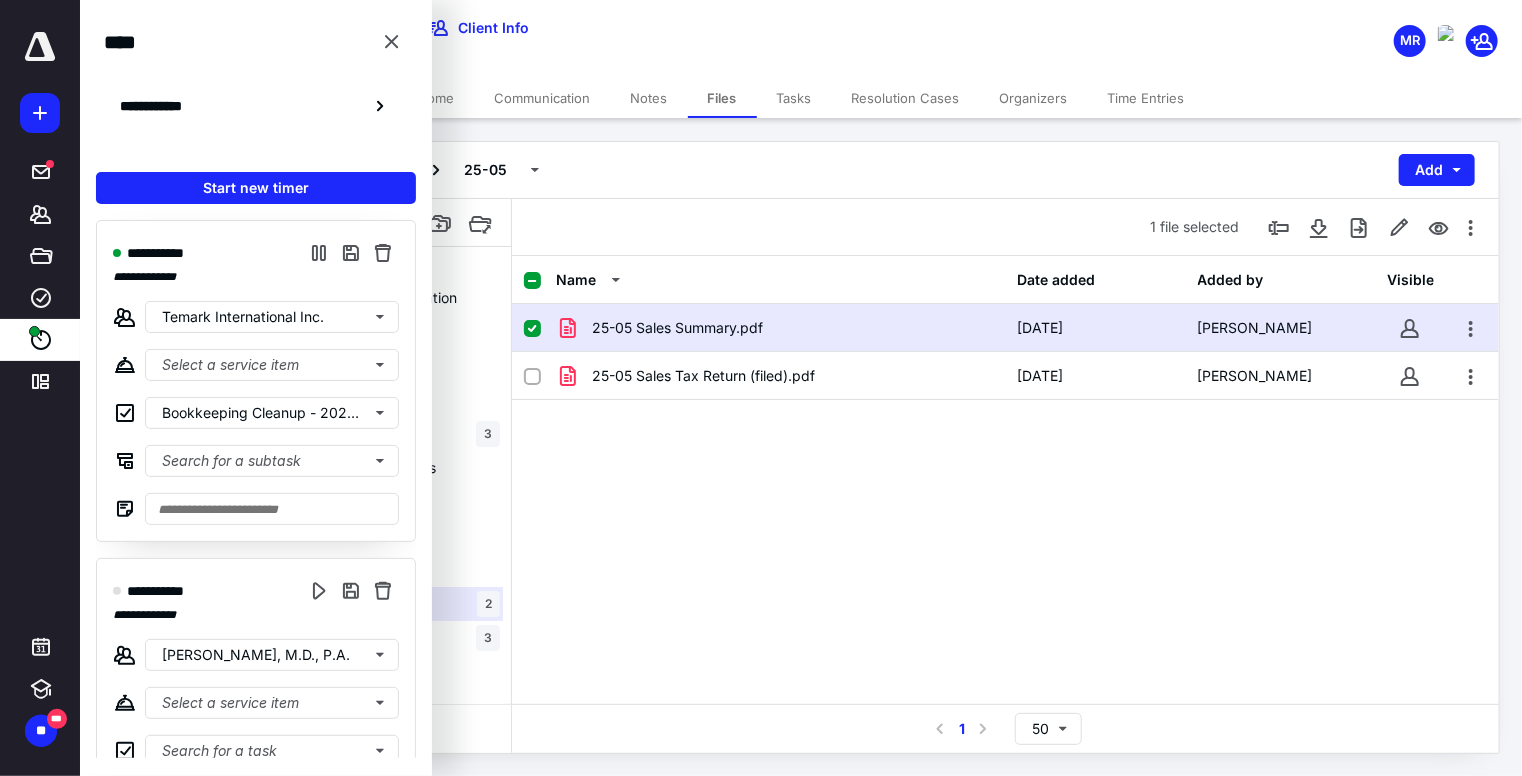 scroll, scrollTop: 484, scrollLeft: 0, axis: vertical 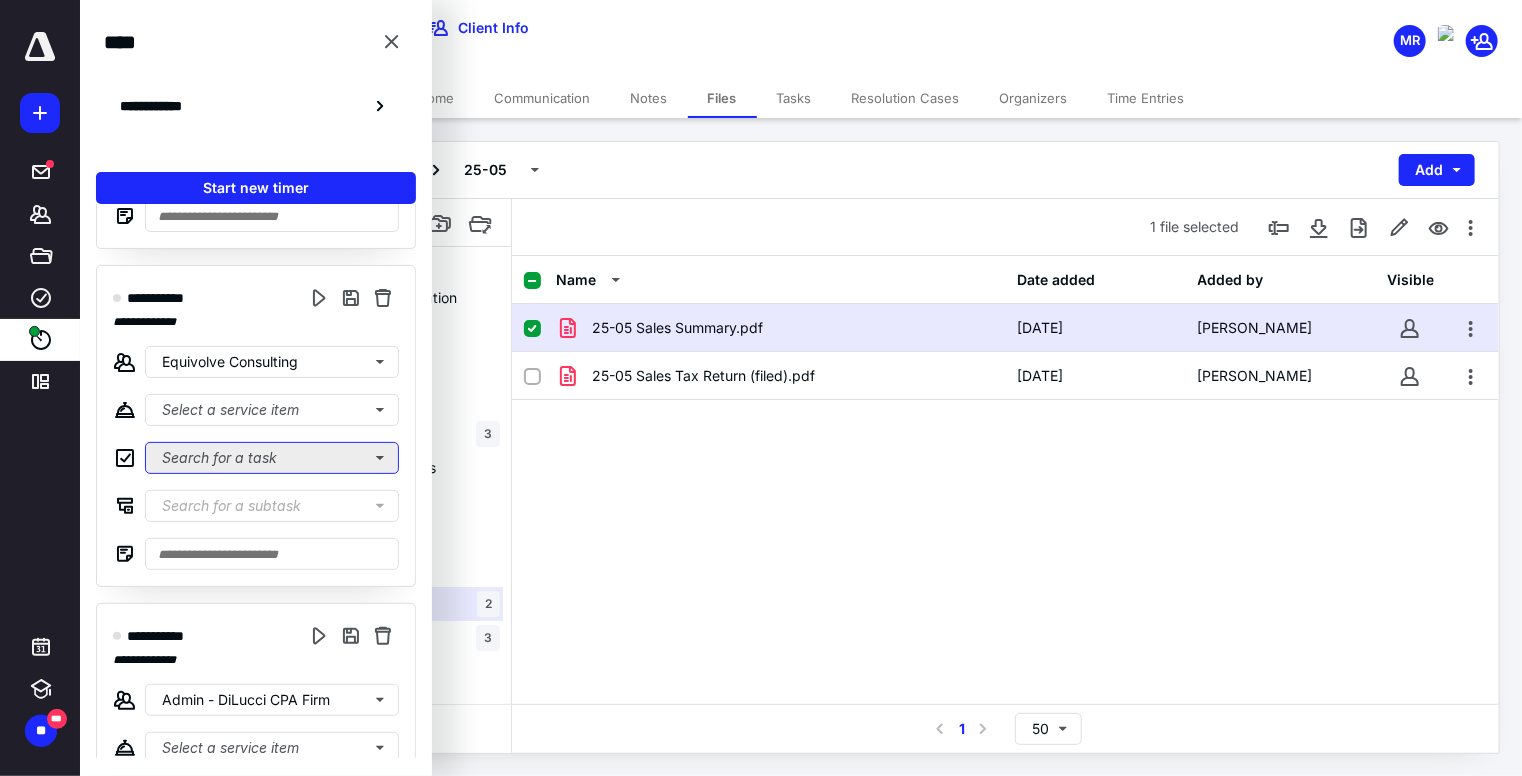 click on "Search for a task" at bounding box center [272, 458] 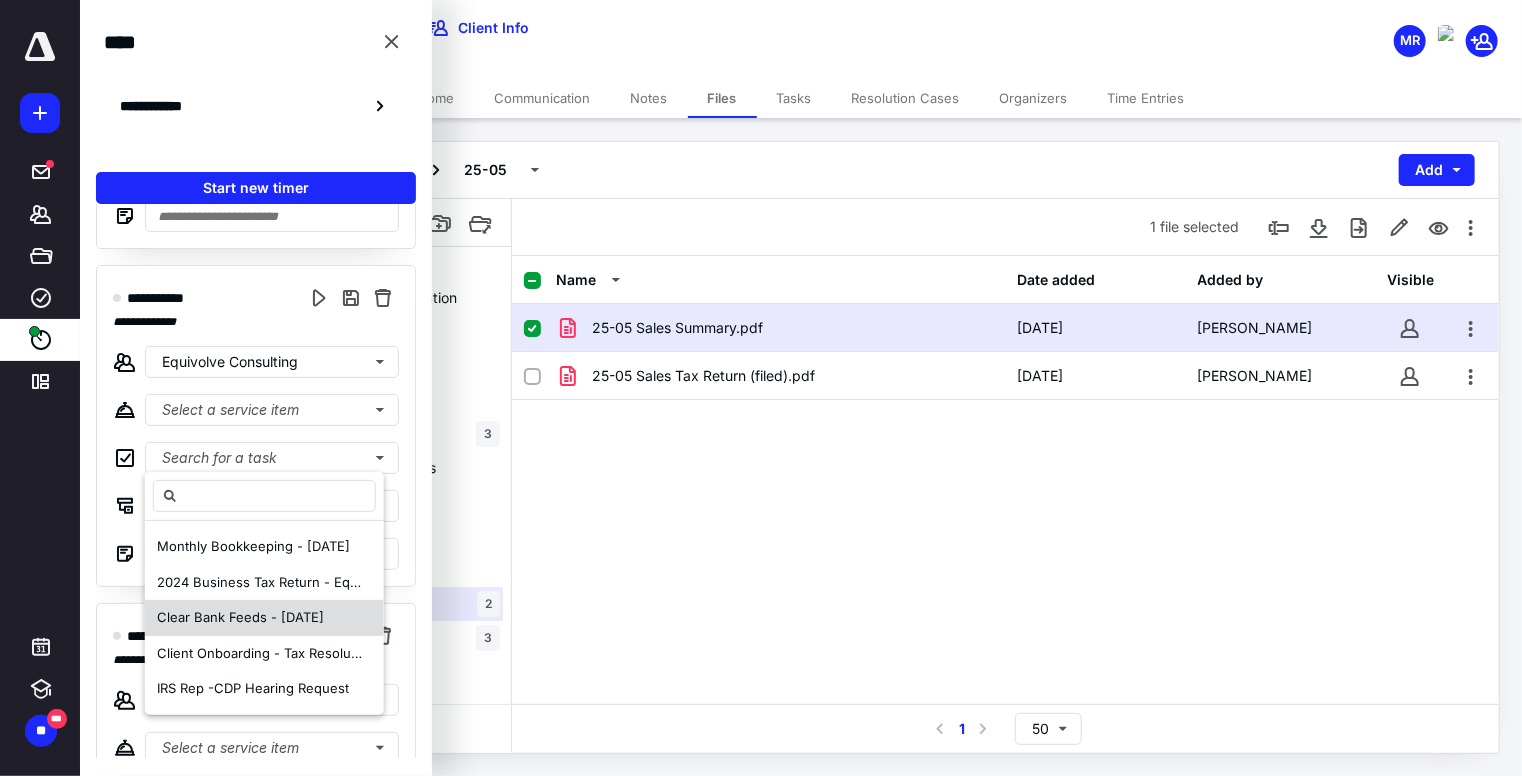 click on "Clear Bank Feeds - [DATE]" at bounding box center (264, 618) 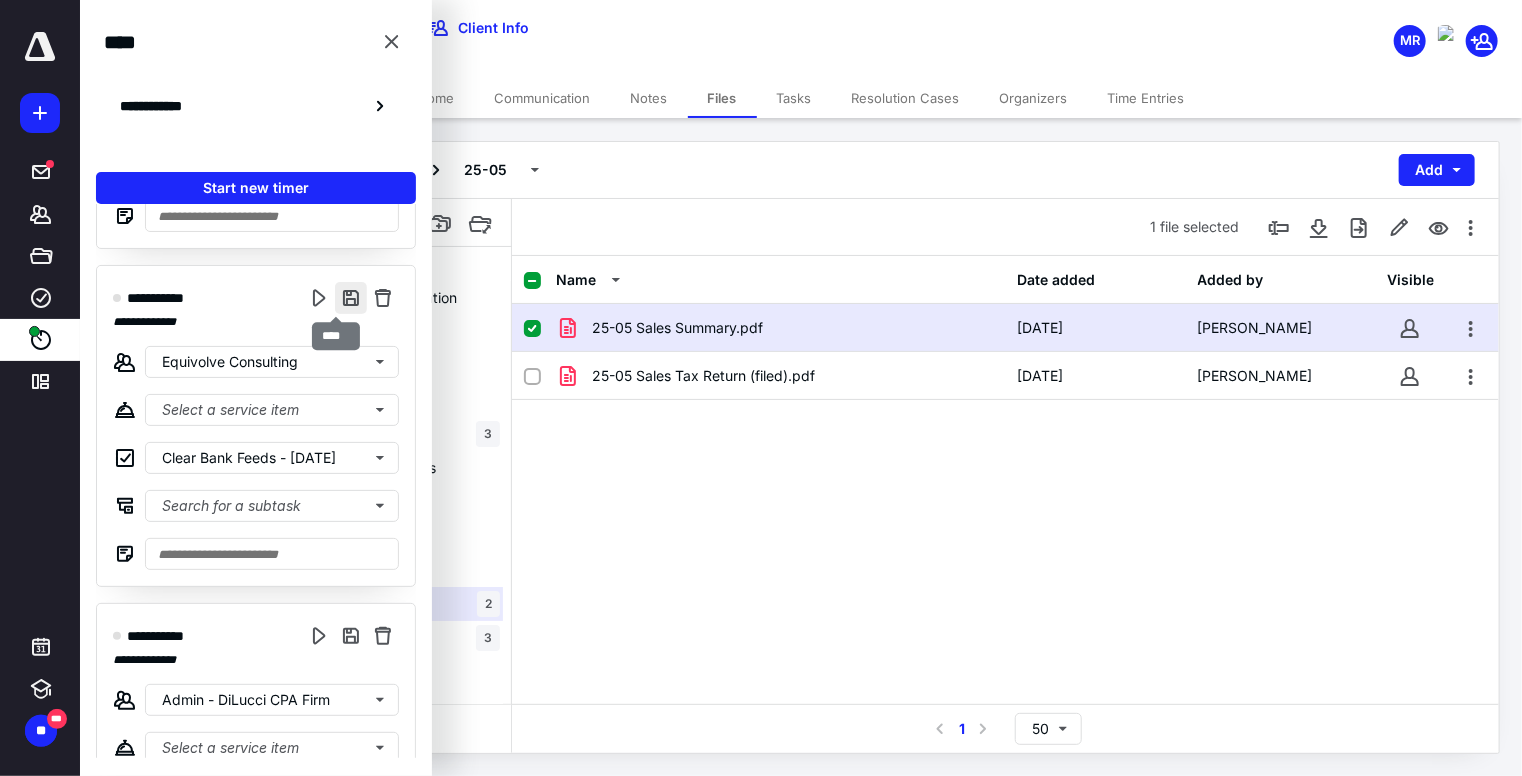 click at bounding box center [351, 298] 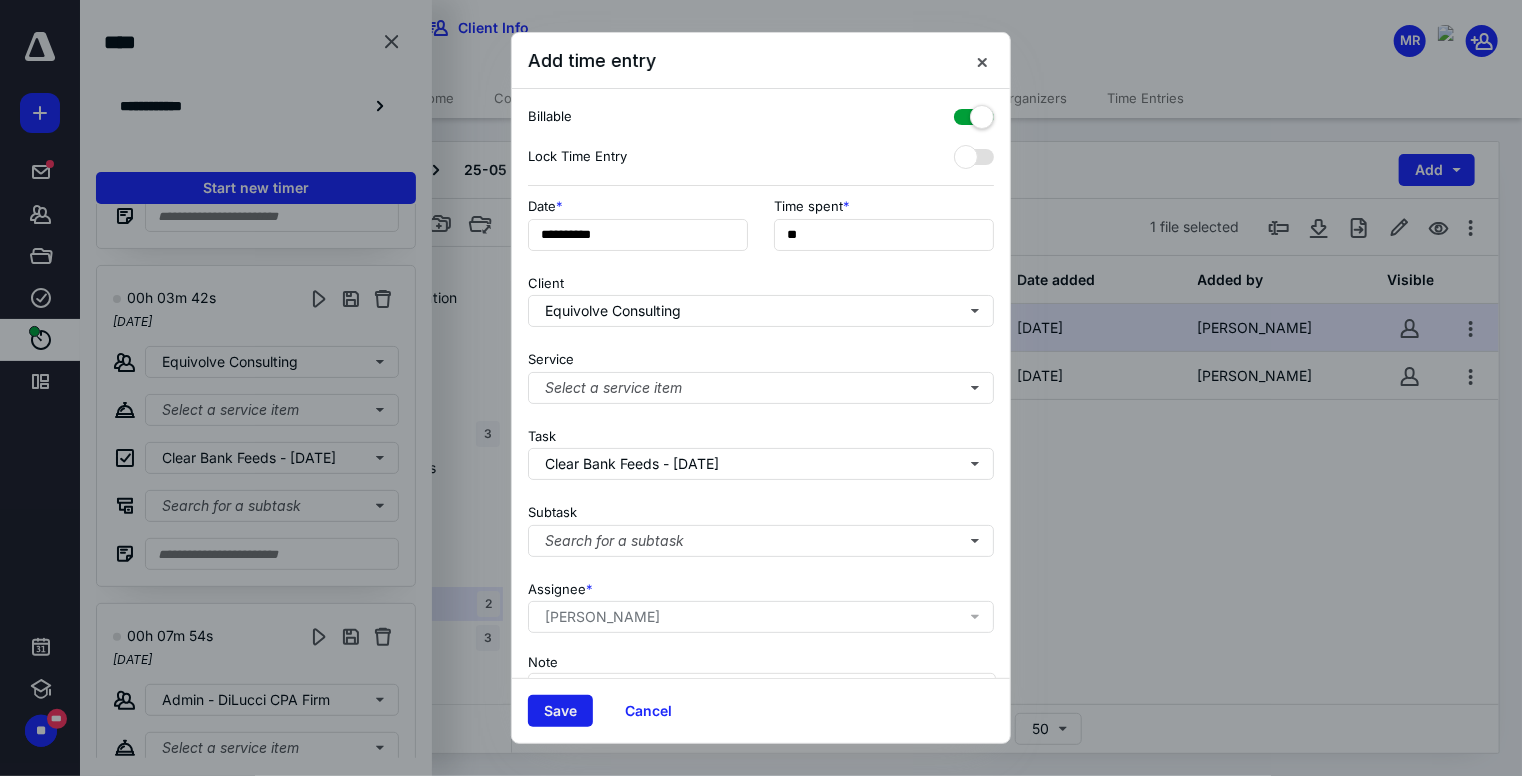 click on "Save" at bounding box center (560, 711) 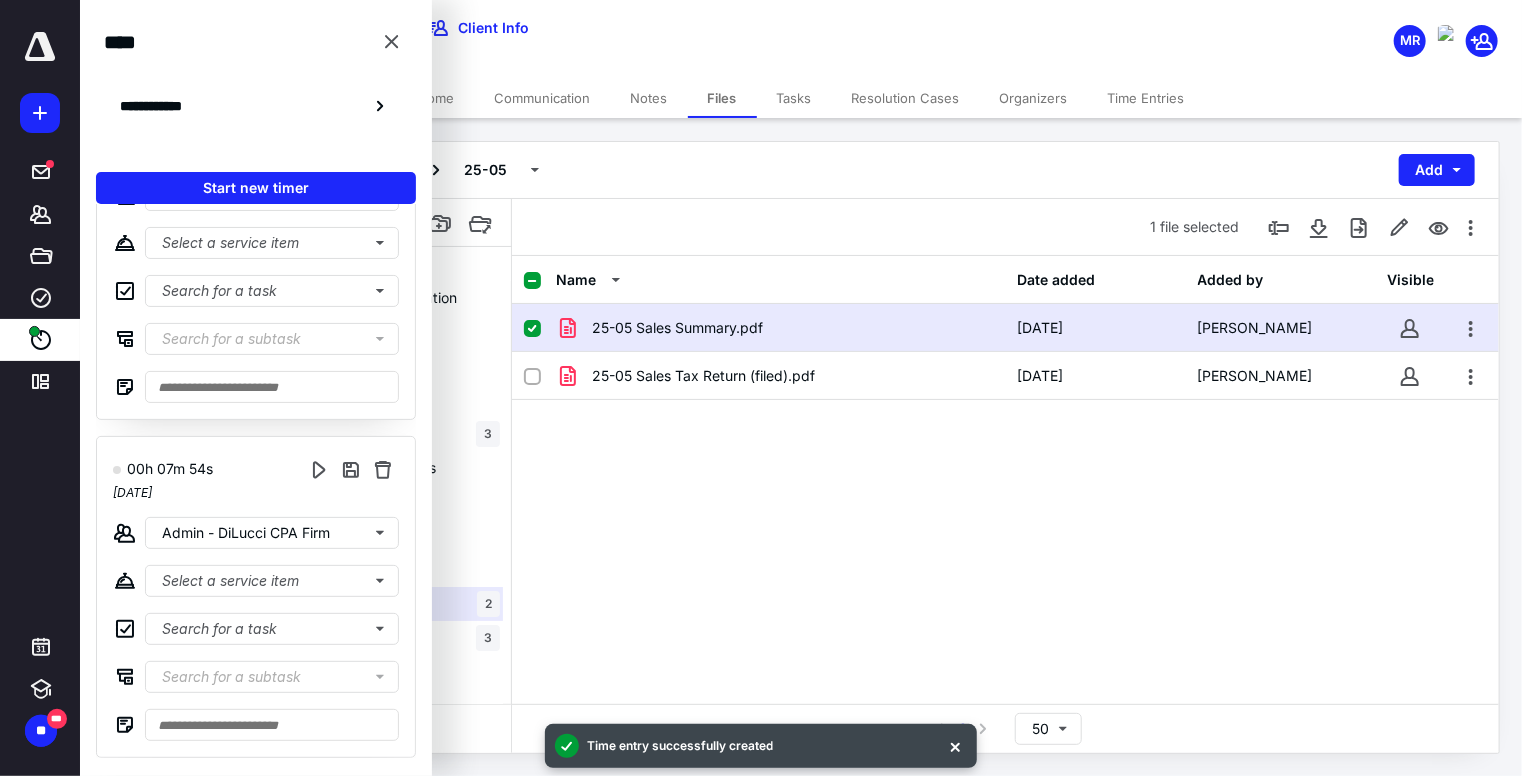 scroll, scrollTop: 796, scrollLeft: 0, axis: vertical 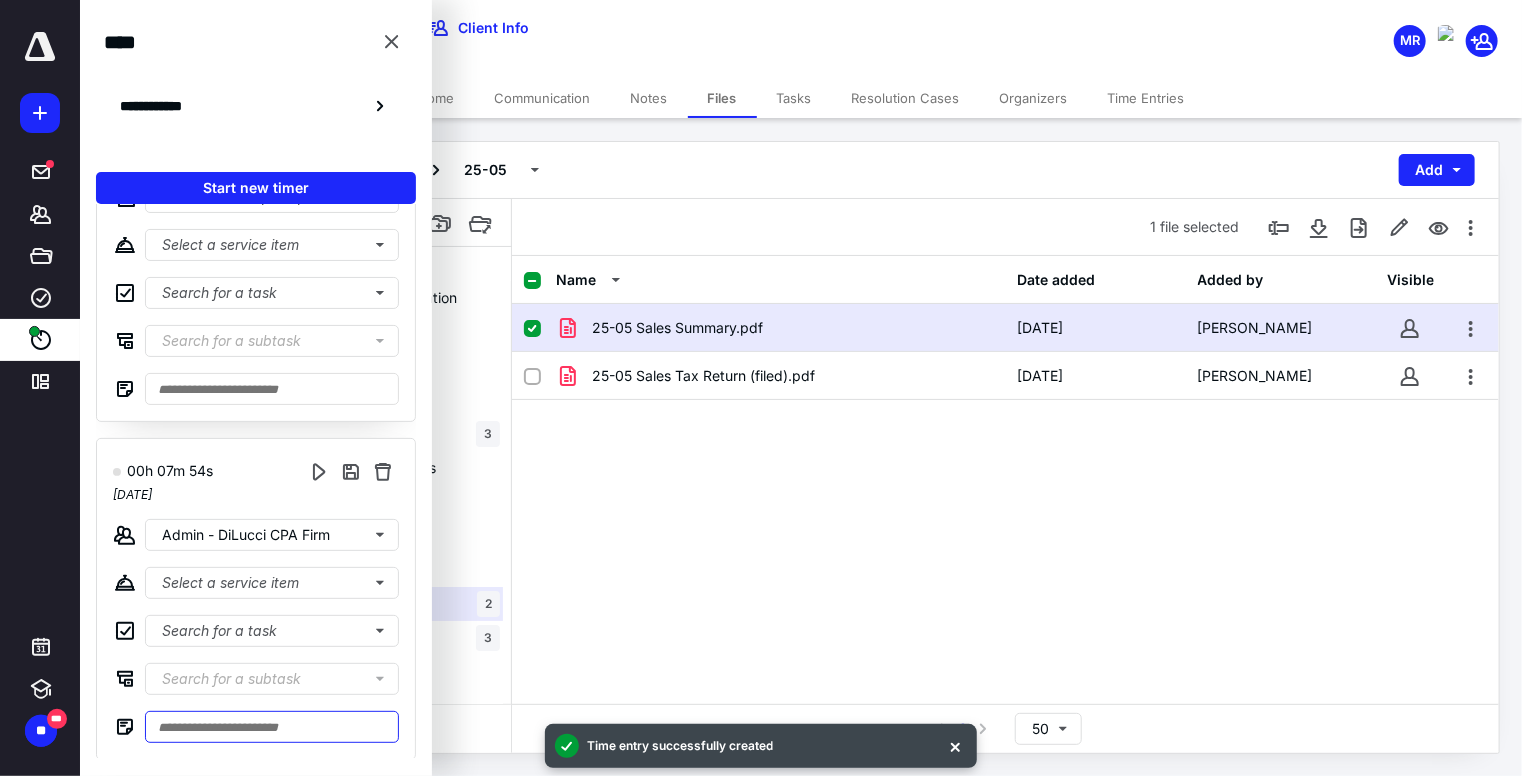 click at bounding box center (272, 727) 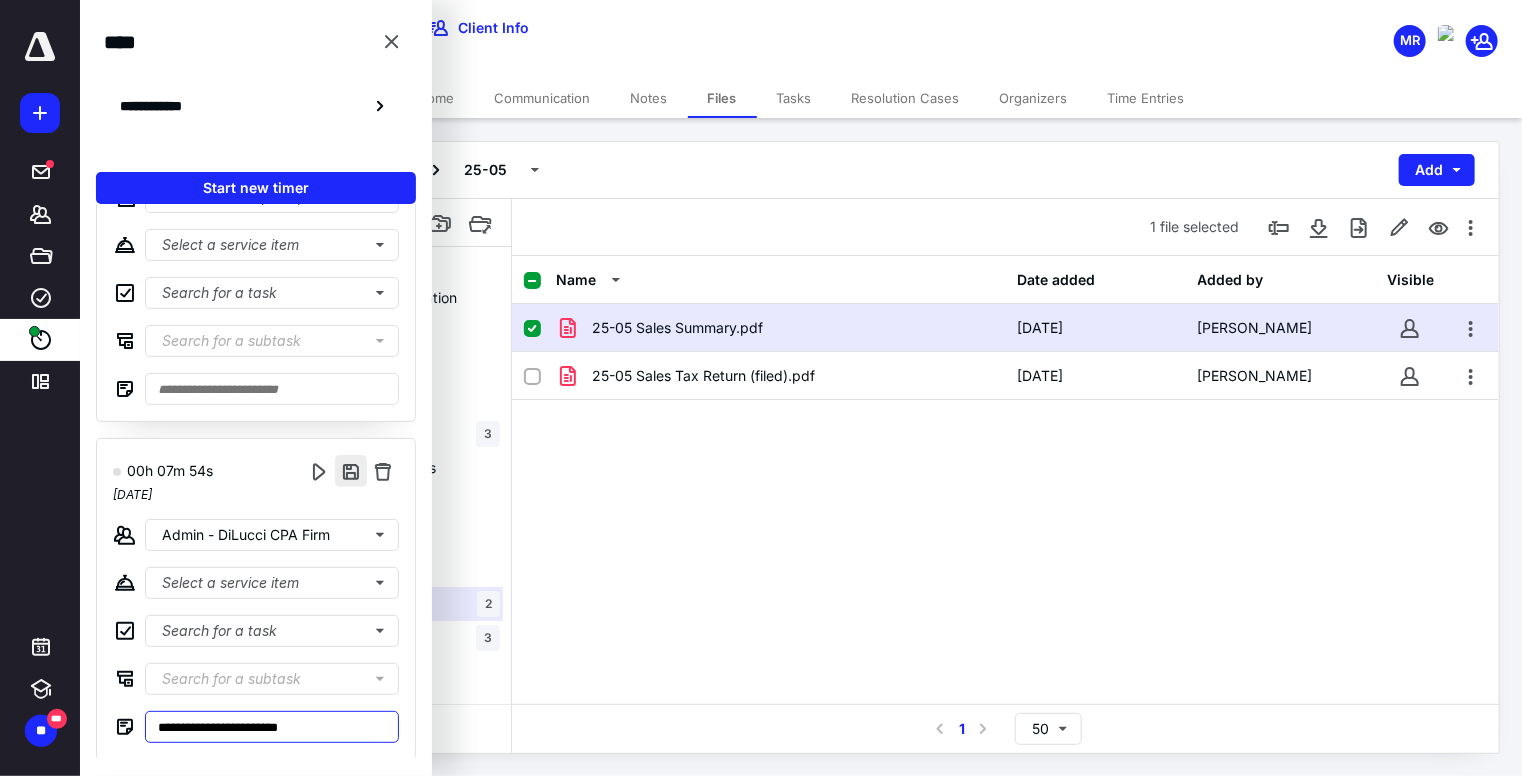 type on "**********" 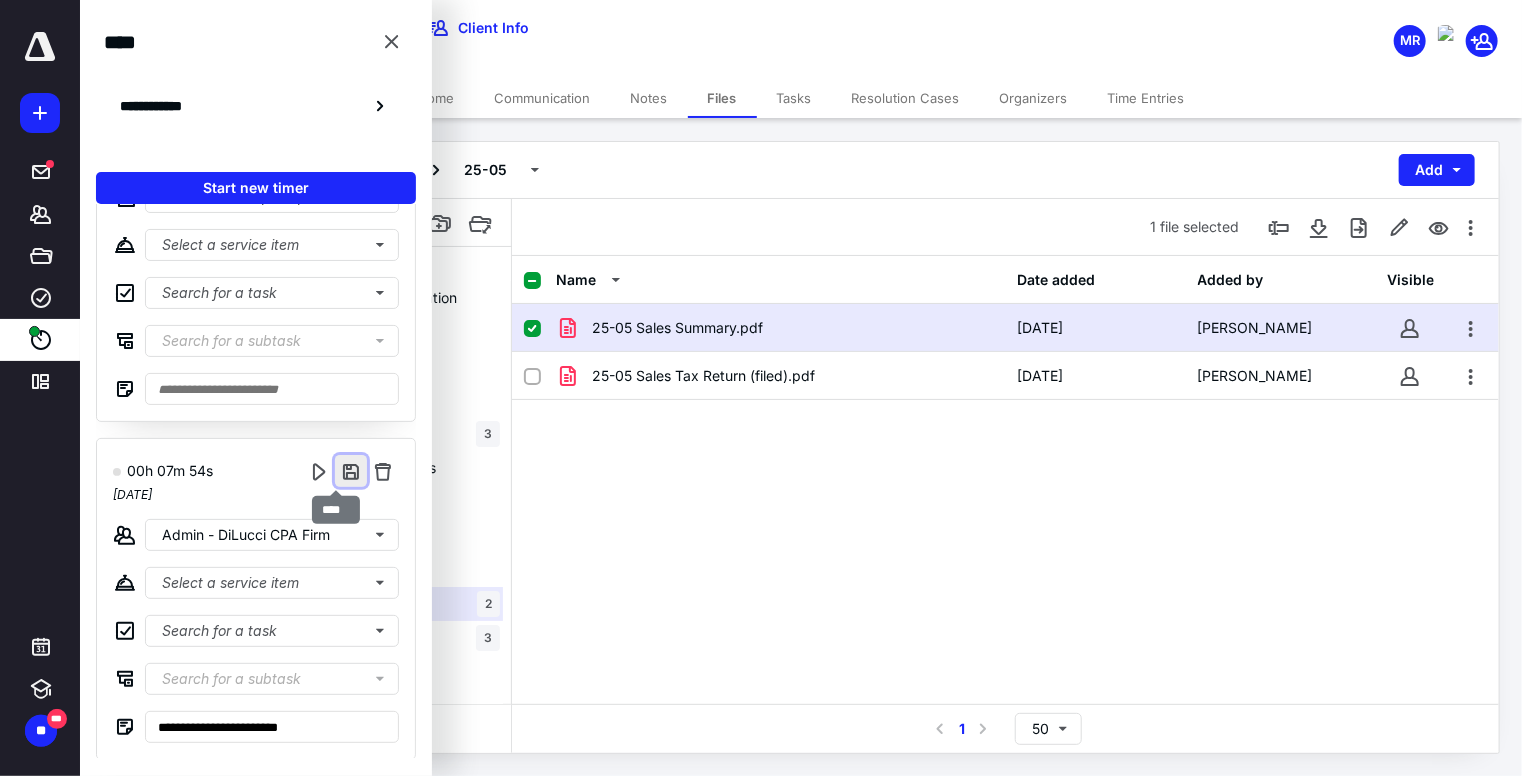 click at bounding box center (351, 471) 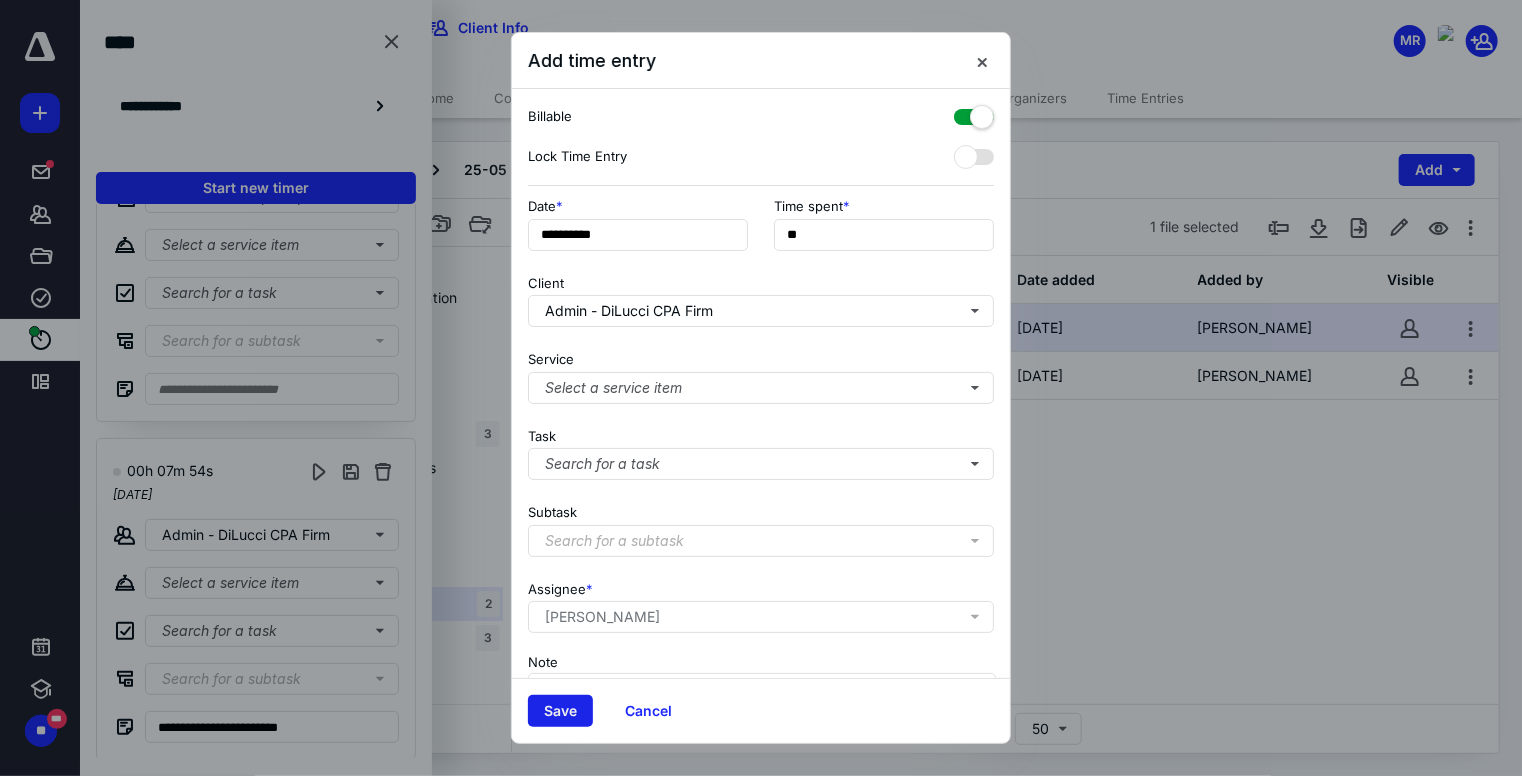 click on "Save" at bounding box center (560, 711) 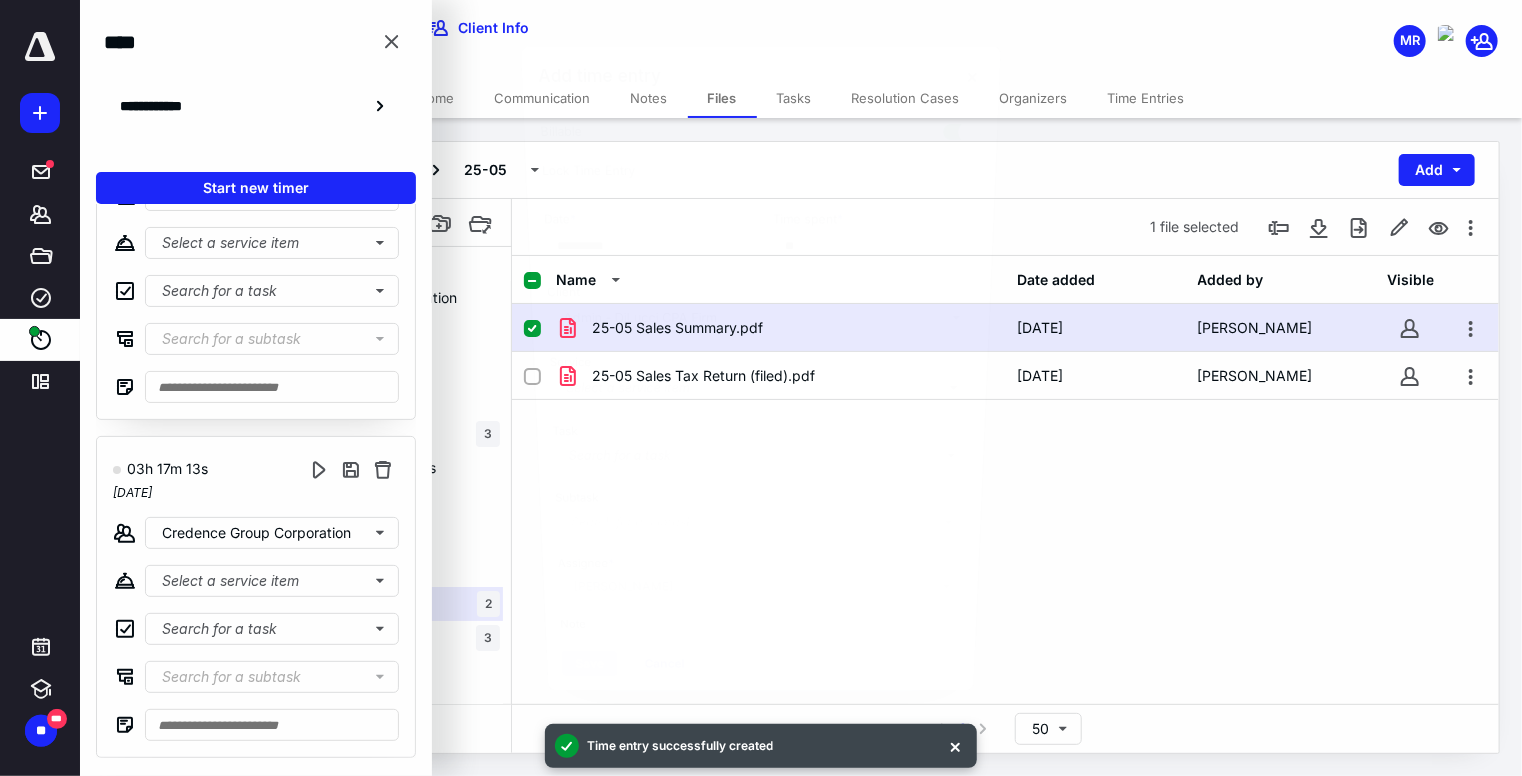 scroll, scrollTop: 458, scrollLeft: 0, axis: vertical 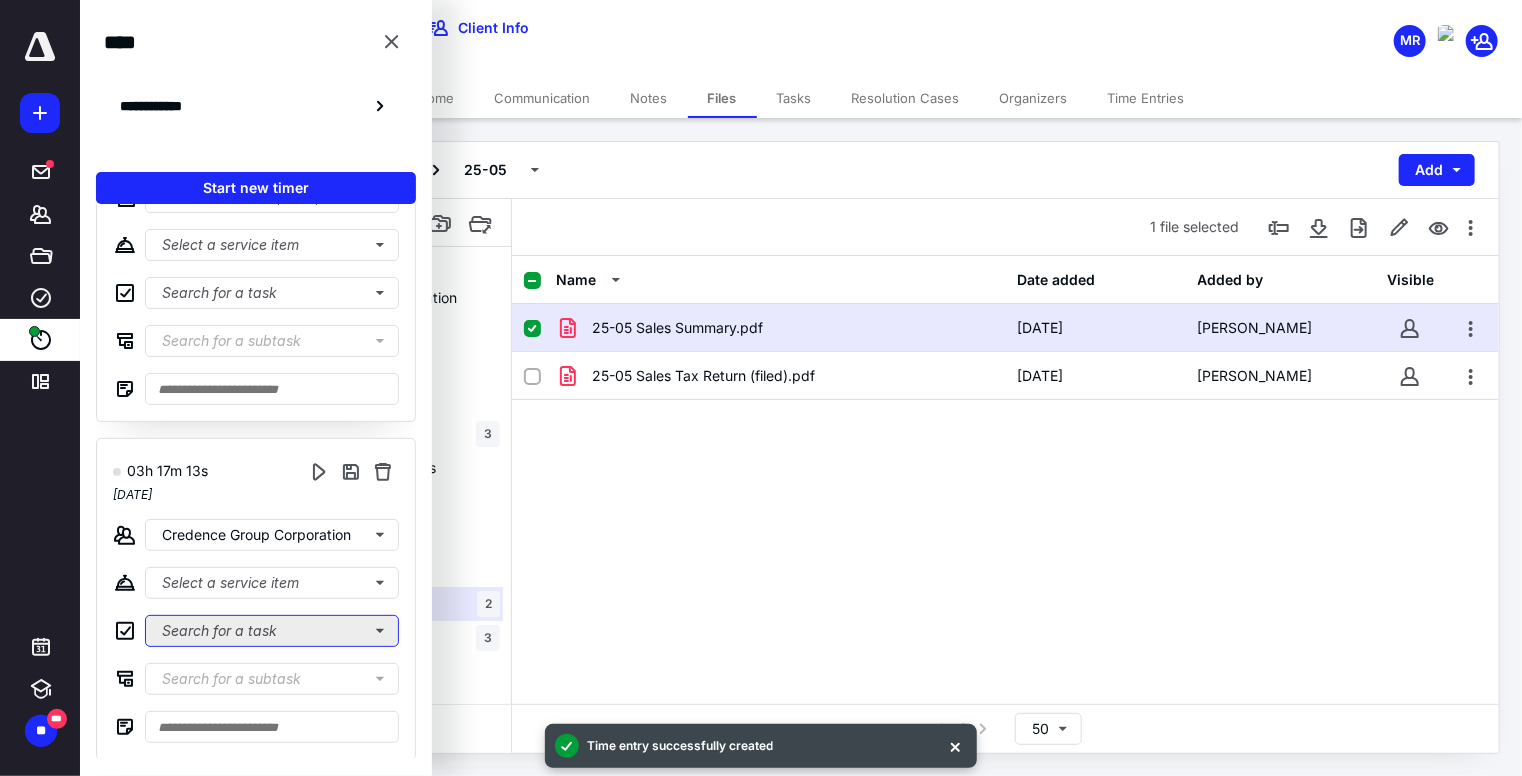 click on "Search for a task" at bounding box center [272, 631] 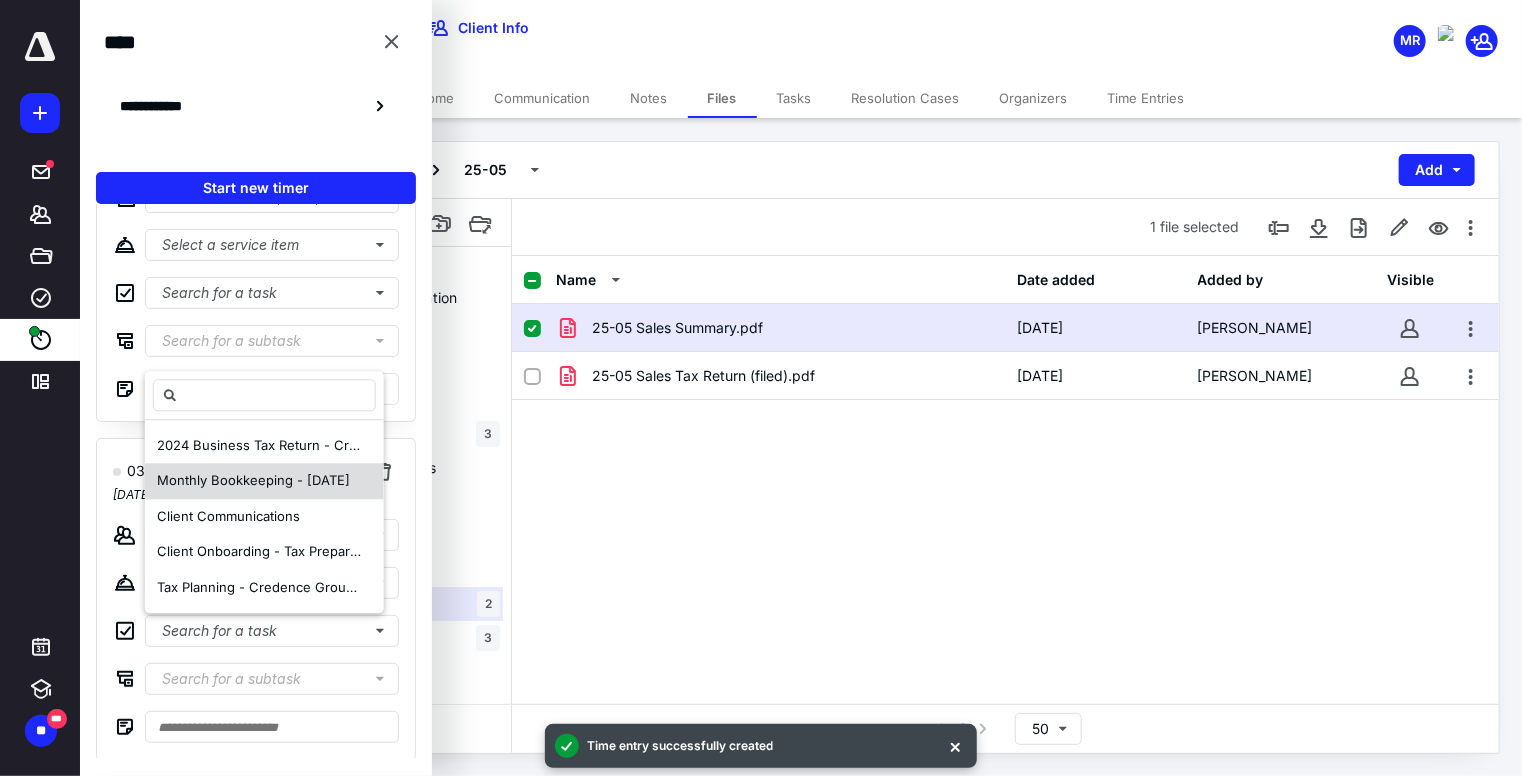 click on "Monthly Bookkeeping - [DATE]" at bounding box center (253, 480) 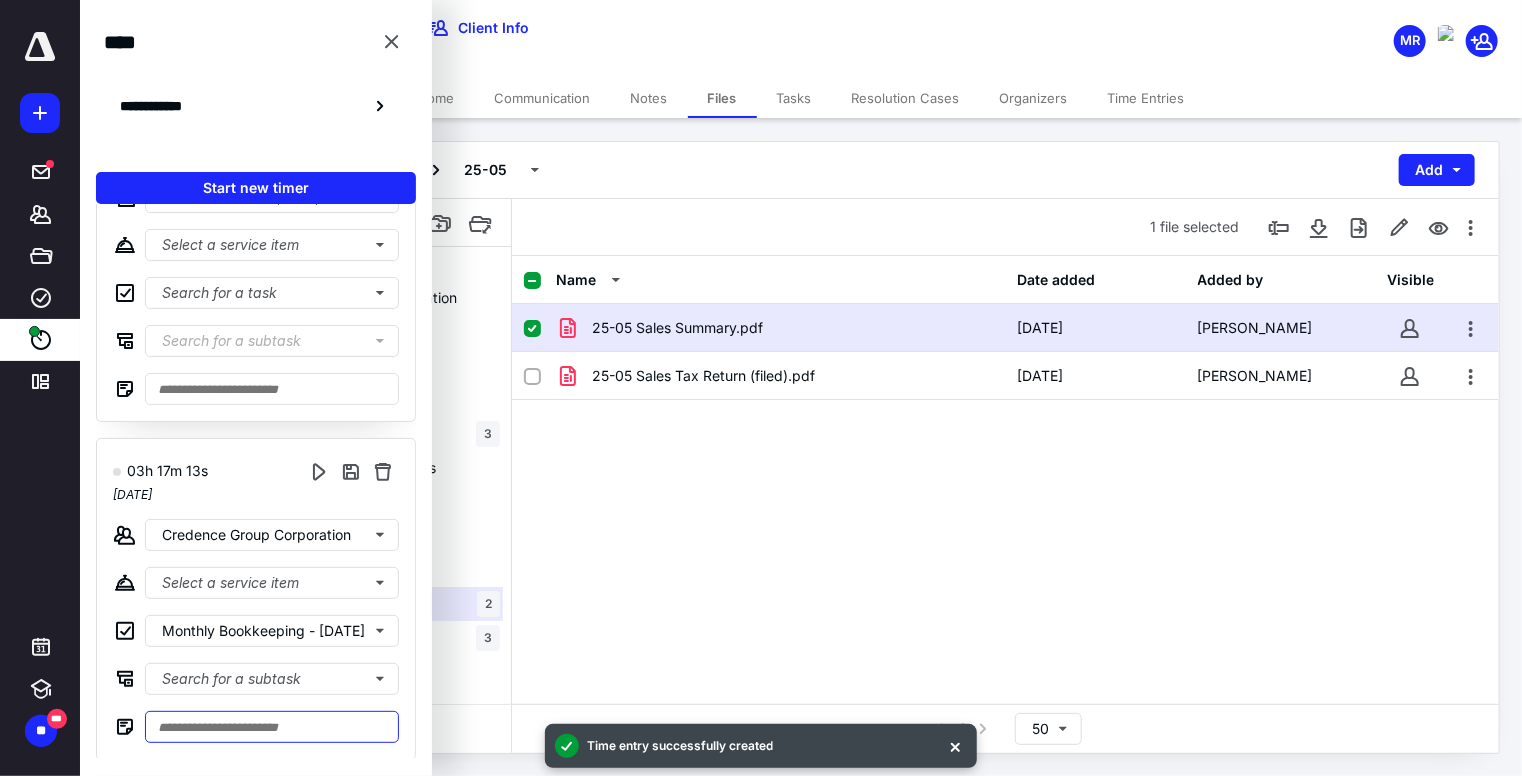 click at bounding box center (272, 727) 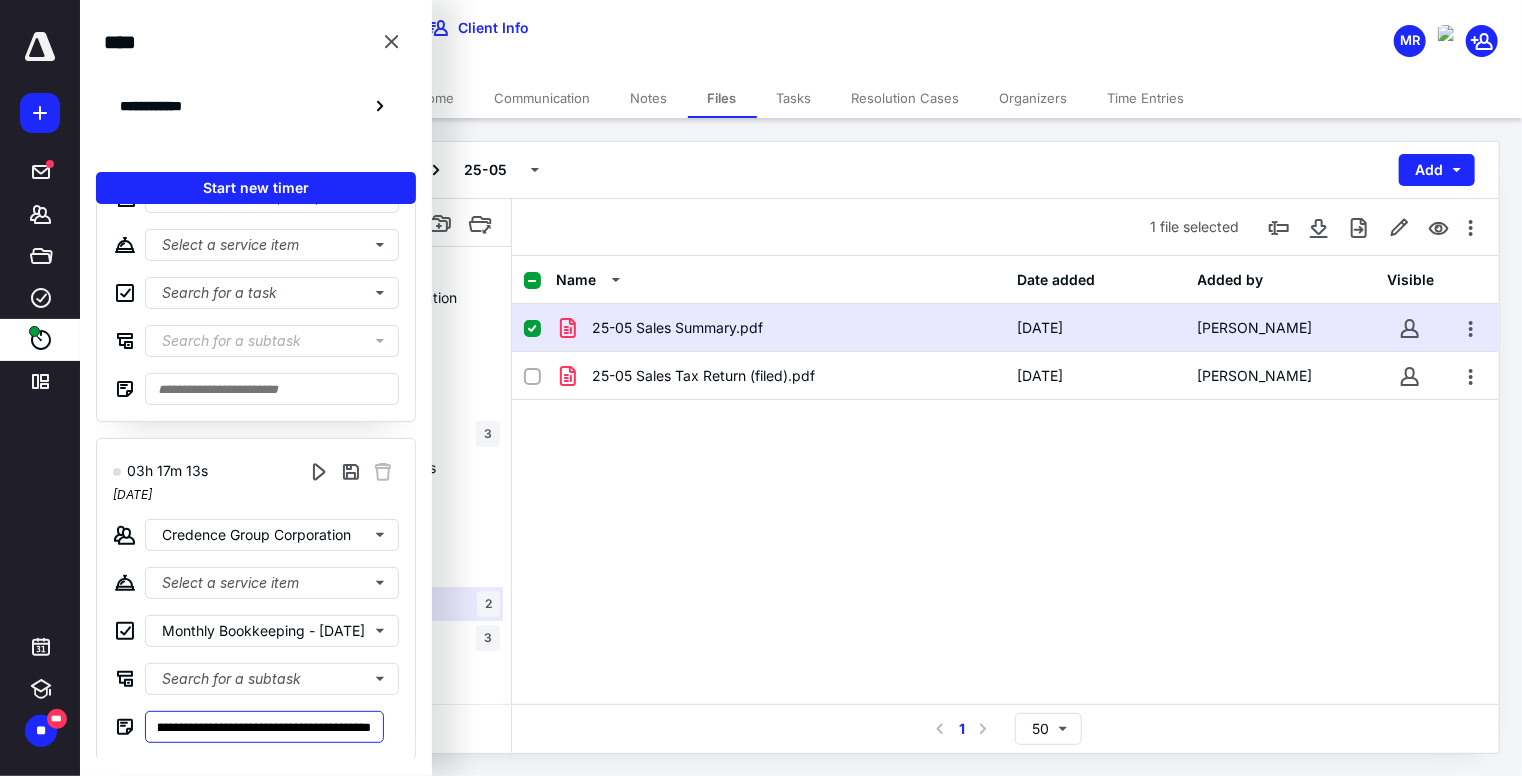 scroll, scrollTop: 0, scrollLeft: 118, axis: horizontal 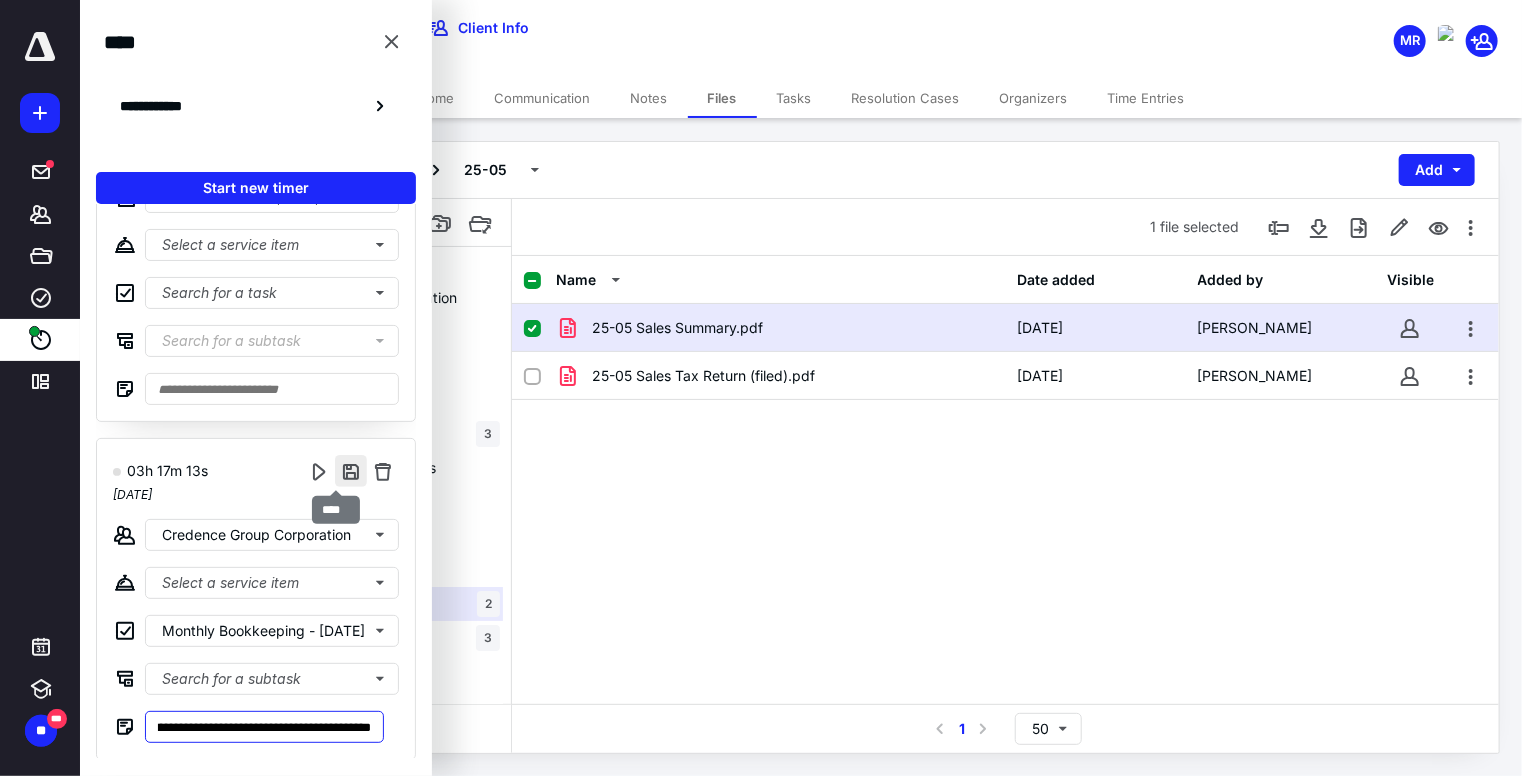 type on "**********" 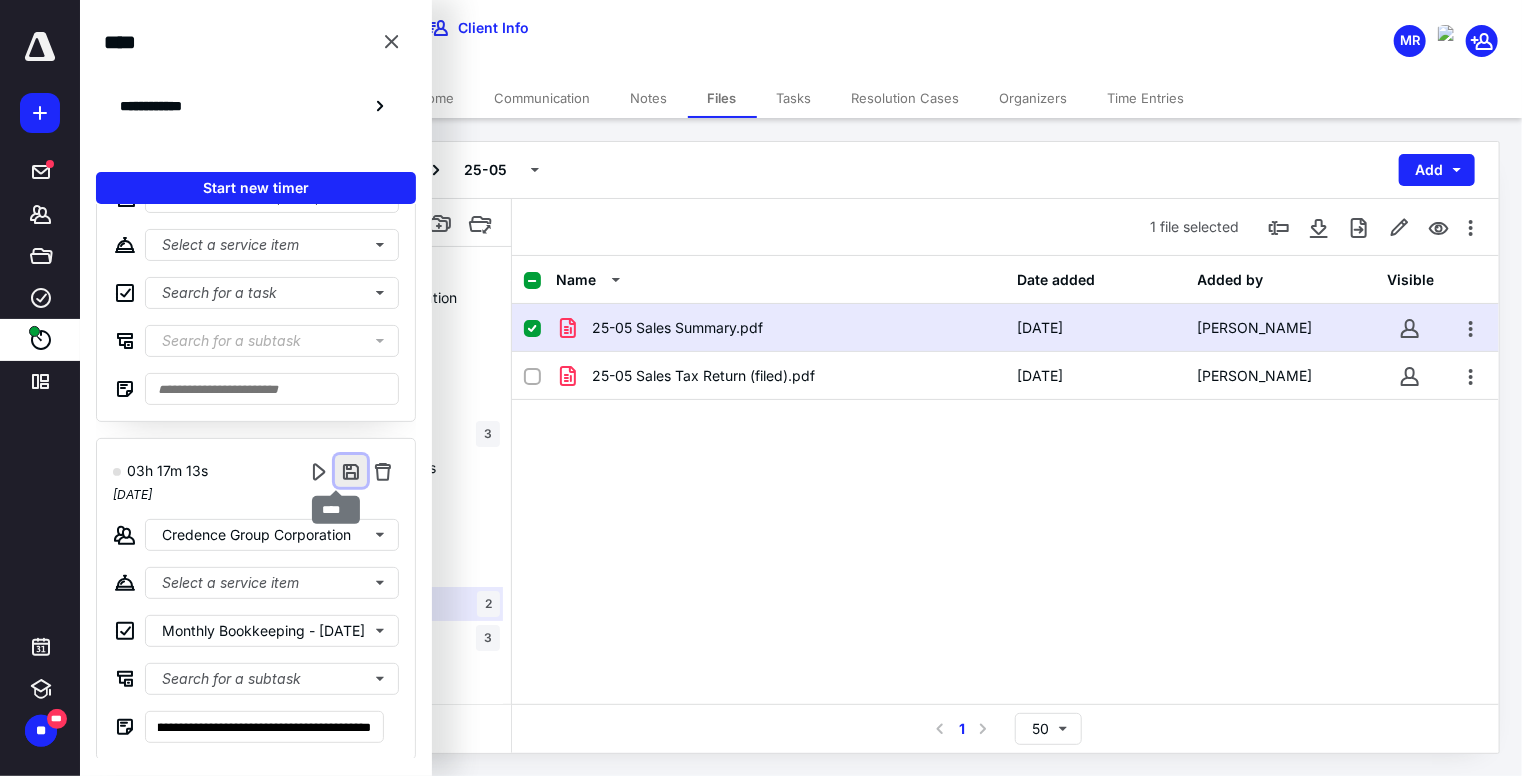 scroll, scrollTop: 0, scrollLeft: 0, axis: both 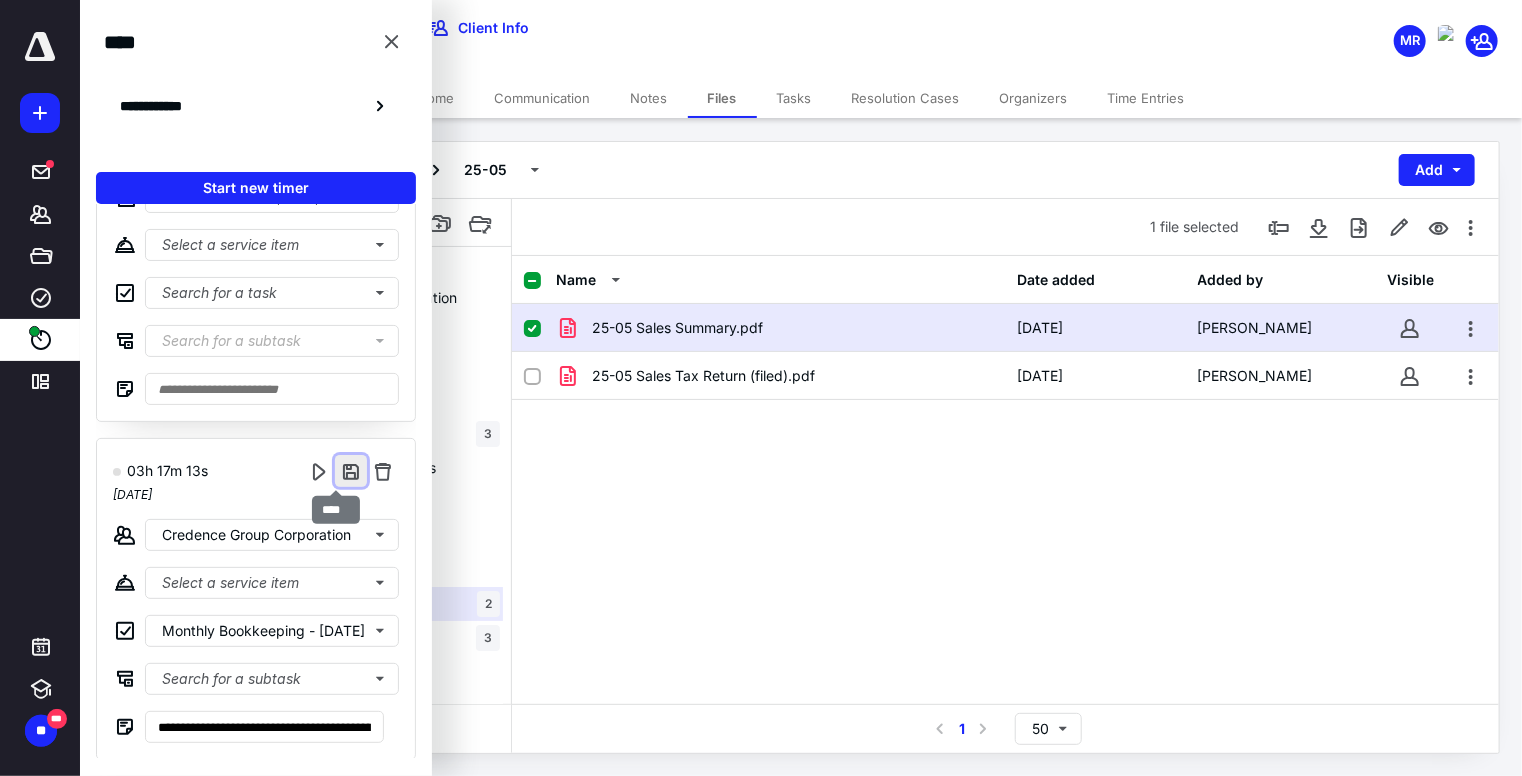click at bounding box center (351, 471) 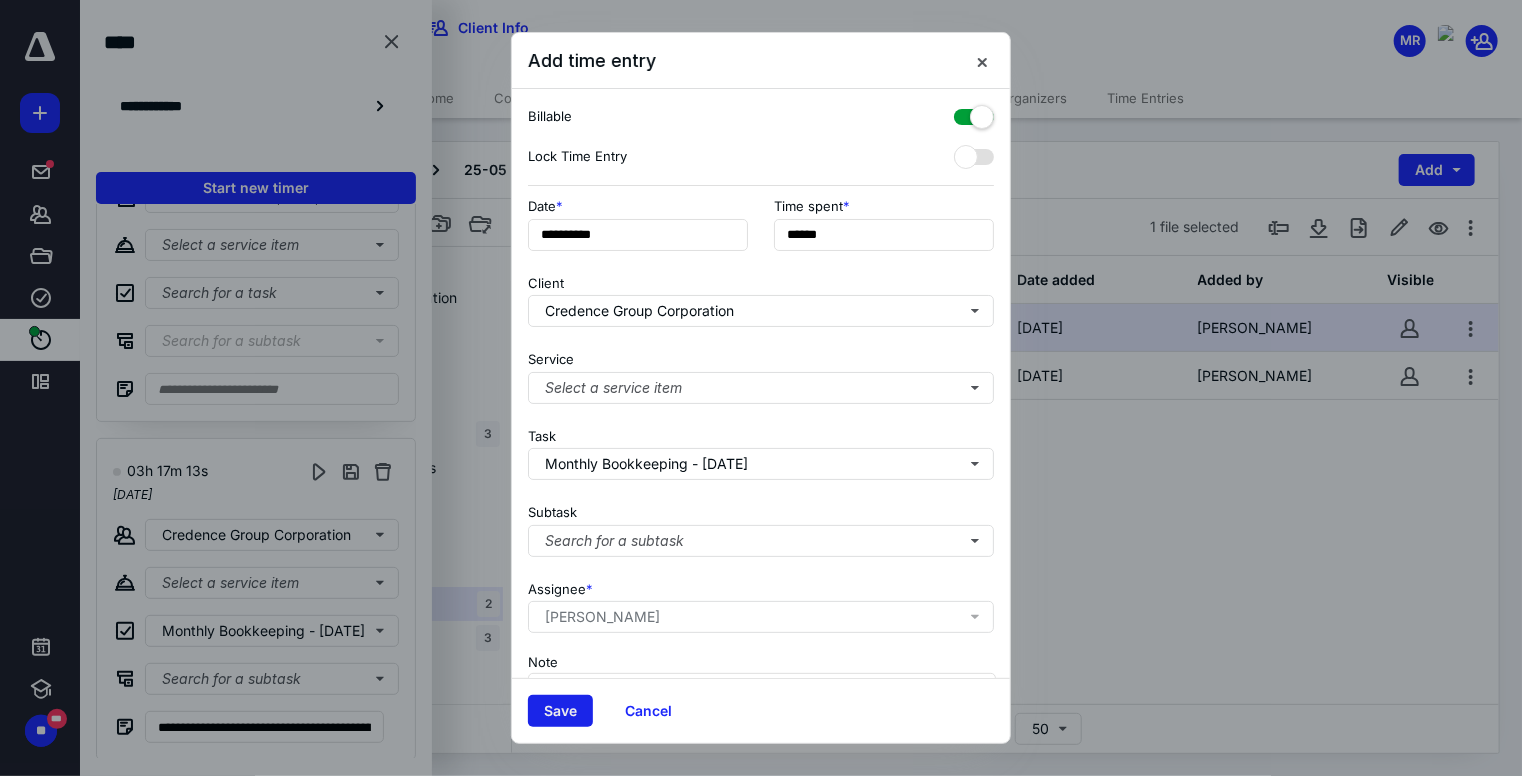 click on "Save" at bounding box center [560, 711] 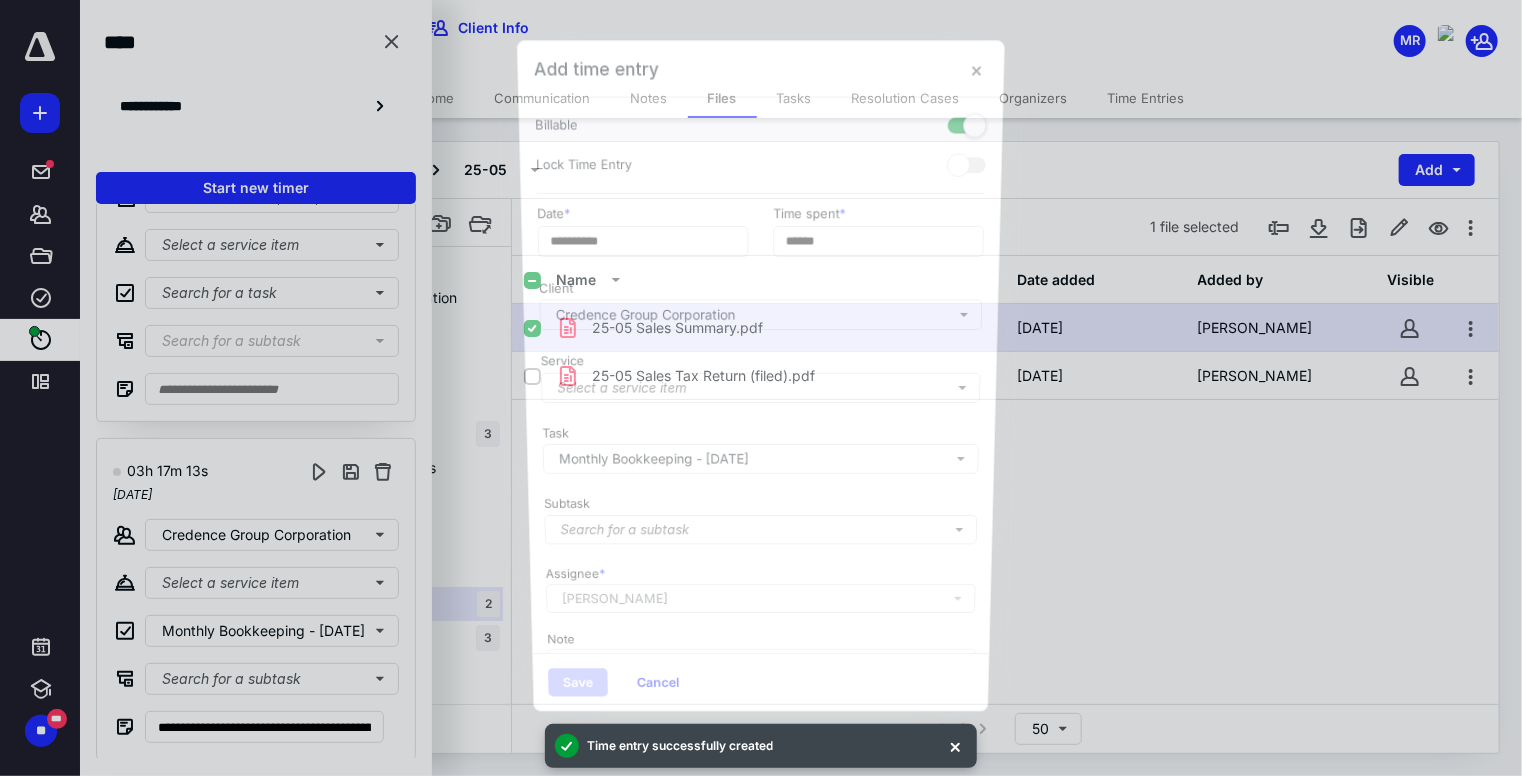 scroll, scrollTop: 120, scrollLeft: 0, axis: vertical 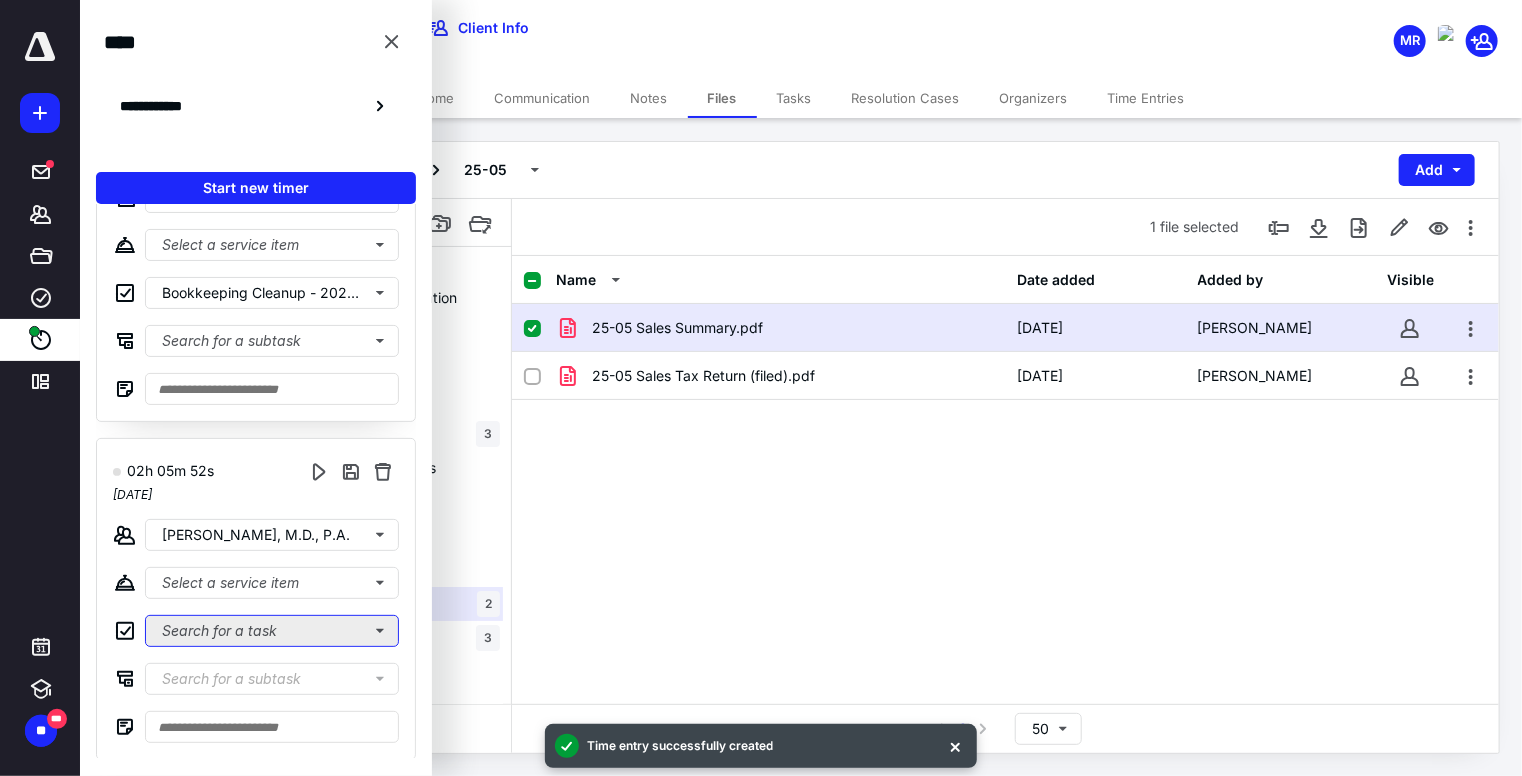 click on "Search for a task" at bounding box center (272, 631) 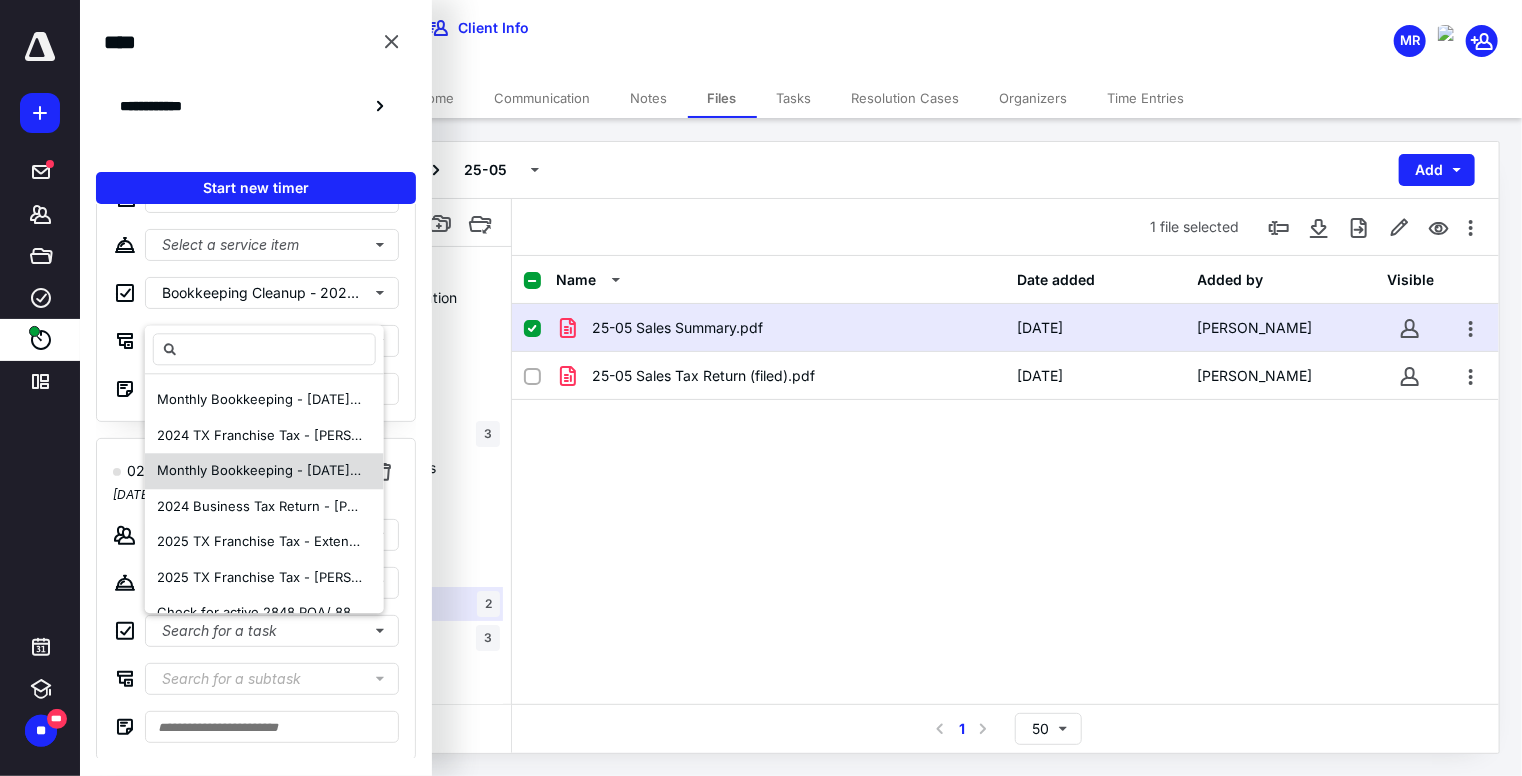 click on "Monthly Bookkeeping - [DATE]-[DATE]" at bounding box center [278, 470] 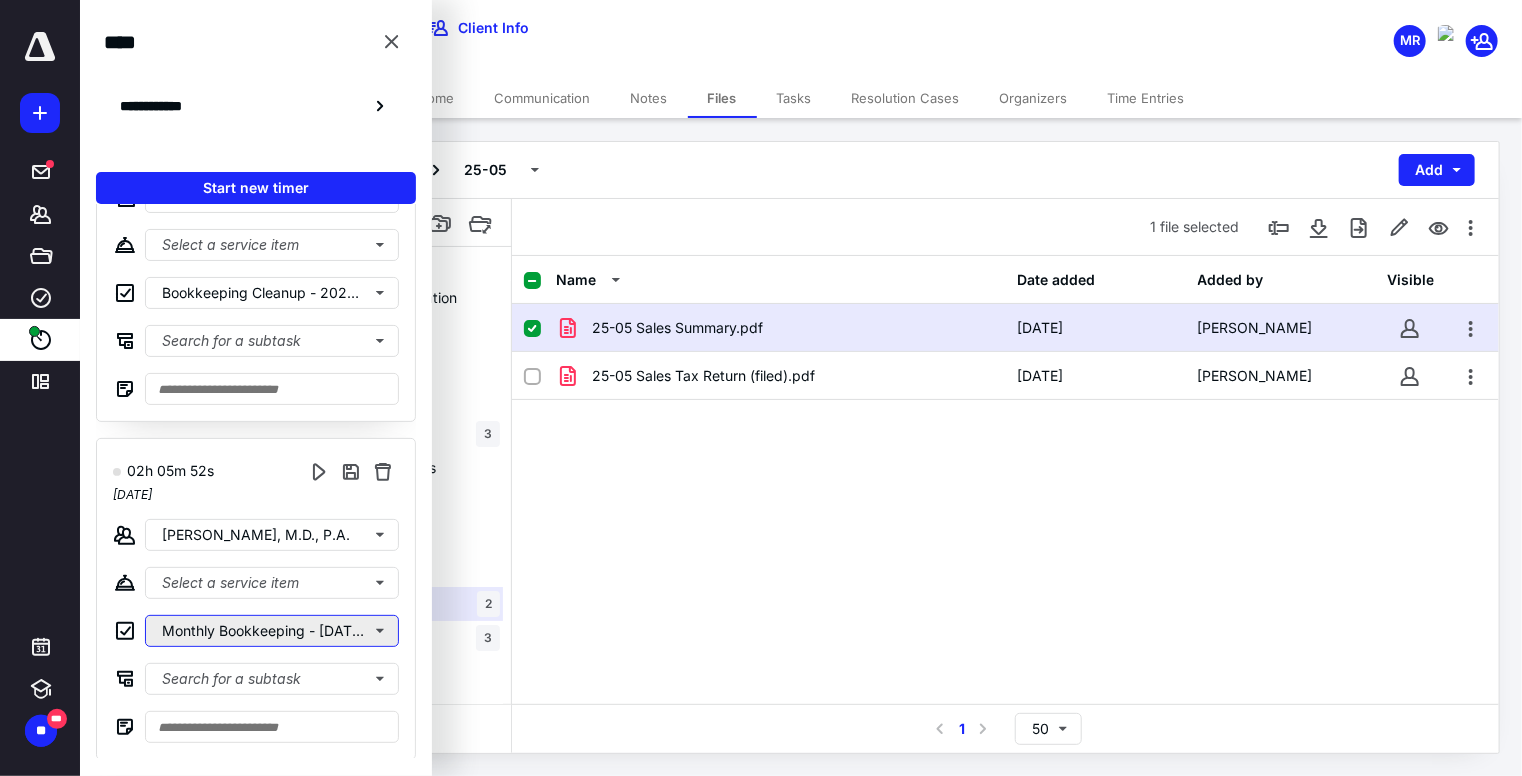 click on "Monthly Bookkeeping - [DATE]-[DATE]" at bounding box center [272, 631] 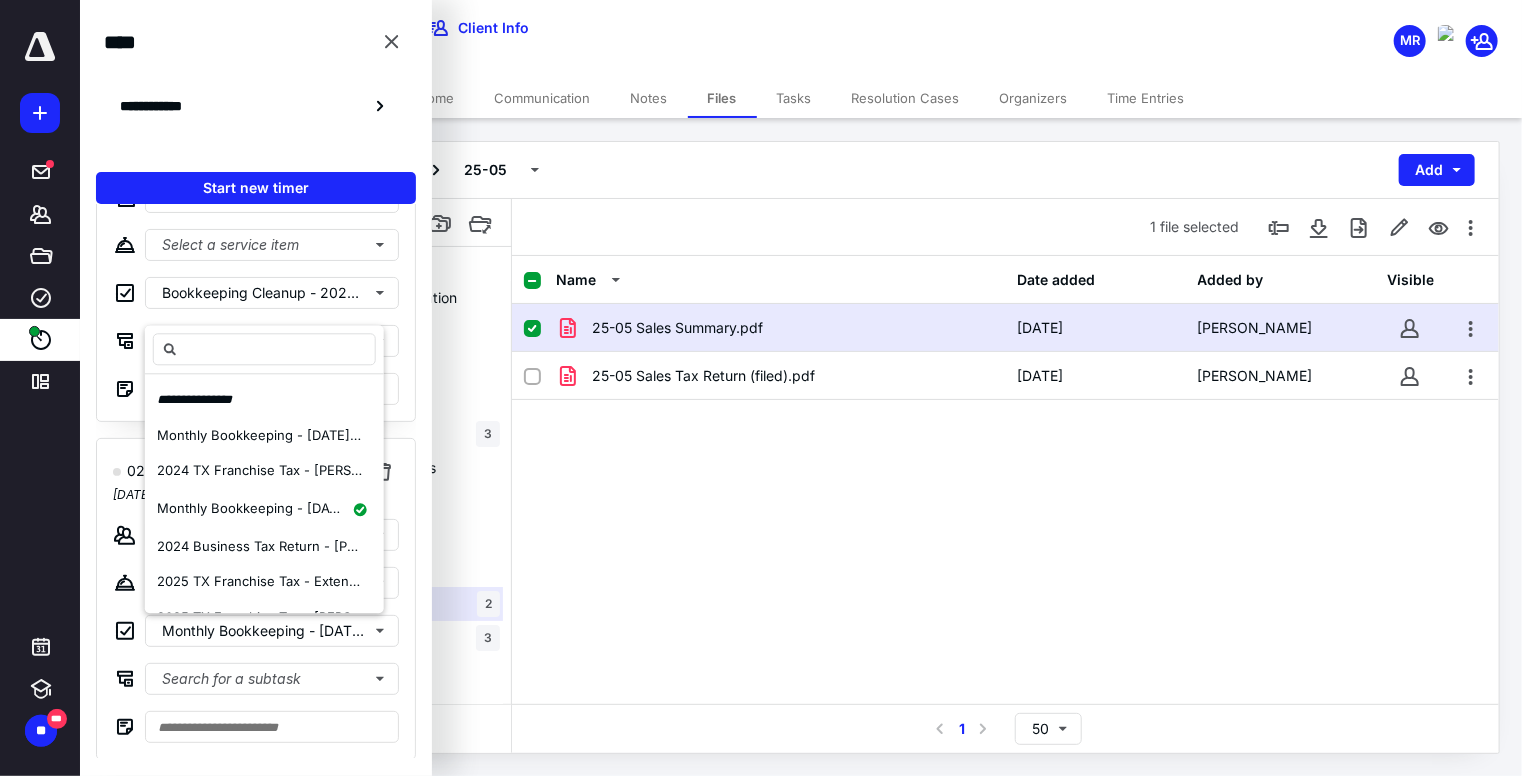 scroll, scrollTop: 100, scrollLeft: 0, axis: vertical 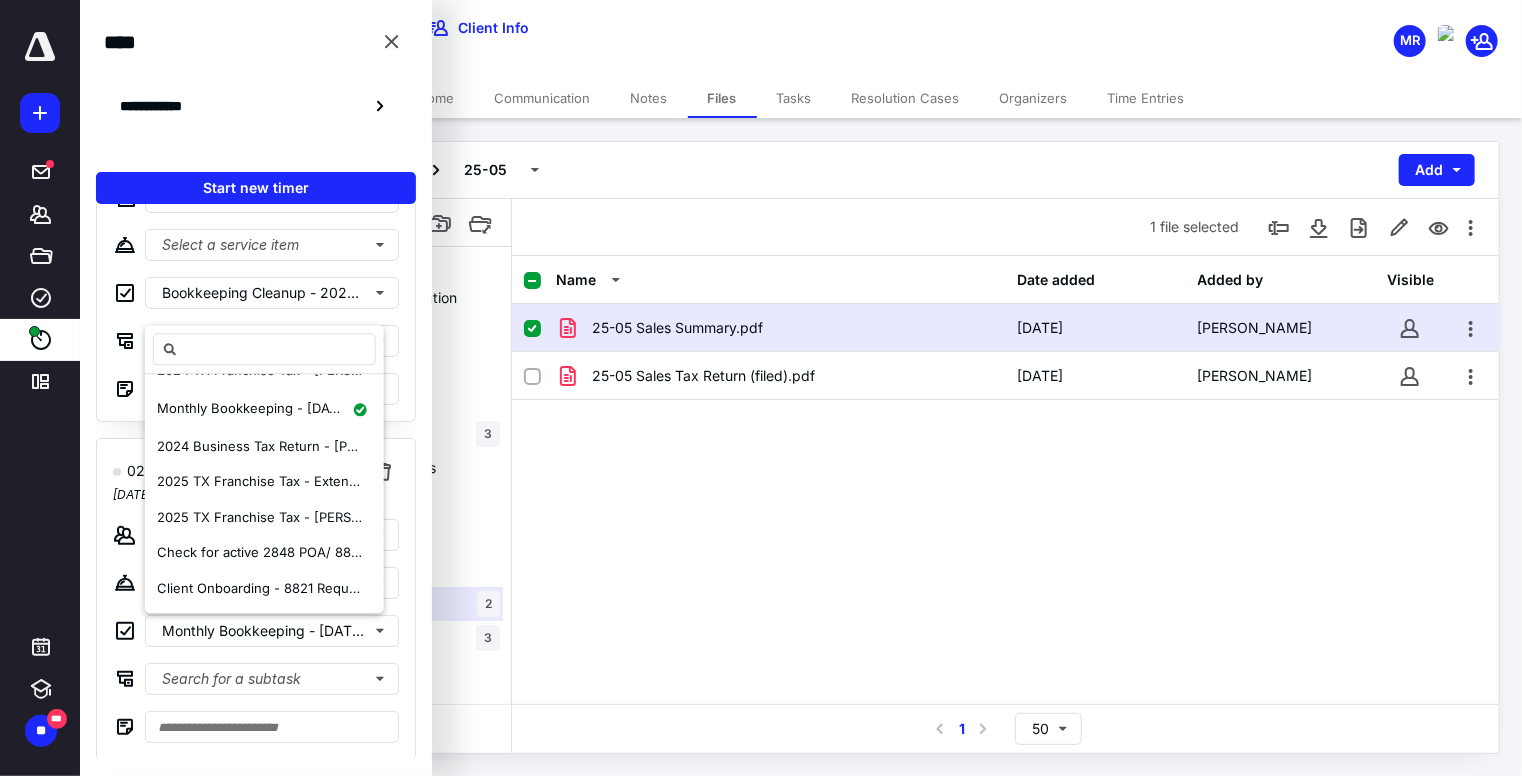 click on "01h 29m 39s [DATE] Temark International Inc.  Select a service item Bookkeeping Cleanup - 2024 (TeMark Coffee) Search for a subtask" at bounding box center [256, 261] 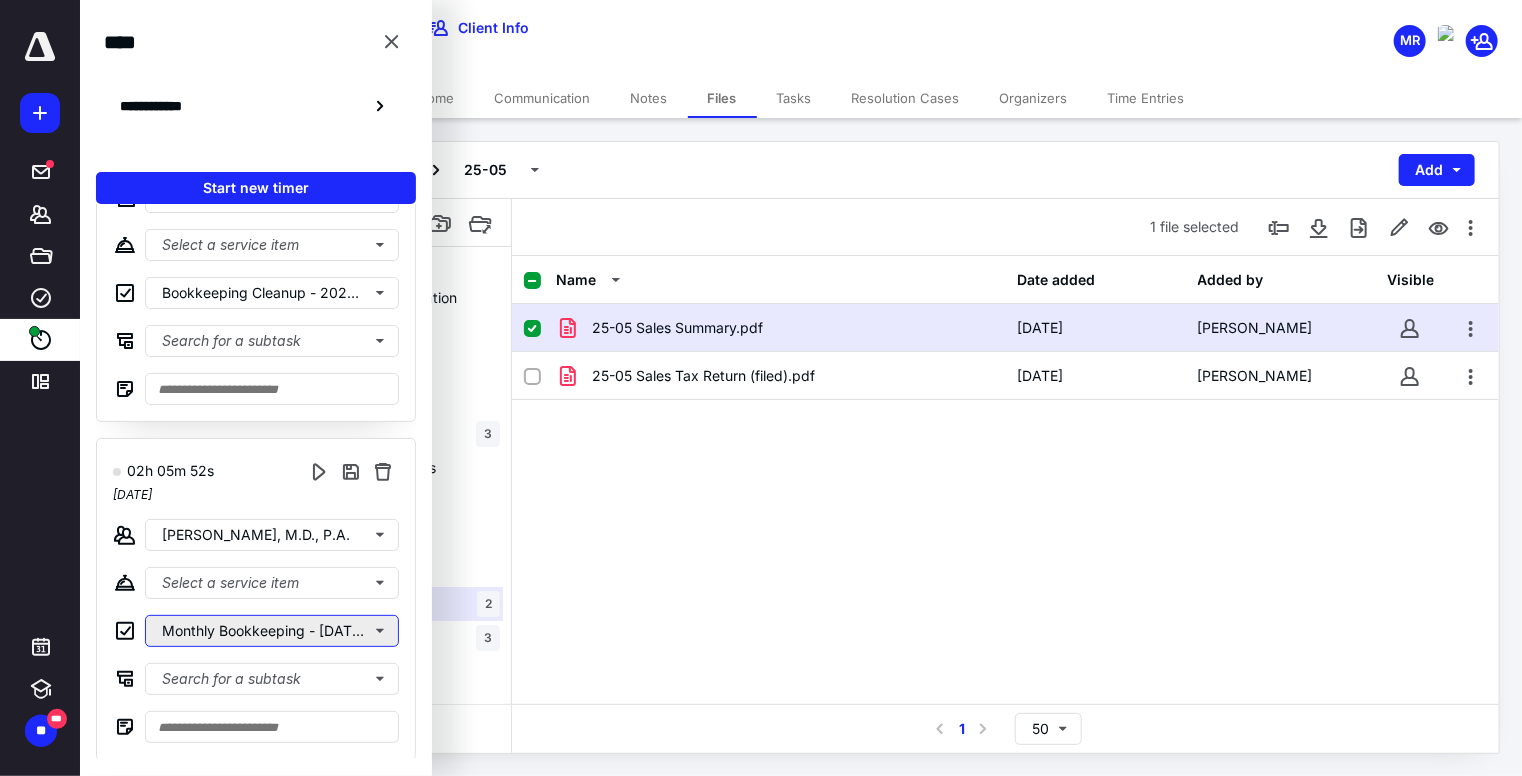 click on "Monthly Bookkeeping - [DATE]-[DATE]" at bounding box center (272, 631) 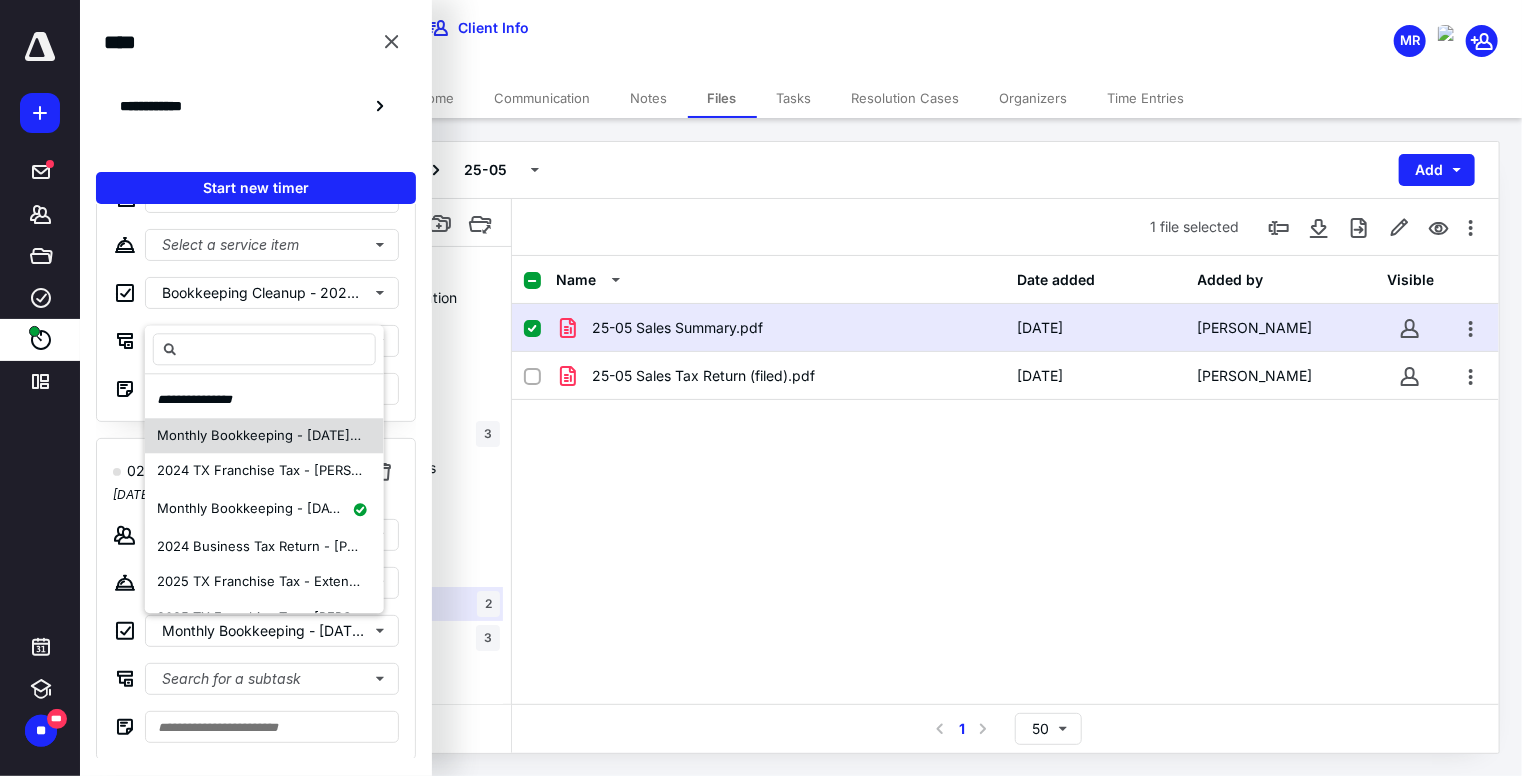 click on "Monthly Bookkeeping - [DATE]-[DATE]" at bounding box center (260, 436) 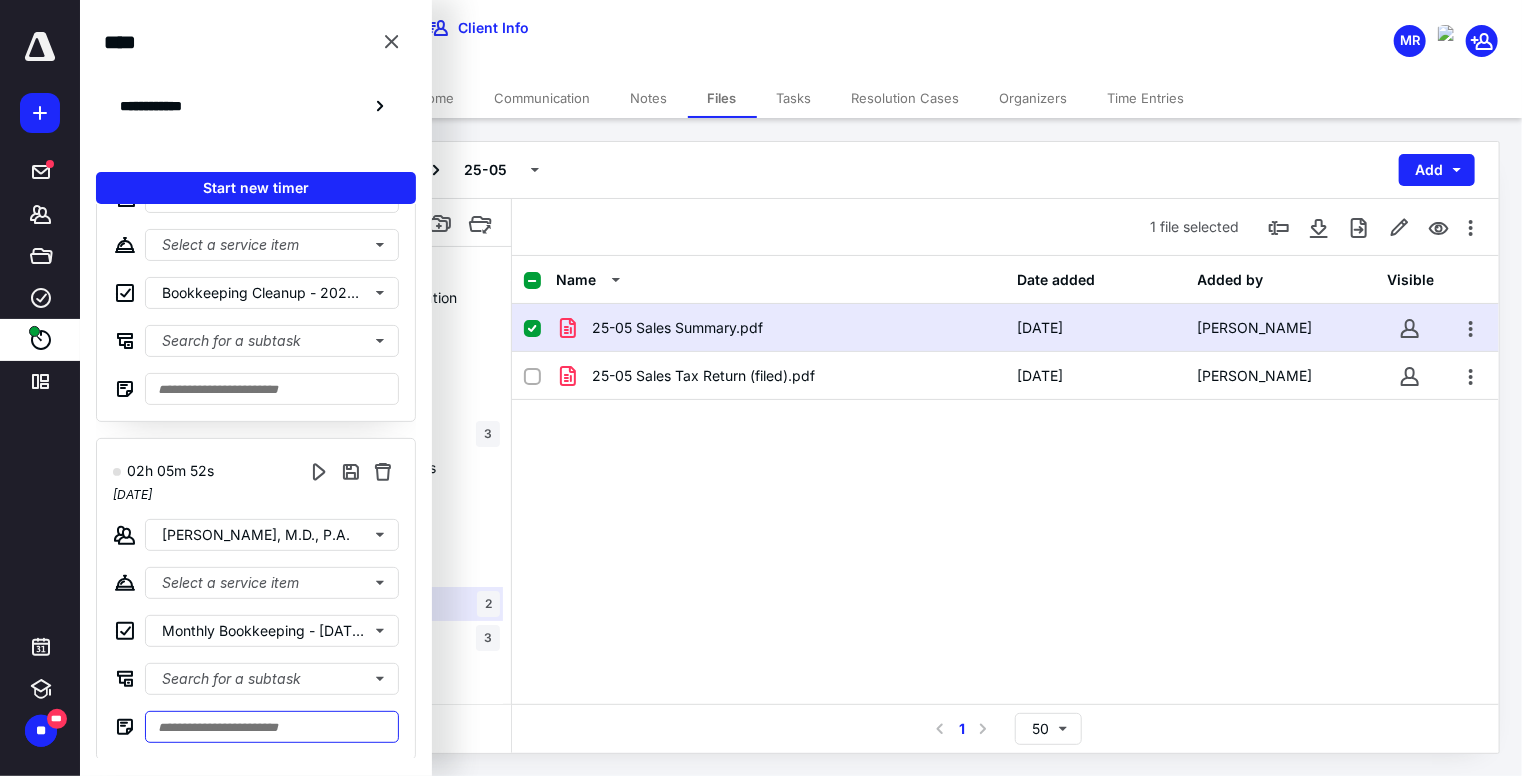 click at bounding box center (272, 727) 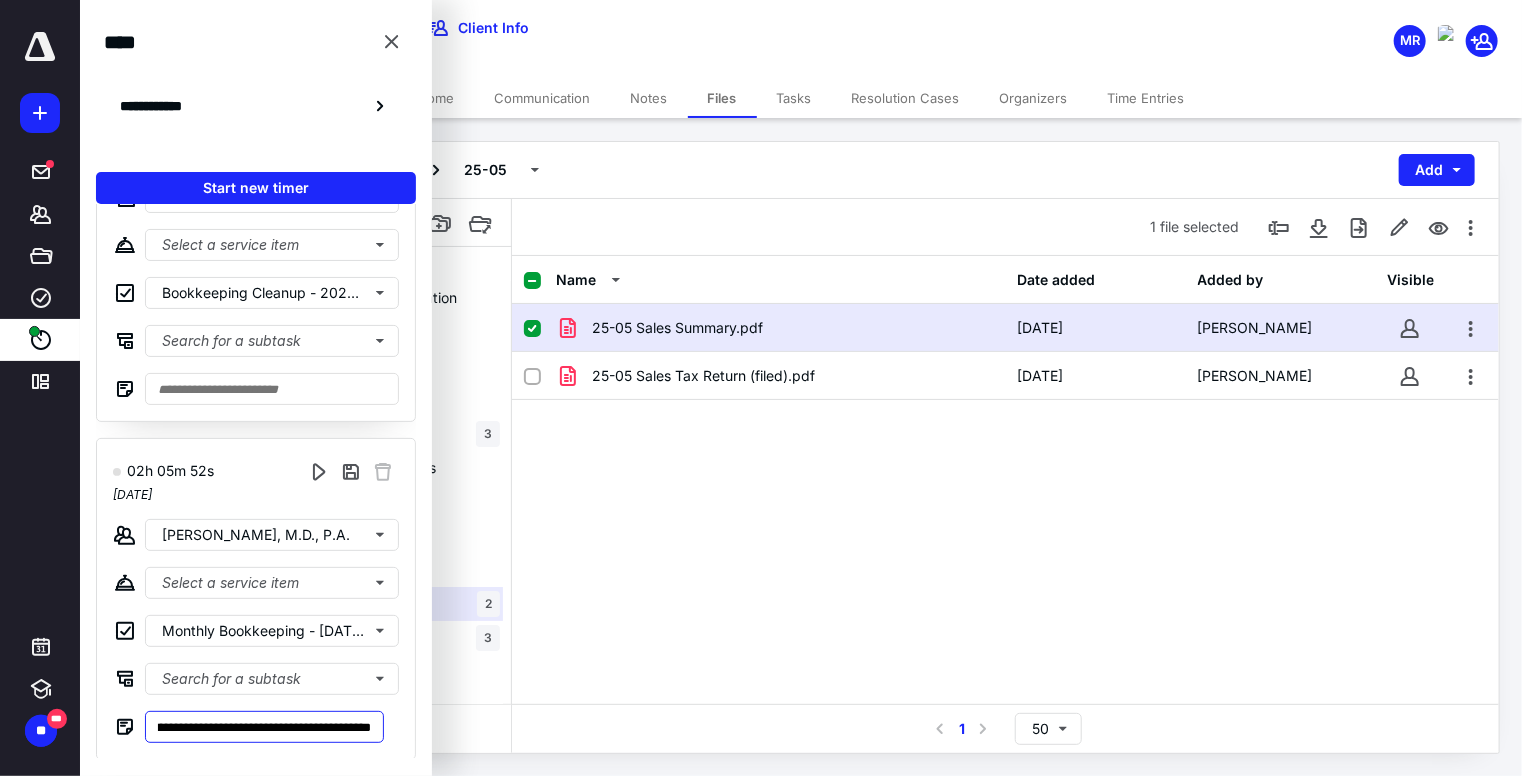 scroll, scrollTop: 0, scrollLeft: 411, axis: horizontal 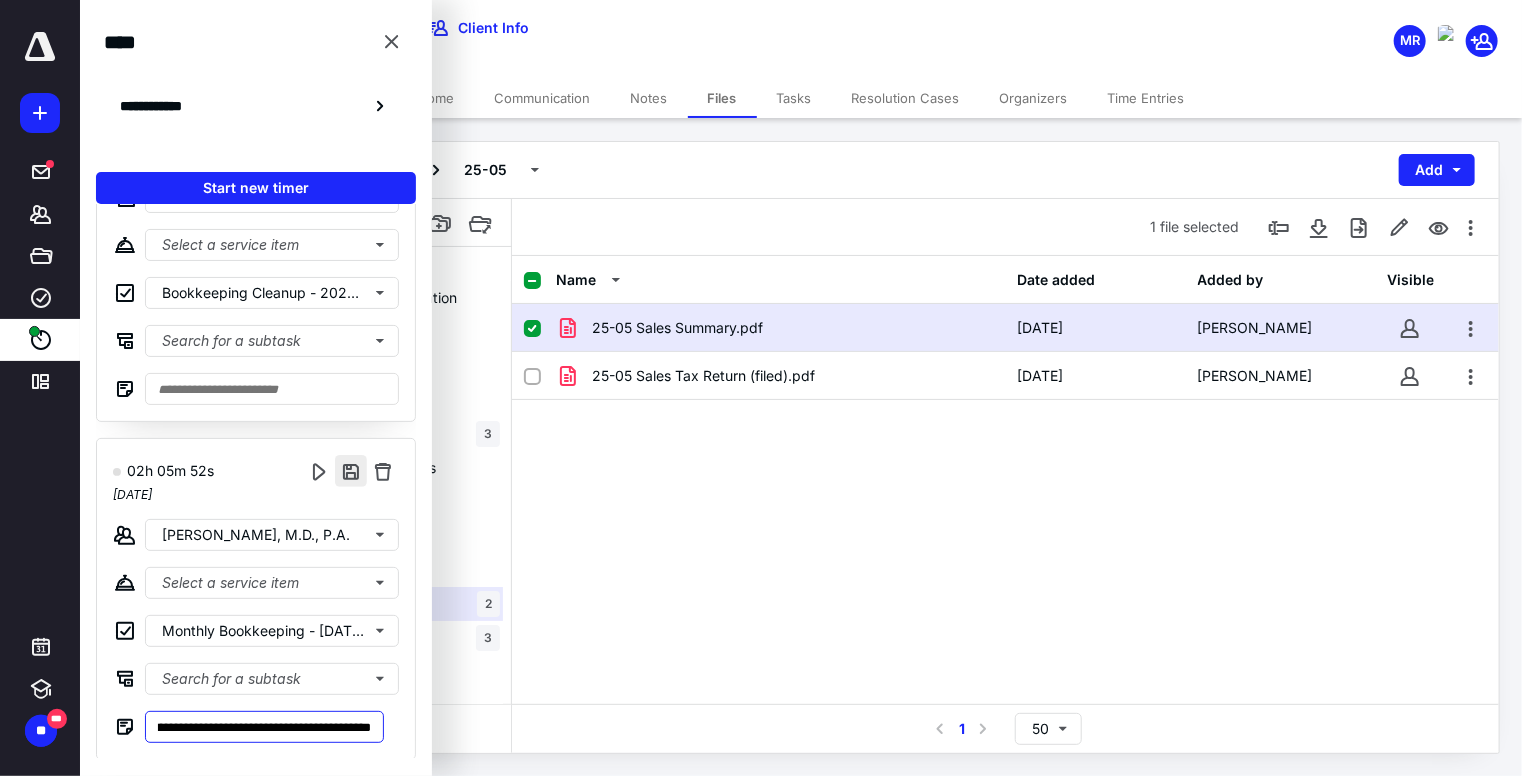 type on "**********" 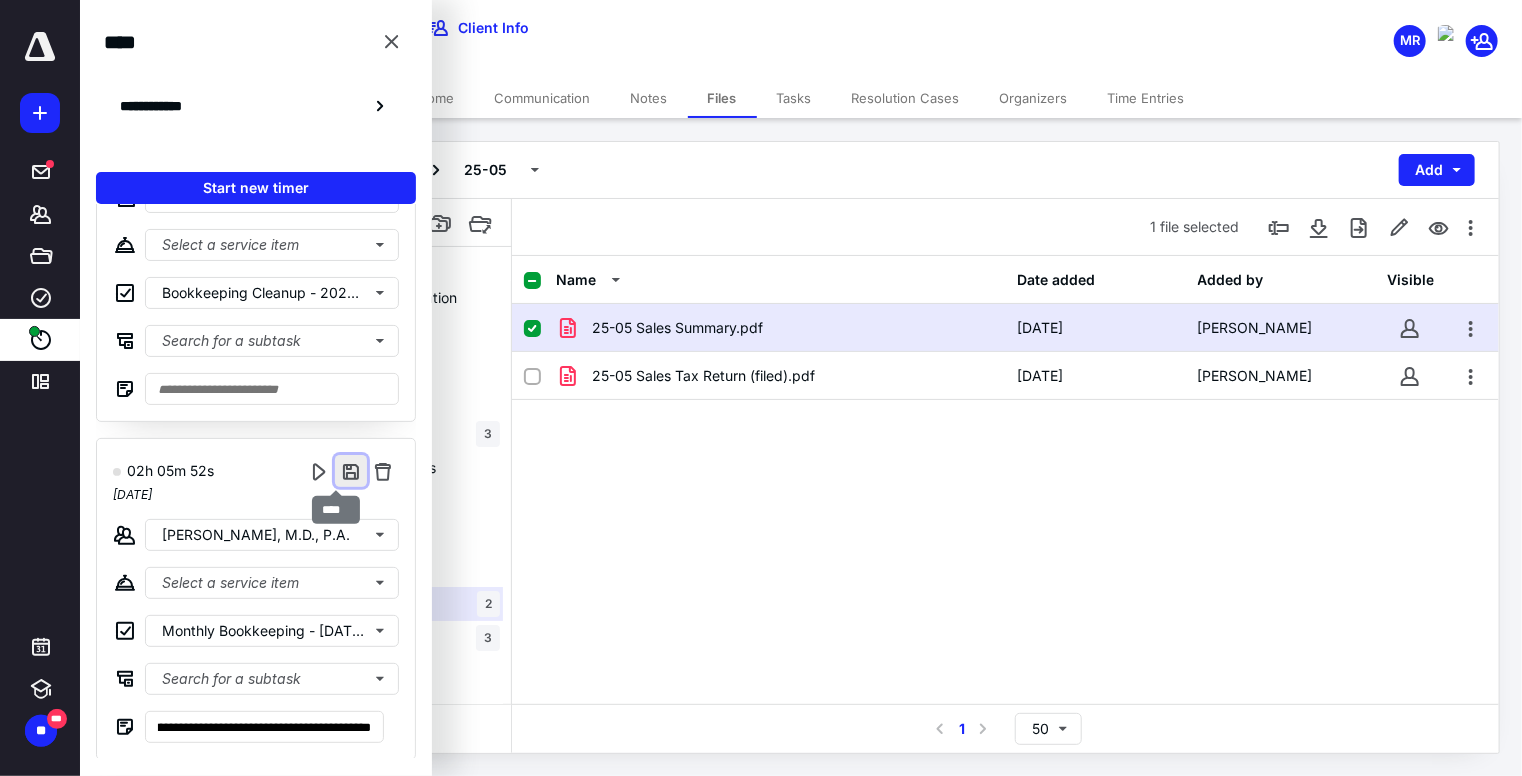 scroll, scrollTop: 0, scrollLeft: 0, axis: both 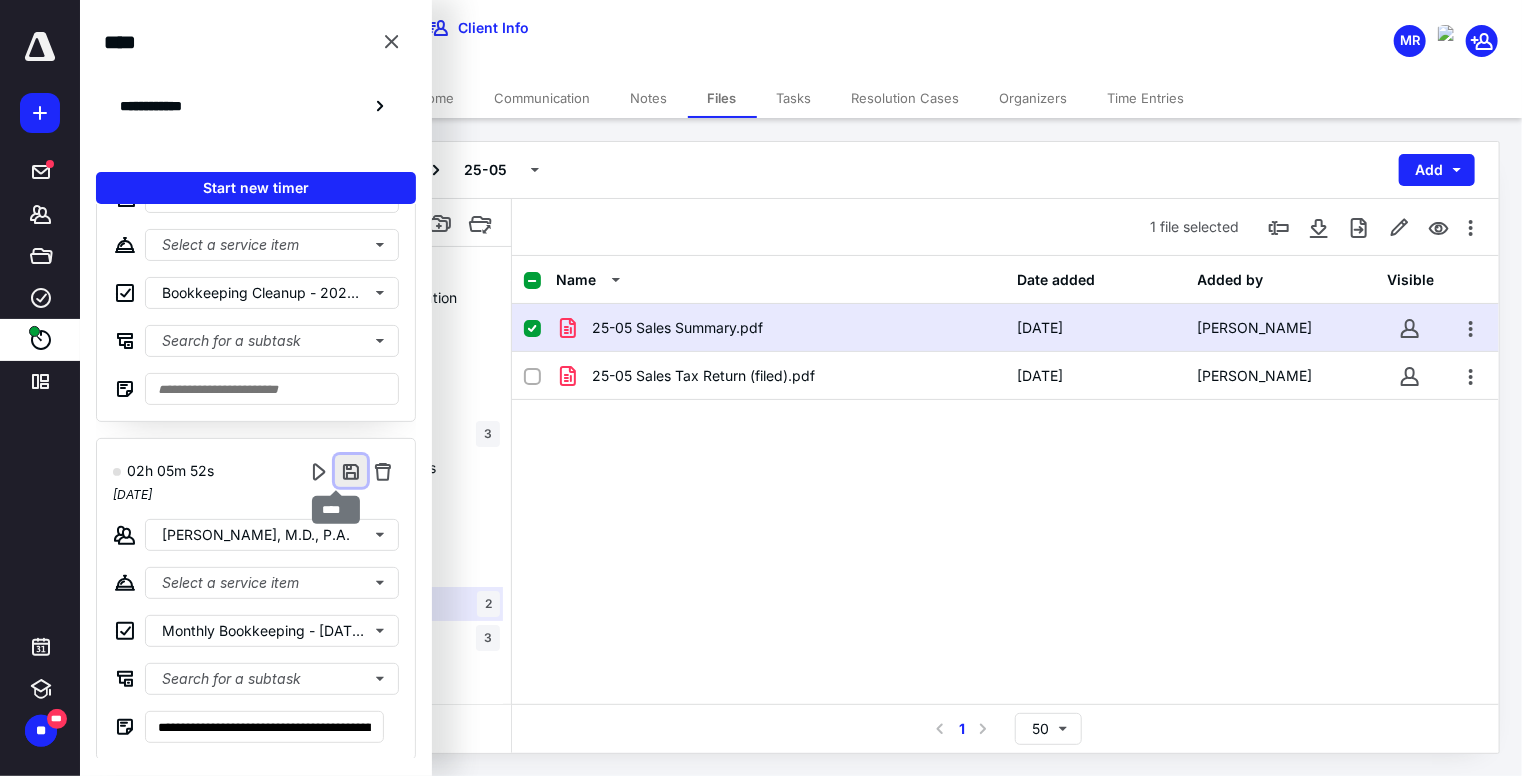click at bounding box center [351, 471] 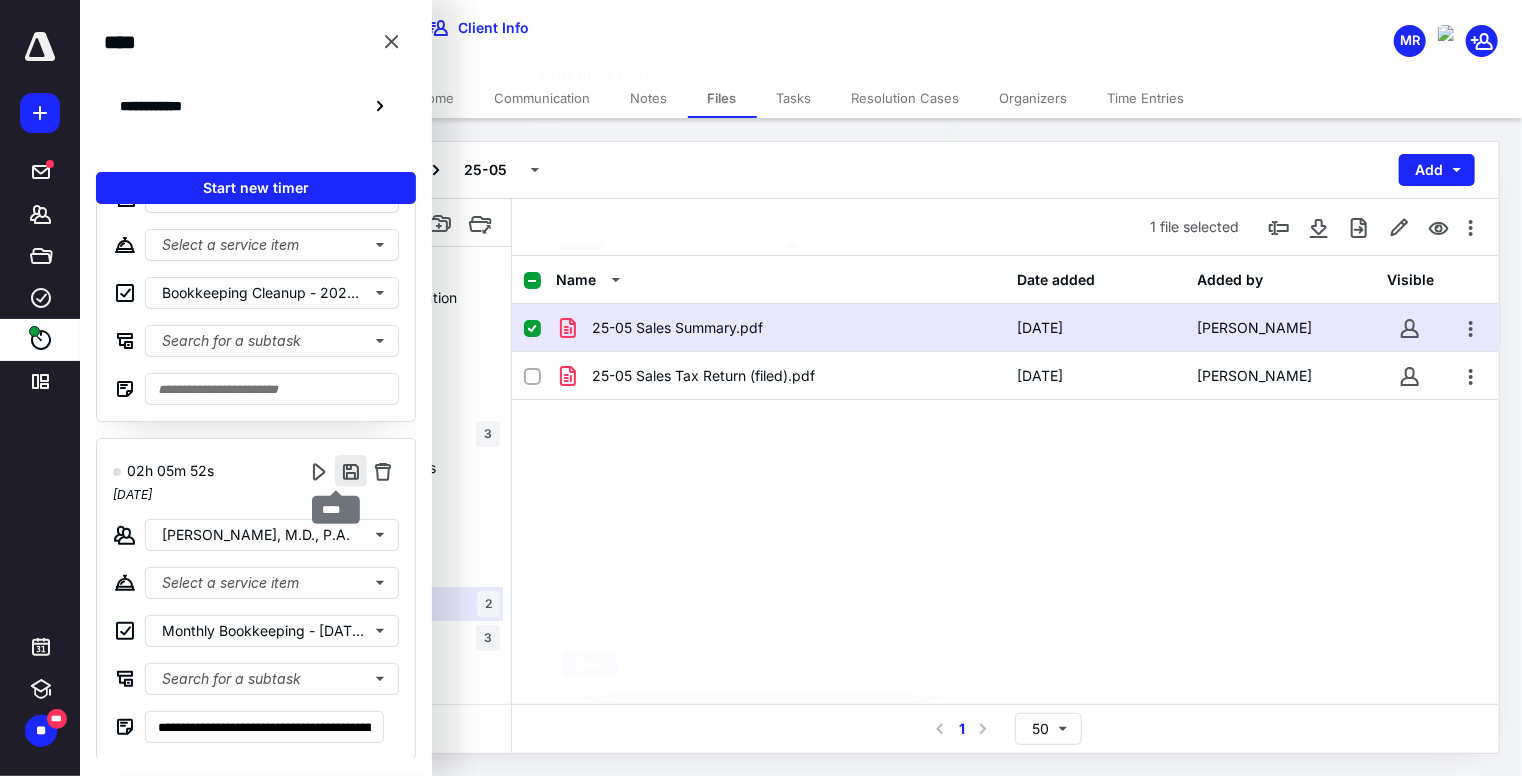 type on "*****" 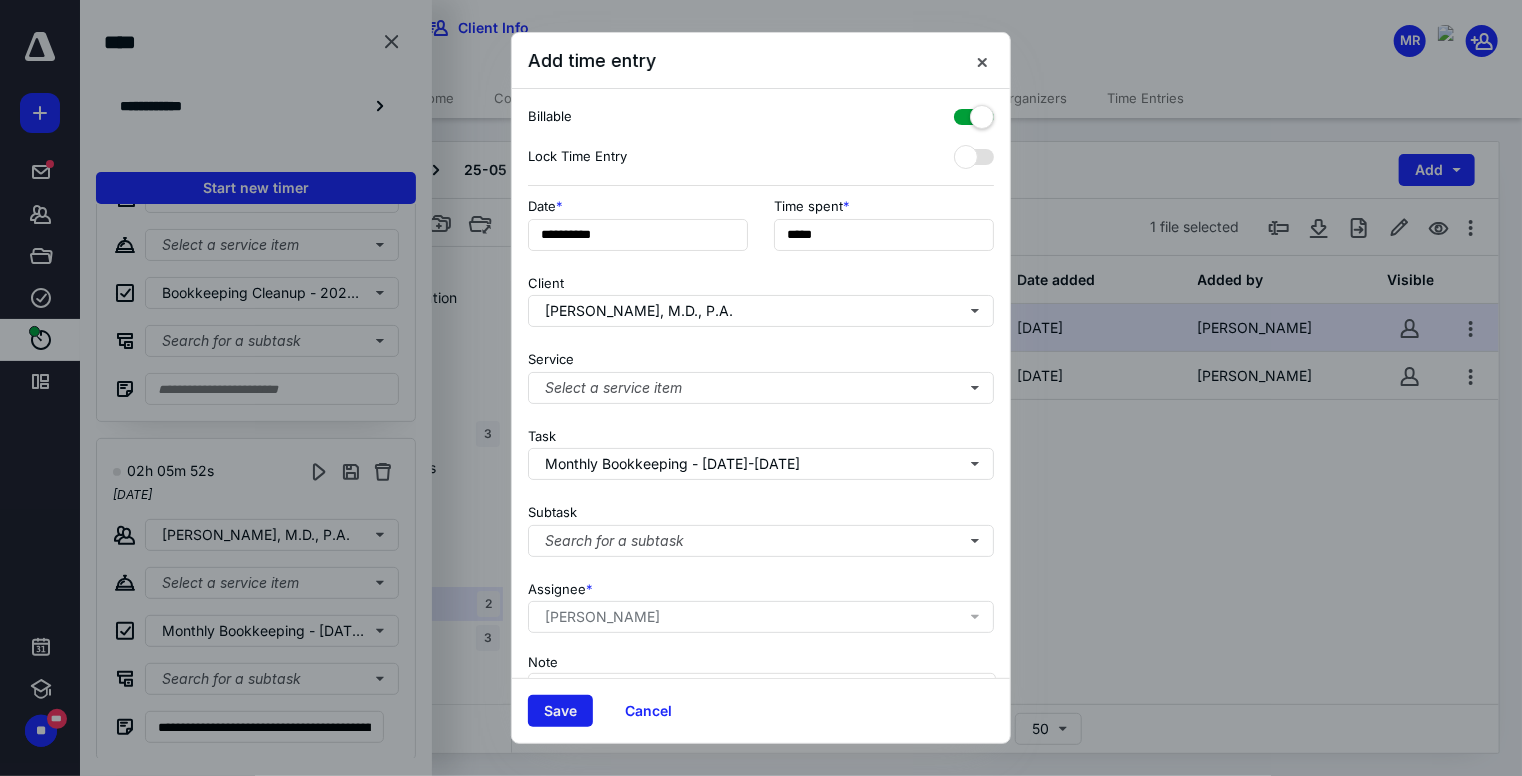 click on "Save" at bounding box center (560, 711) 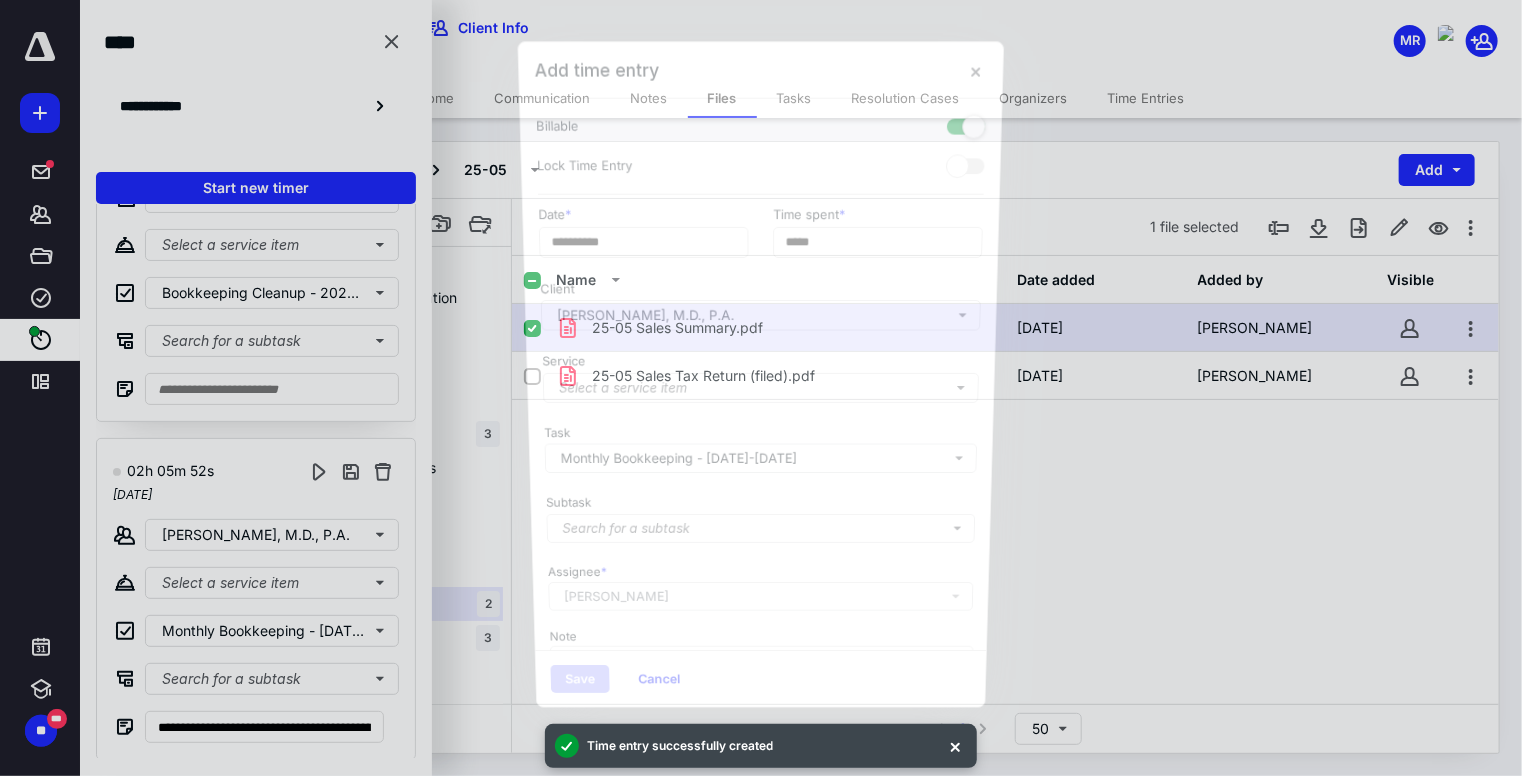 scroll, scrollTop: 0, scrollLeft: 0, axis: both 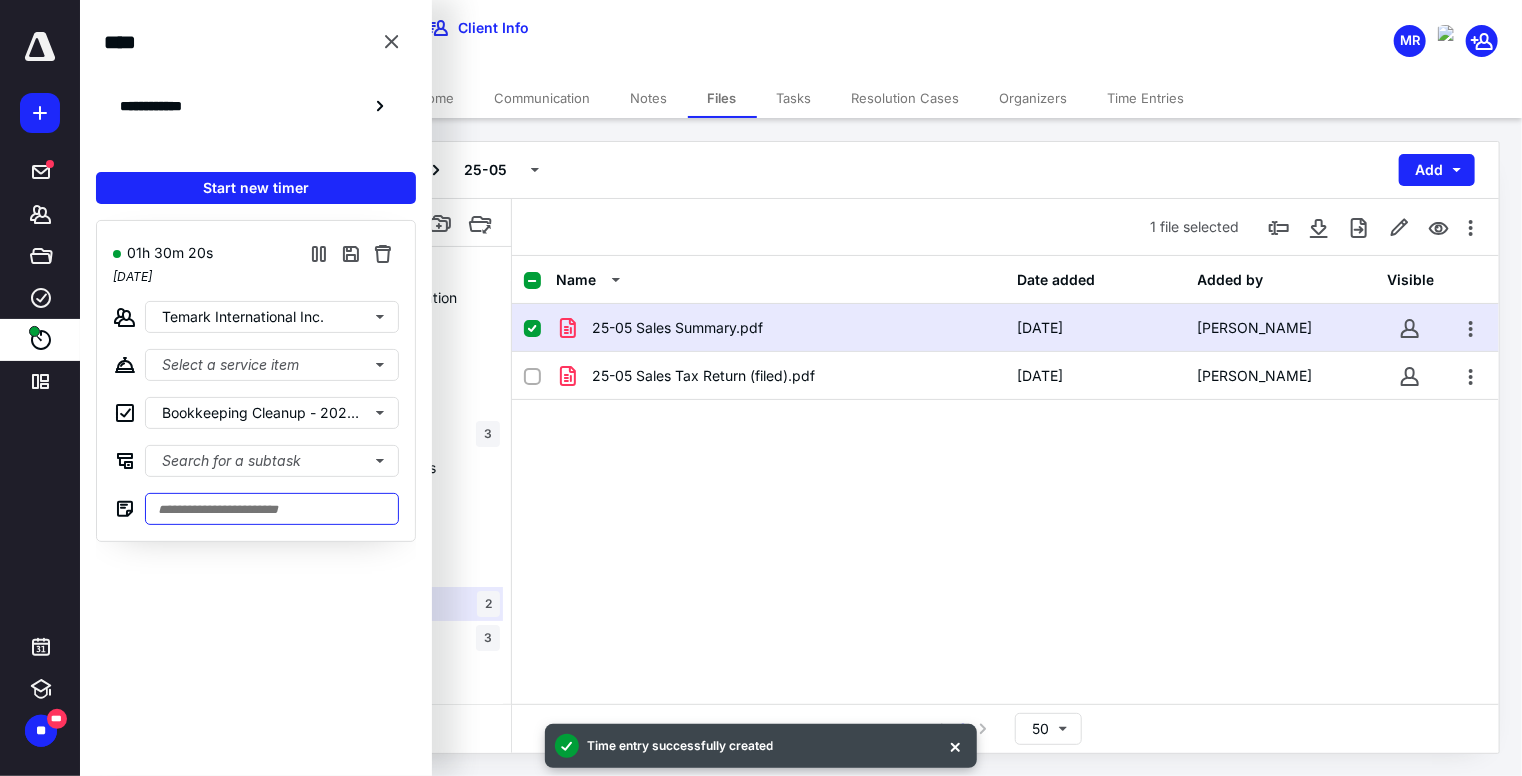 click at bounding box center (272, 509) 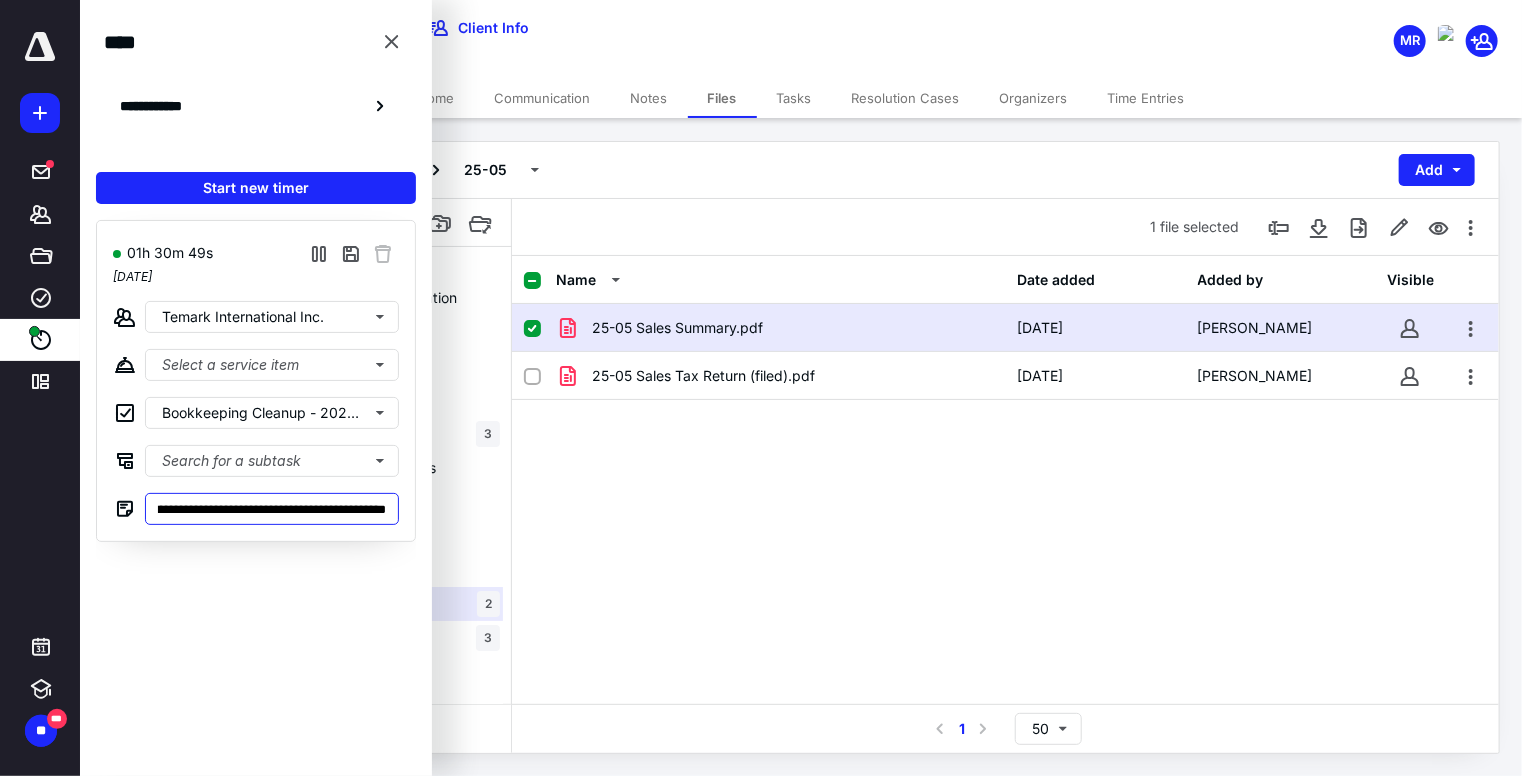 scroll, scrollTop: 0, scrollLeft: 297, axis: horizontal 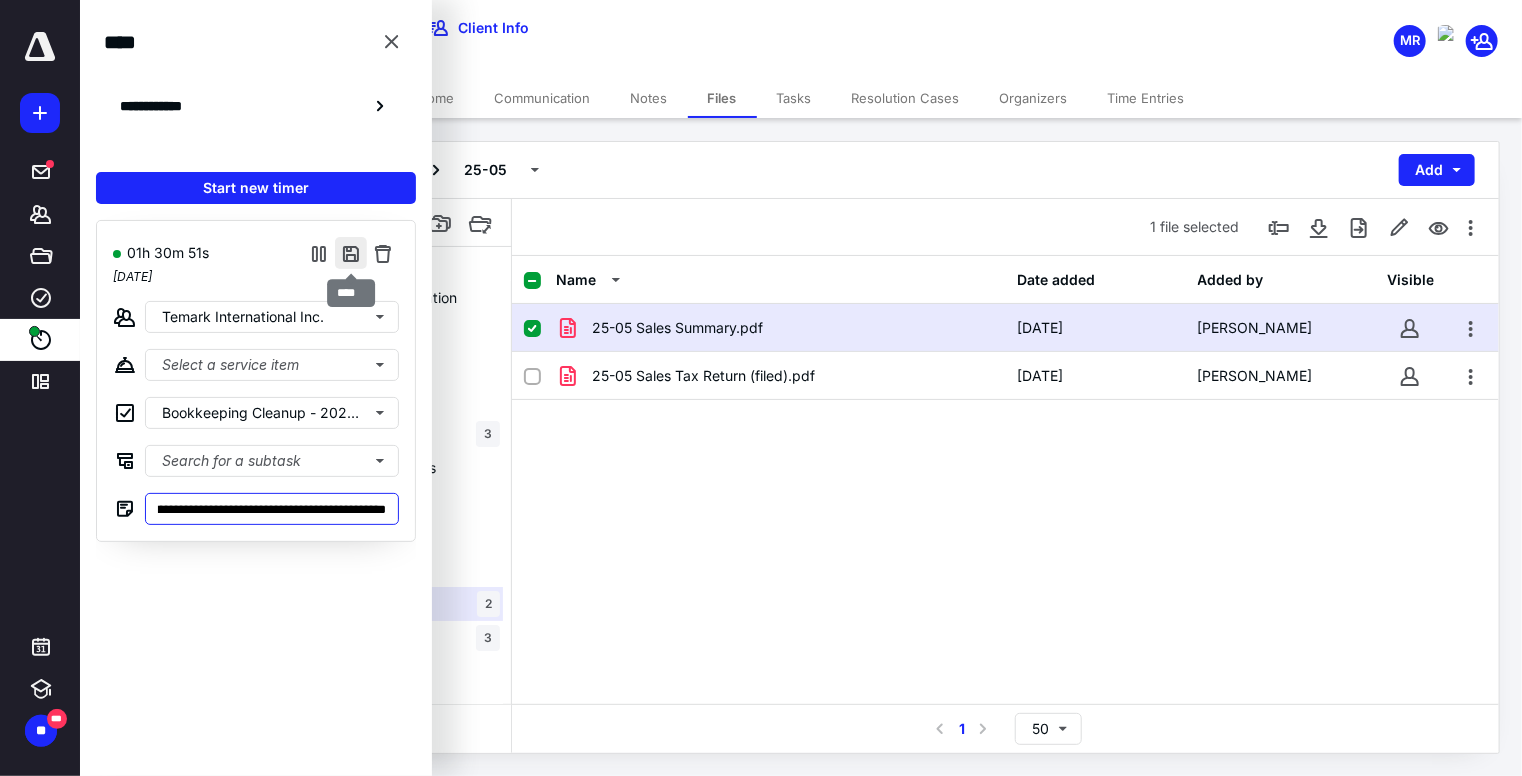 type on "**********" 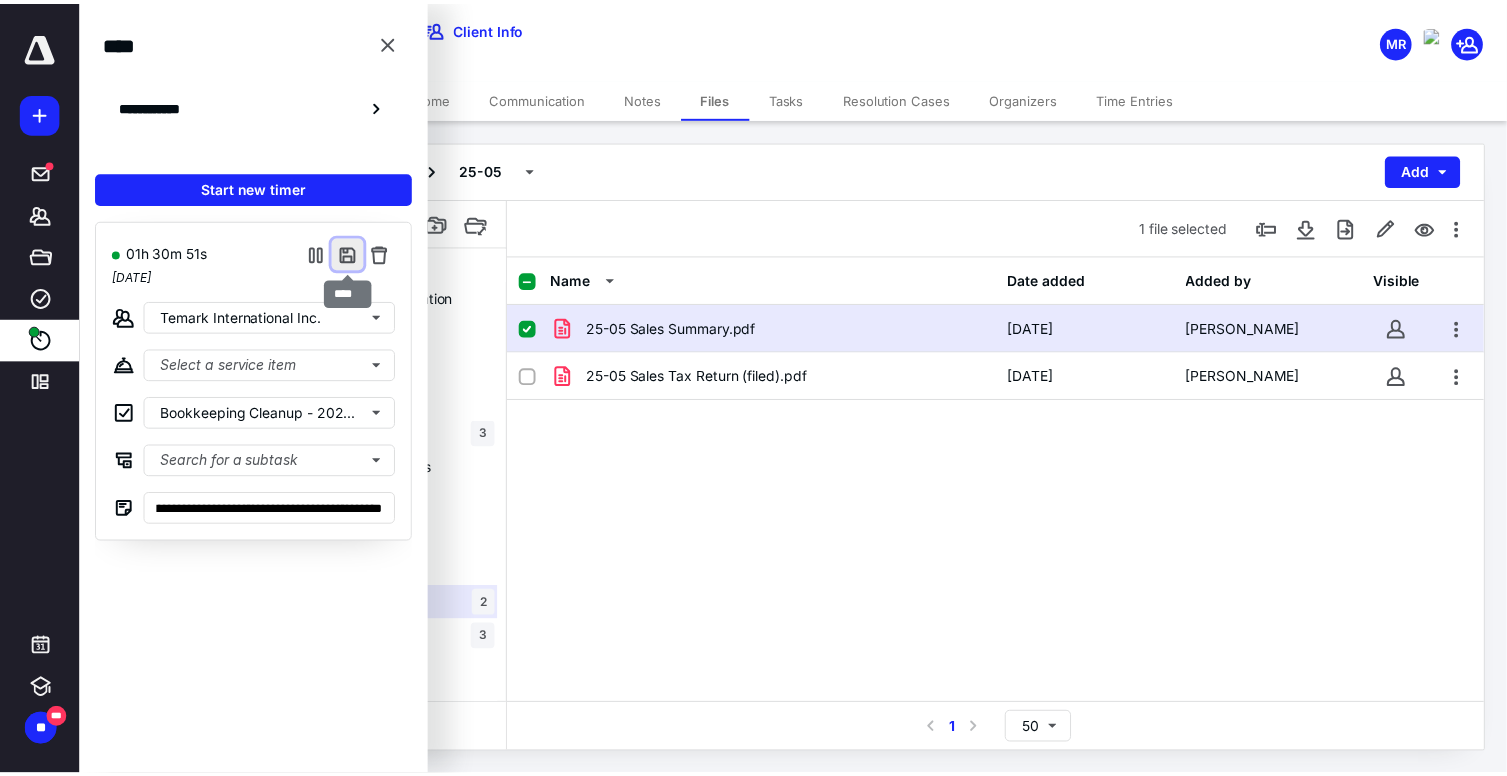 scroll, scrollTop: 0, scrollLeft: 0, axis: both 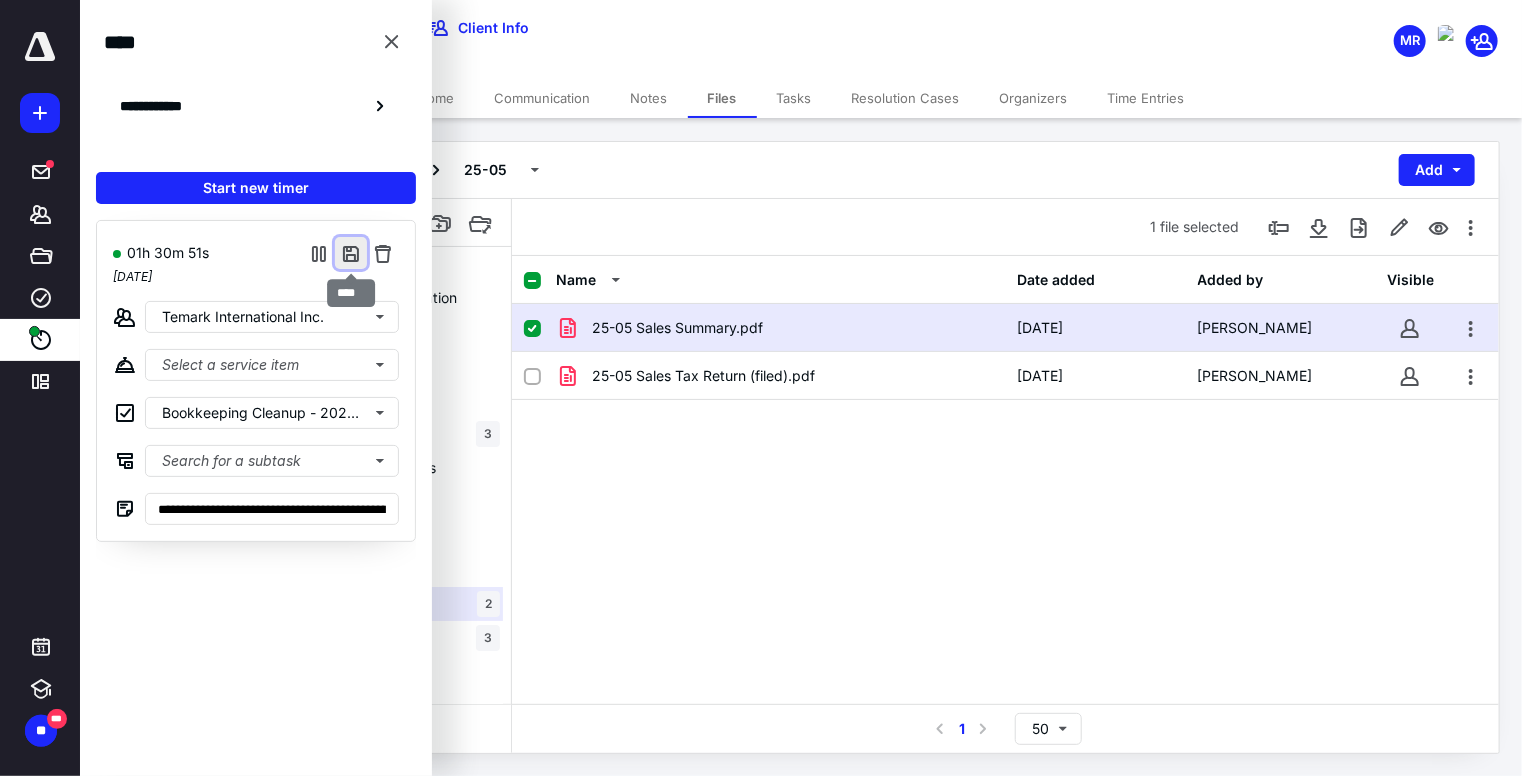click at bounding box center [351, 253] 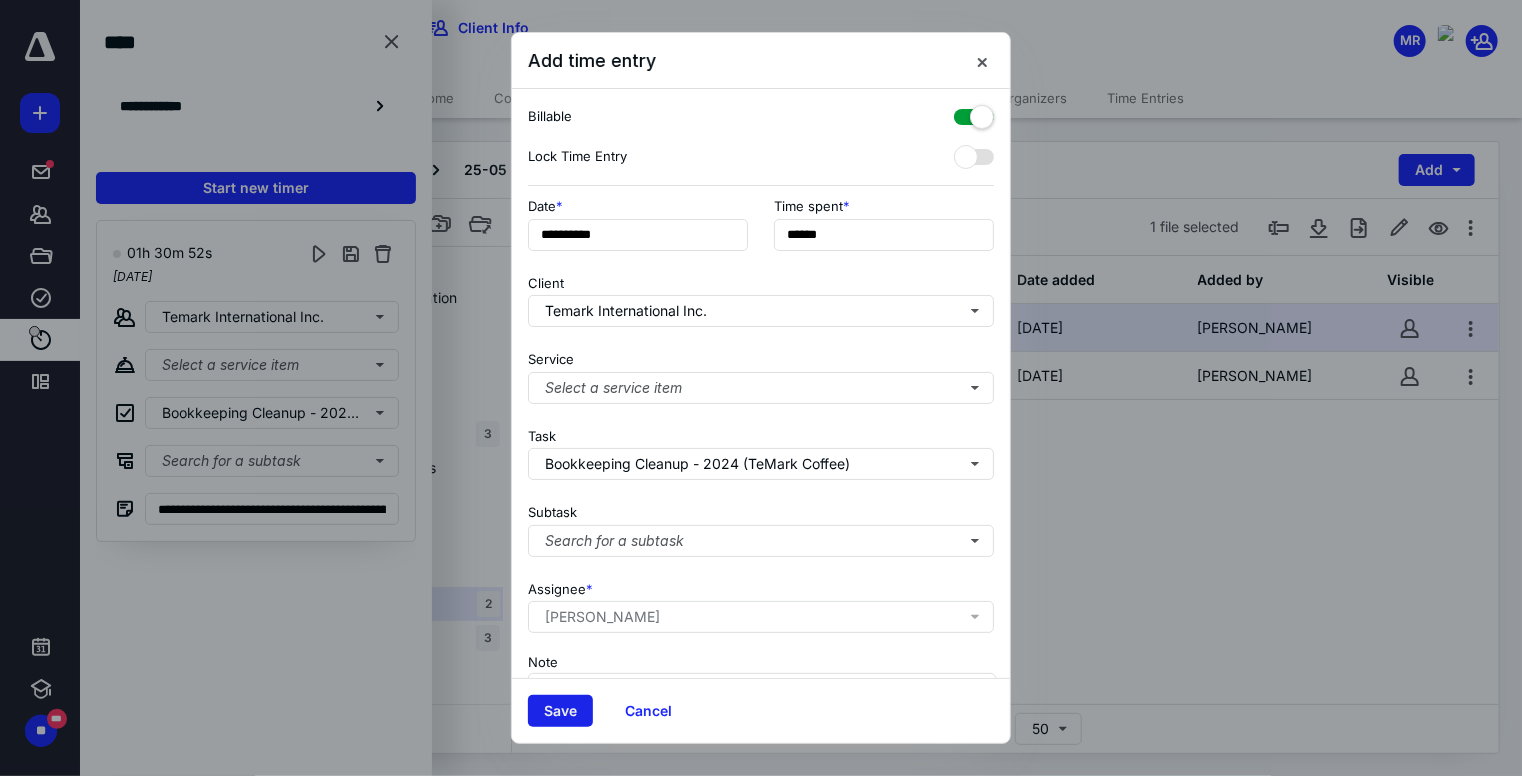click on "Save" at bounding box center (560, 711) 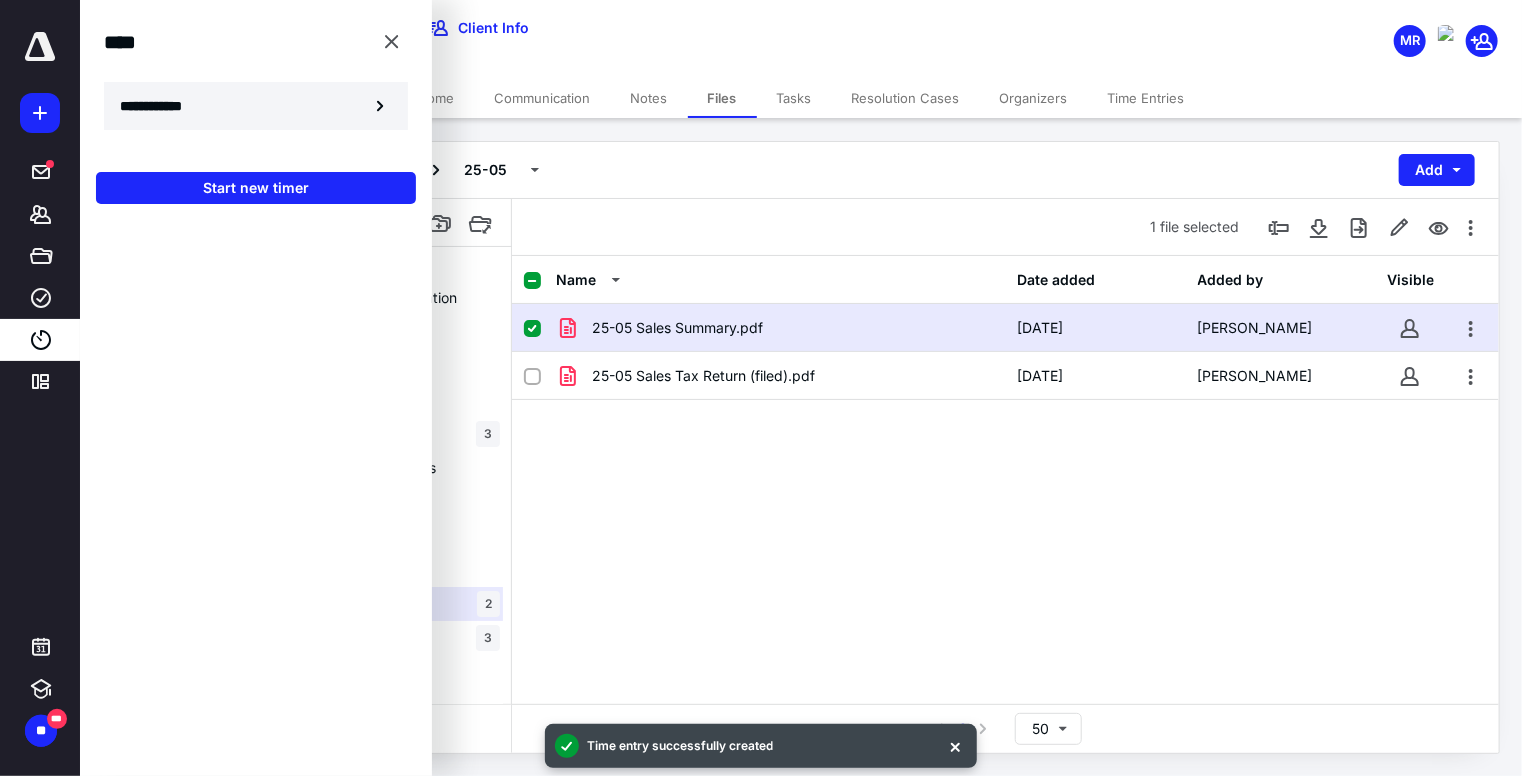 click on "**********" at bounding box center (256, 106) 